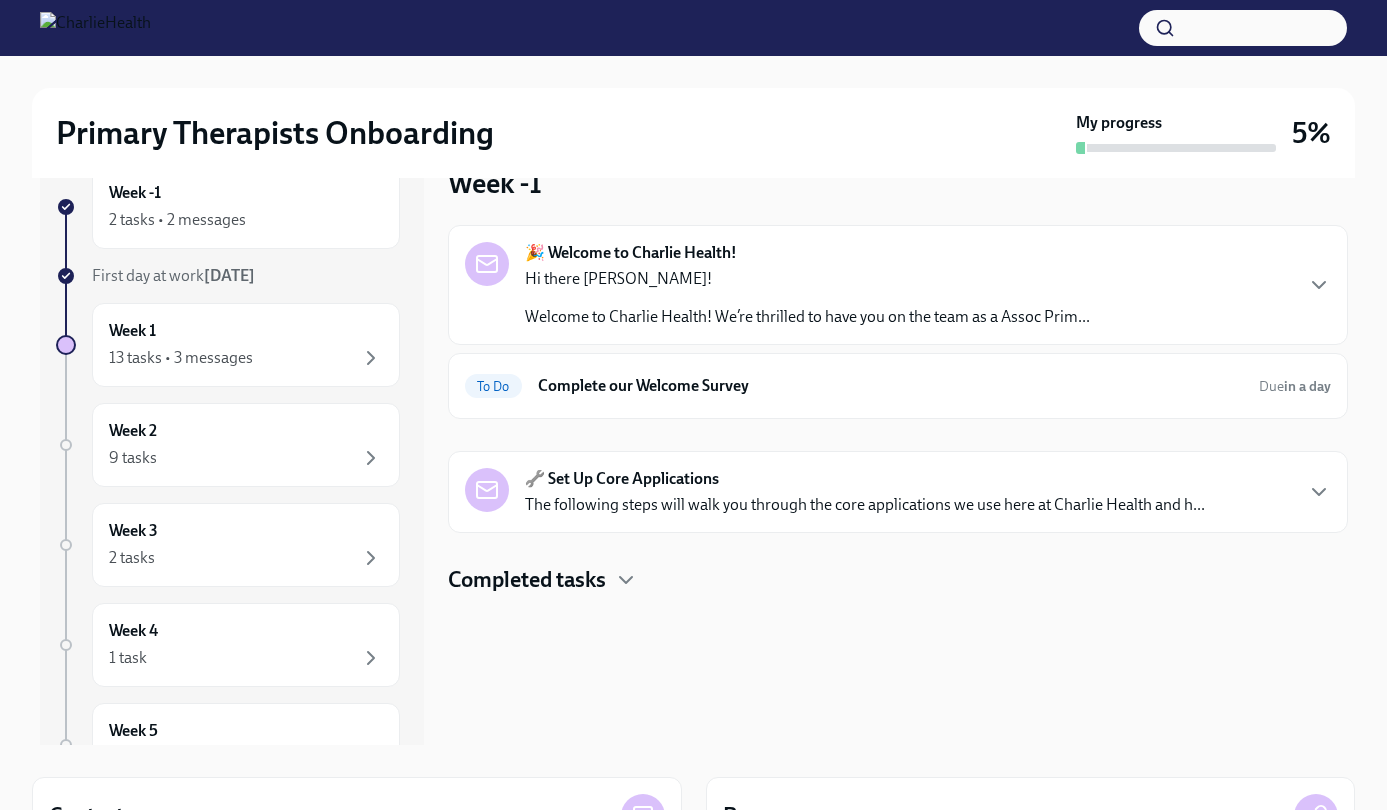 scroll, scrollTop: 0, scrollLeft: 0, axis: both 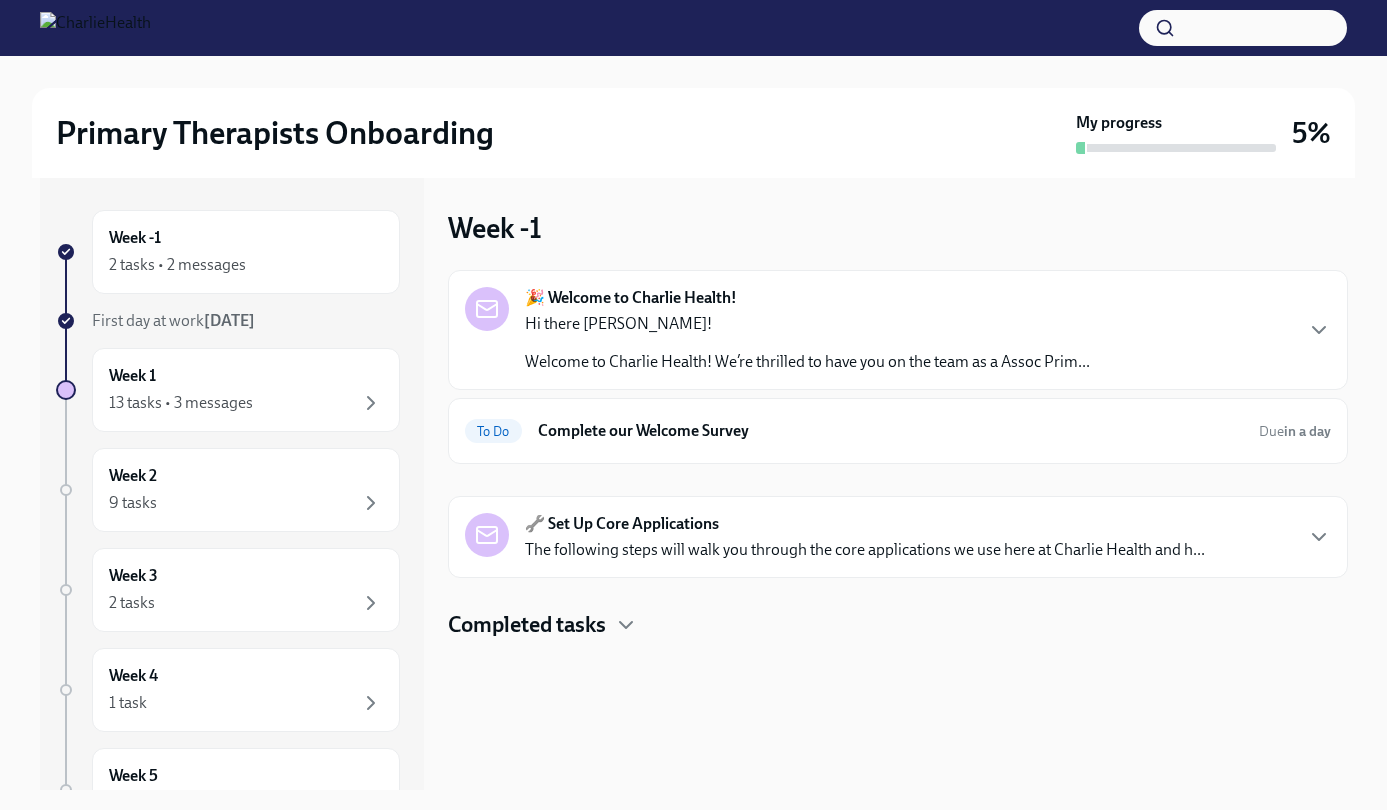 click on "🎉 Welcome to Charlie Health! Hi there [PERSON_NAME]!
Welcome to Charlie Health! We’re thrilled to have you on the team as a Assoc Prim... To Do Complete our Welcome Survey  Due  in a day 🔧 Set Up Core Applications The following steps will walk you through the core applications we use here at Charlie Health  and h... Completed tasks" at bounding box center (898, 455) 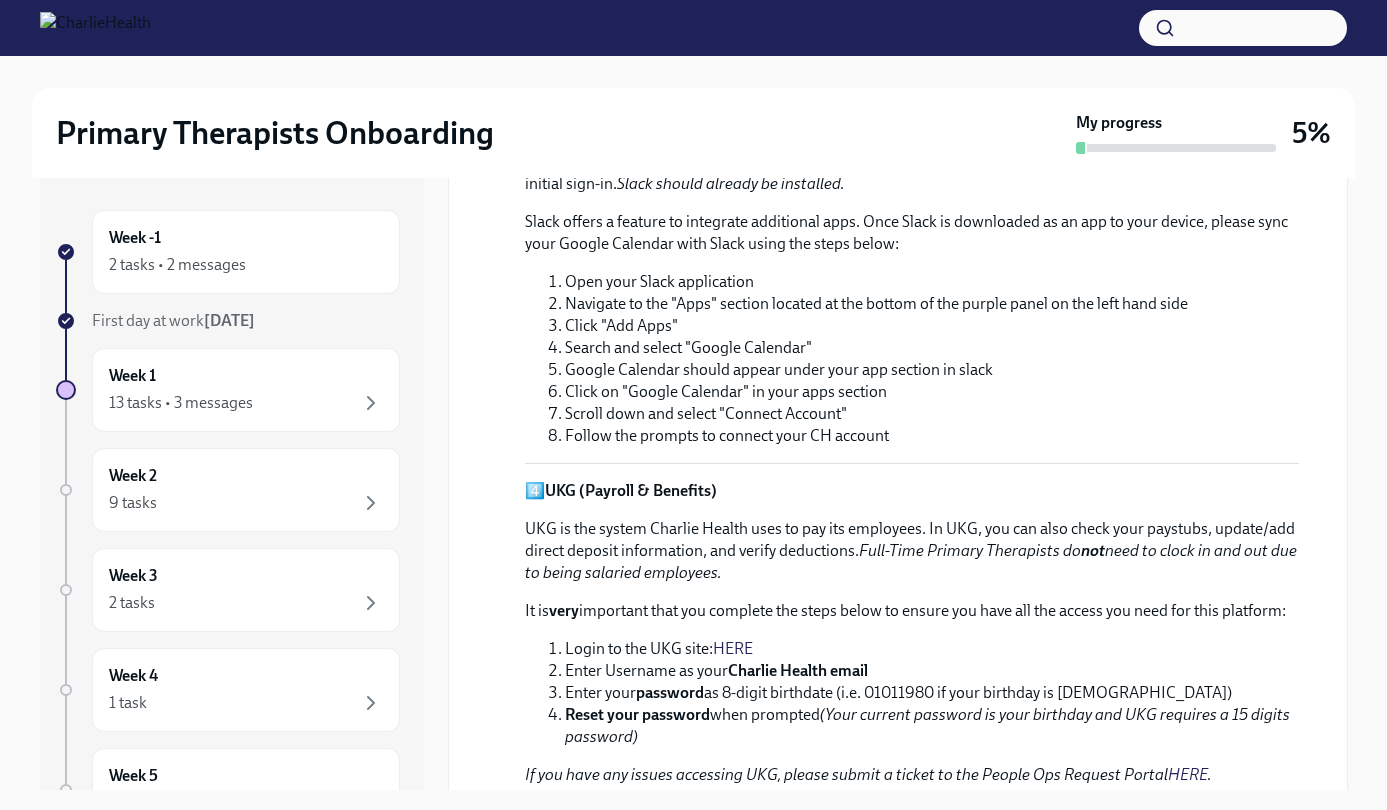 scroll, scrollTop: 1120, scrollLeft: 0, axis: vertical 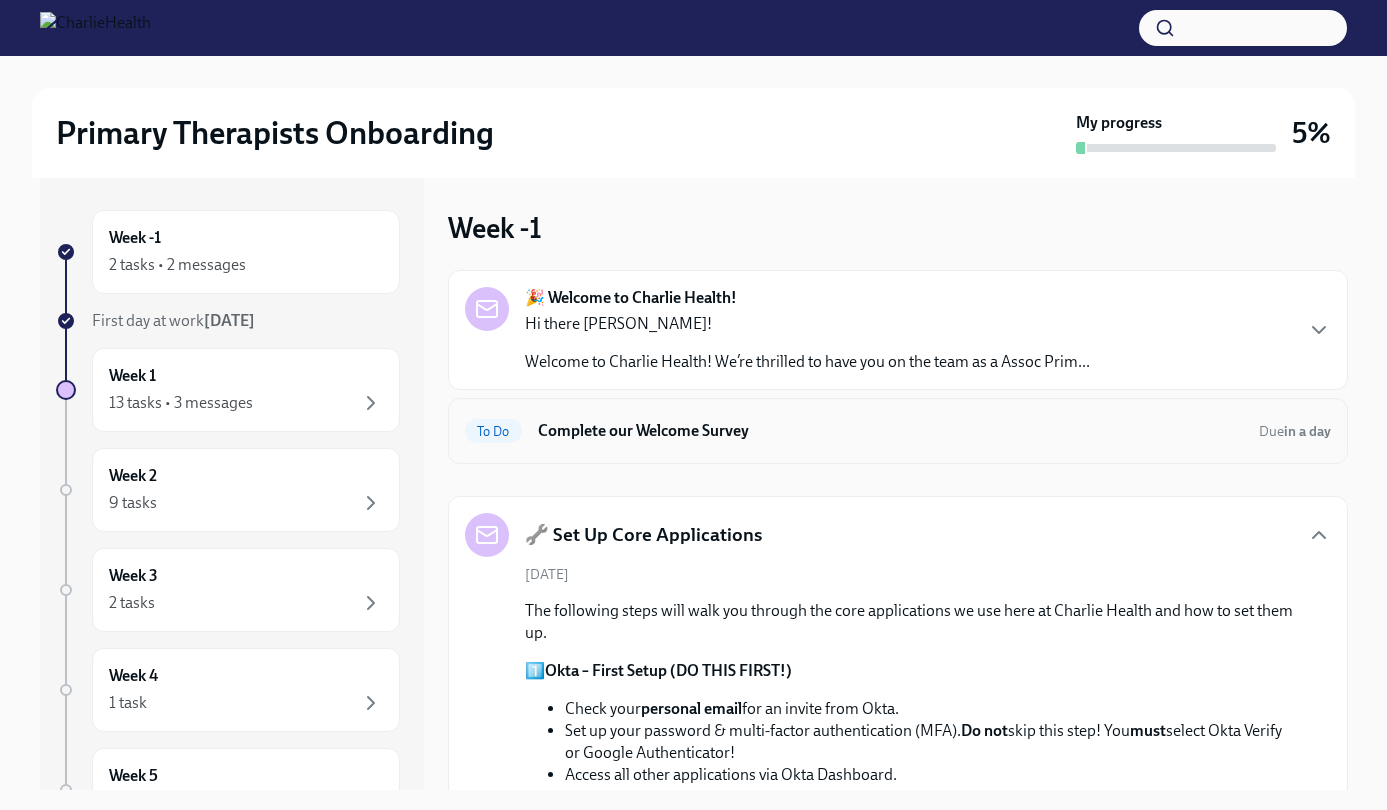 click on "Complete our Welcome Survey" at bounding box center (890, 431) 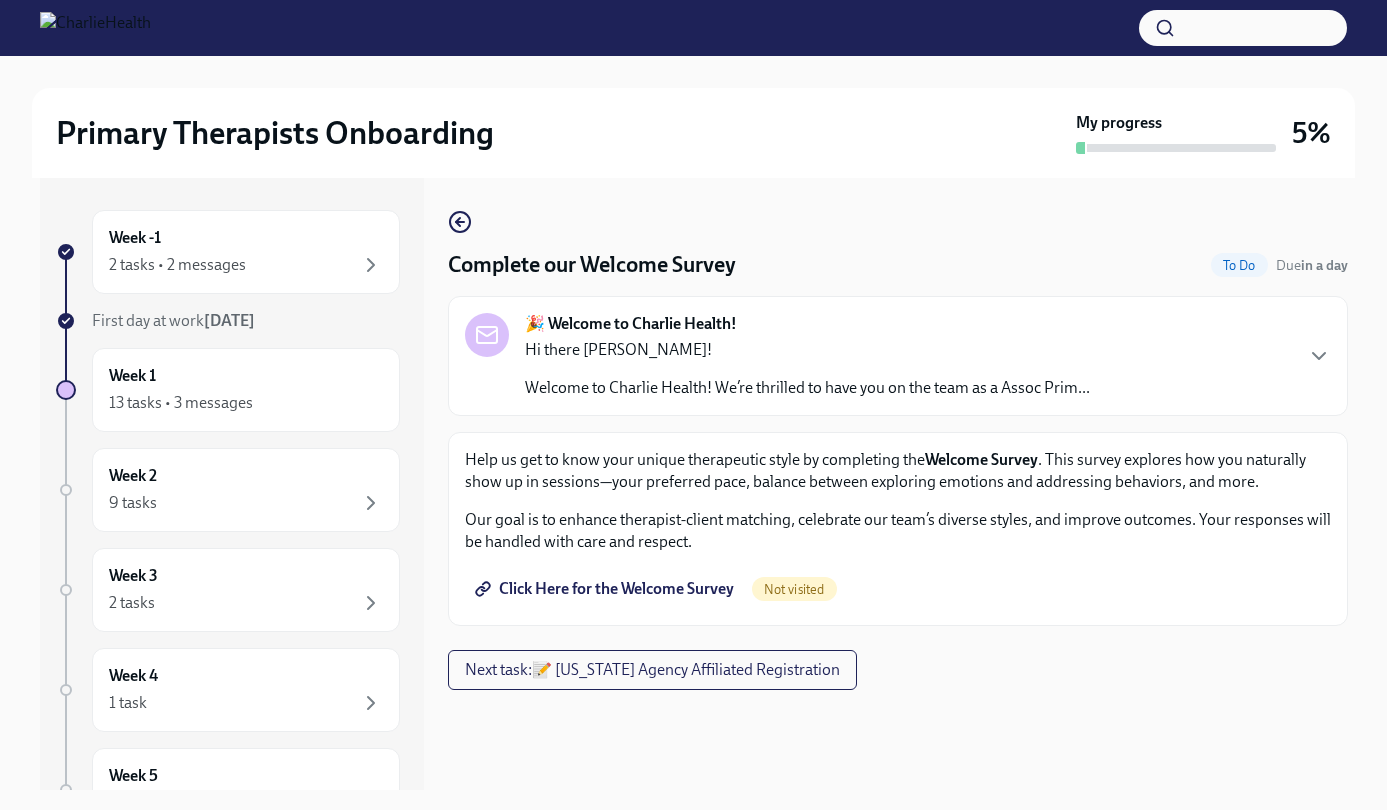 click on "Hi there [PERSON_NAME]!
Welcome to Charlie Health! We’re thrilled to have you on the team as a Assoc Prim..." at bounding box center [807, 369] 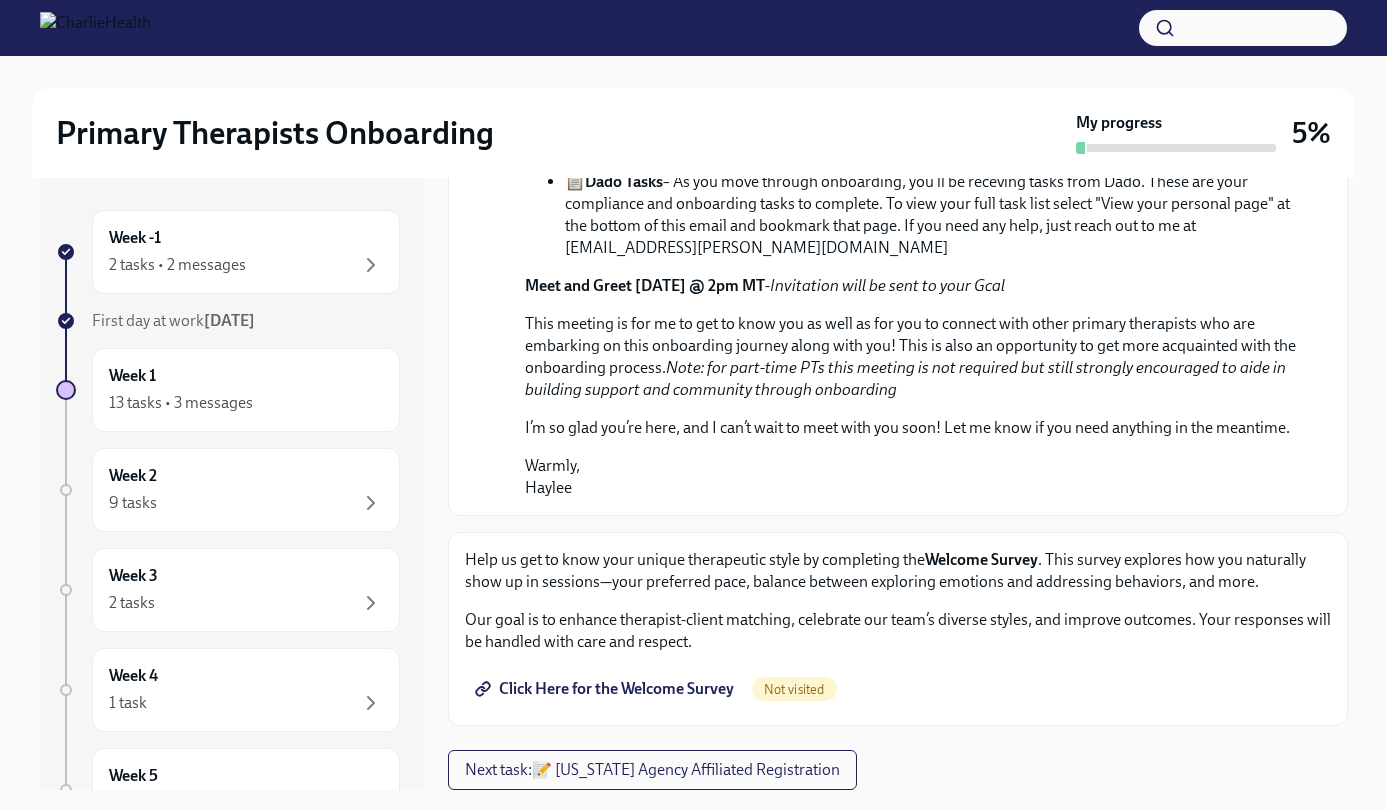 scroll, scrollTop: 976, scrollLeft: 0, axis: vertical 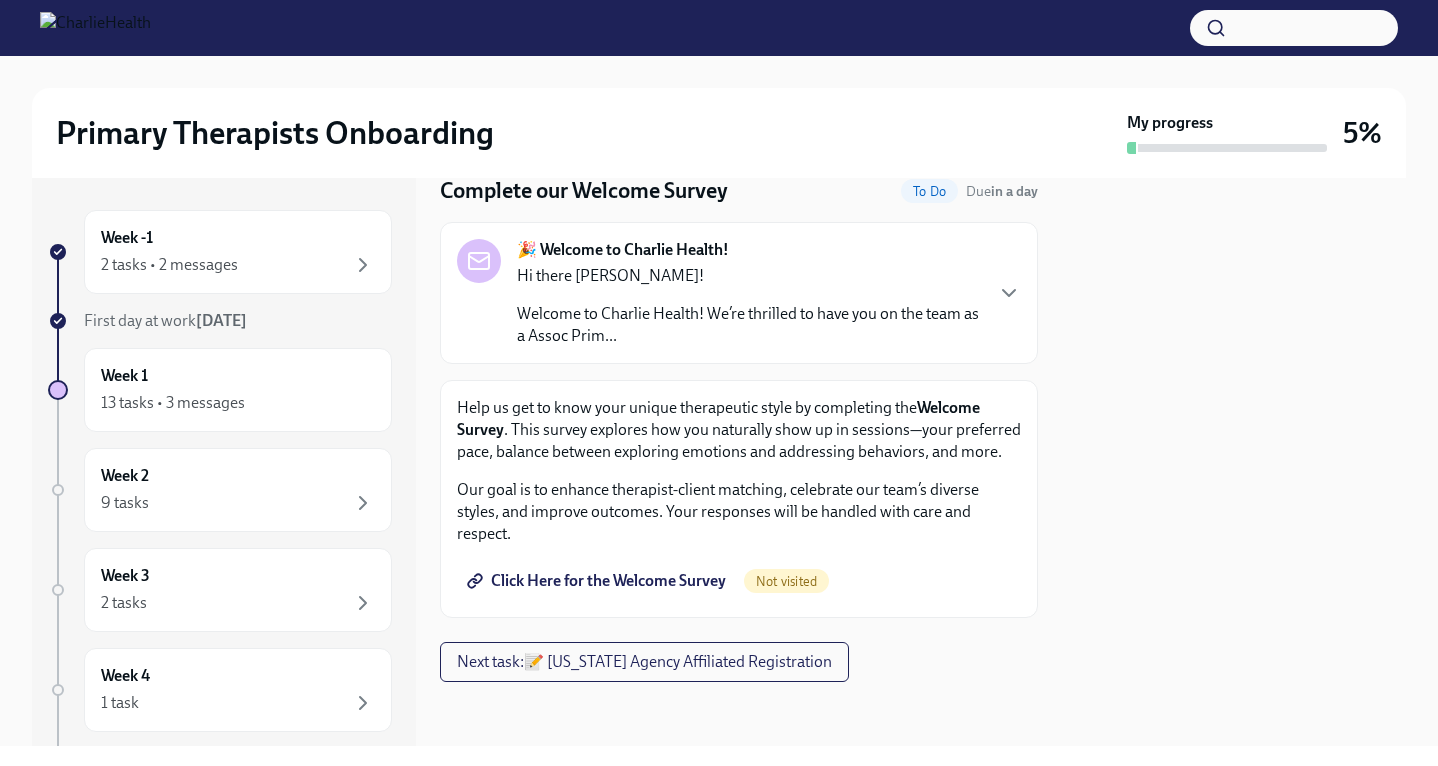 click on "Click Here for the Welcome Survey" at bounding box center [598, 581] 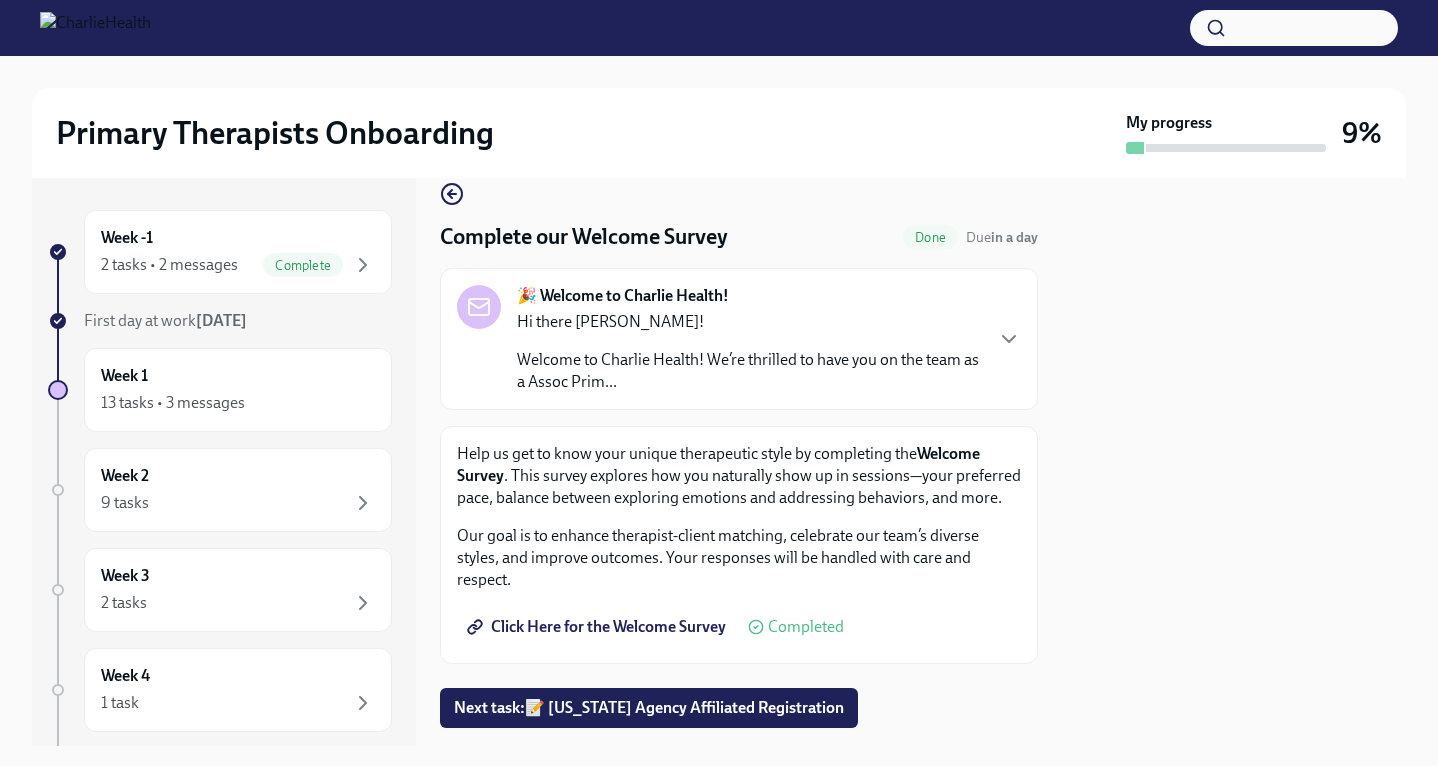 scroll, scrollTop: 16, scrollLeft: 0, axis: vertical 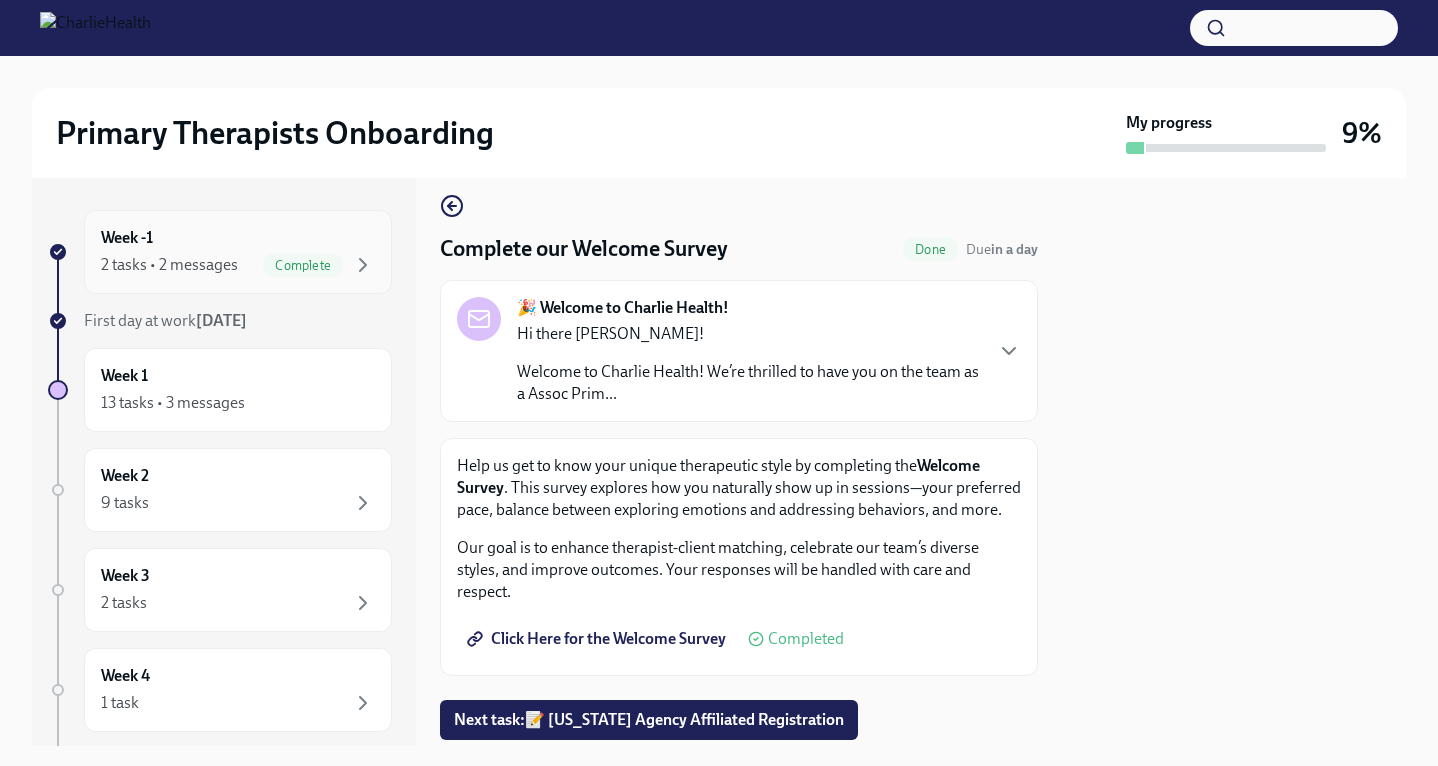 click on "Complete" at bounding box center [303, 265] 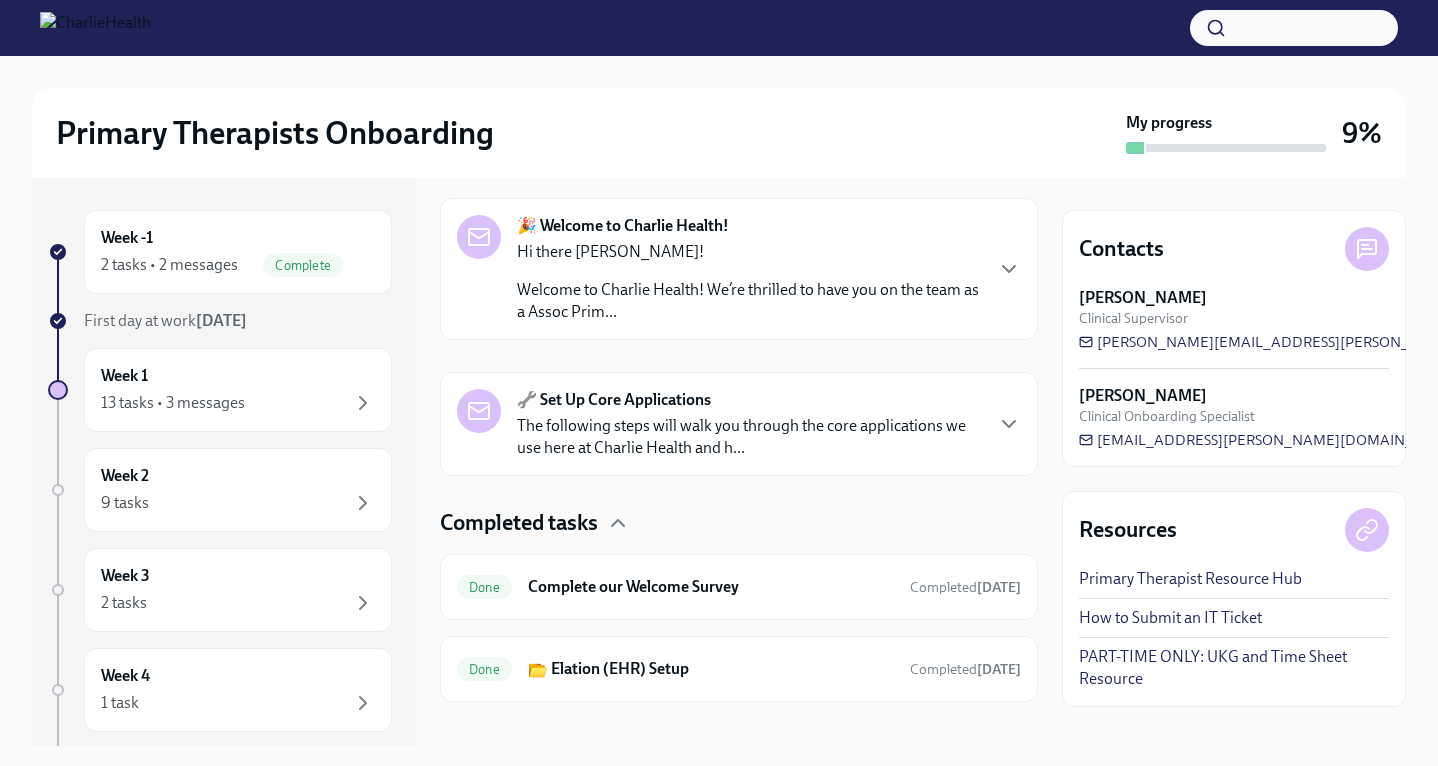 scroll, scrollTop: 330, scrollLeft: 0, axis: vertical 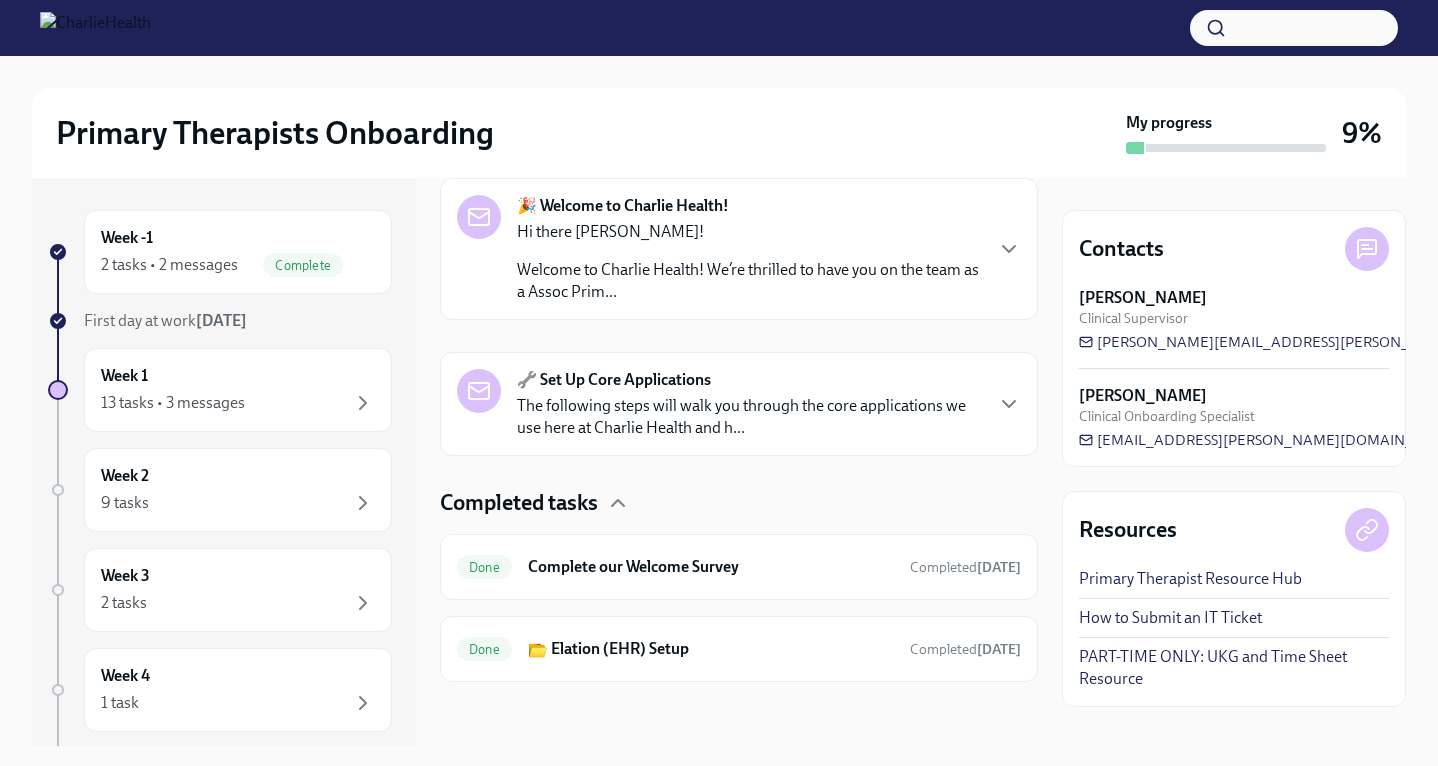 click on "Primary Therapist Resource Hub" at bounding box center [1190, 579] 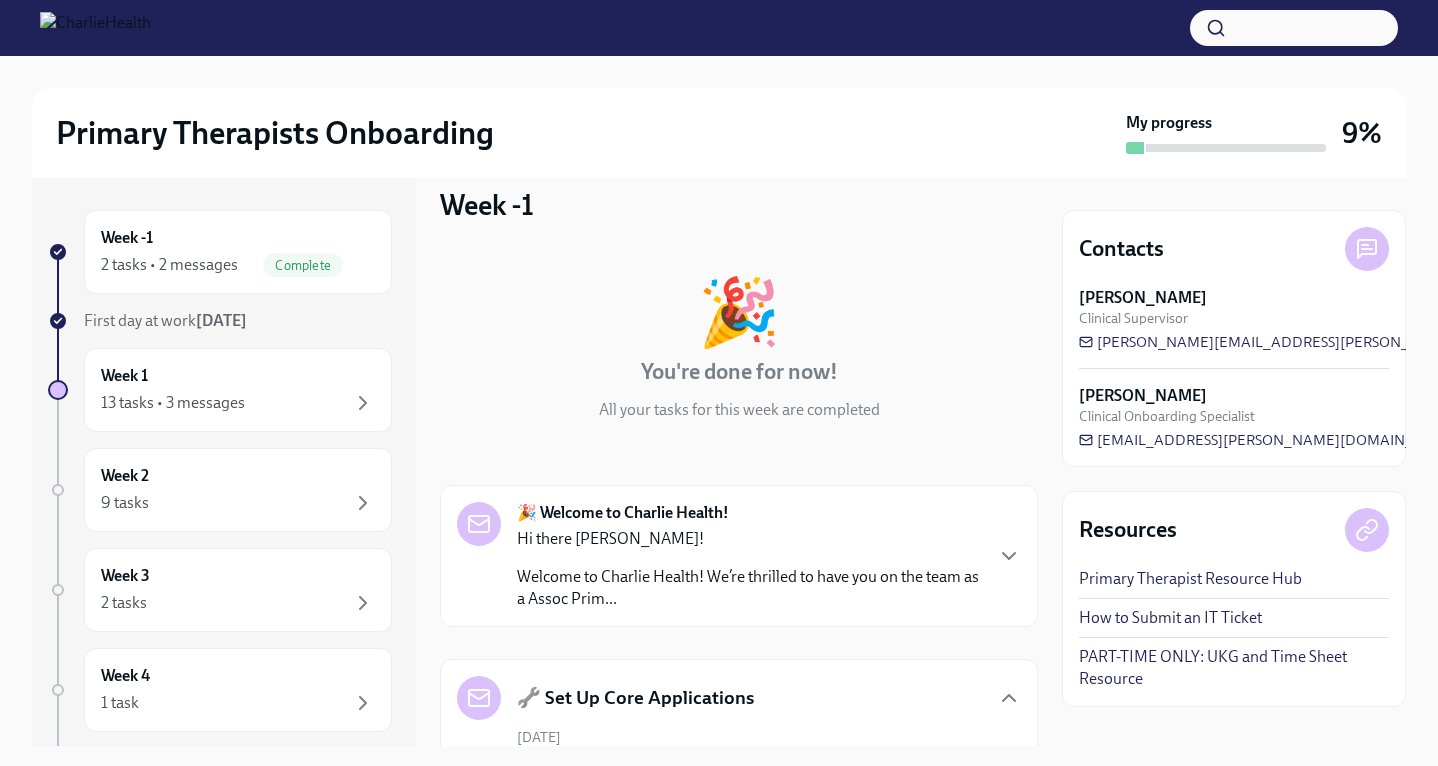 scroll, scrollTop: 0, scrollLeft: 0, axis: both 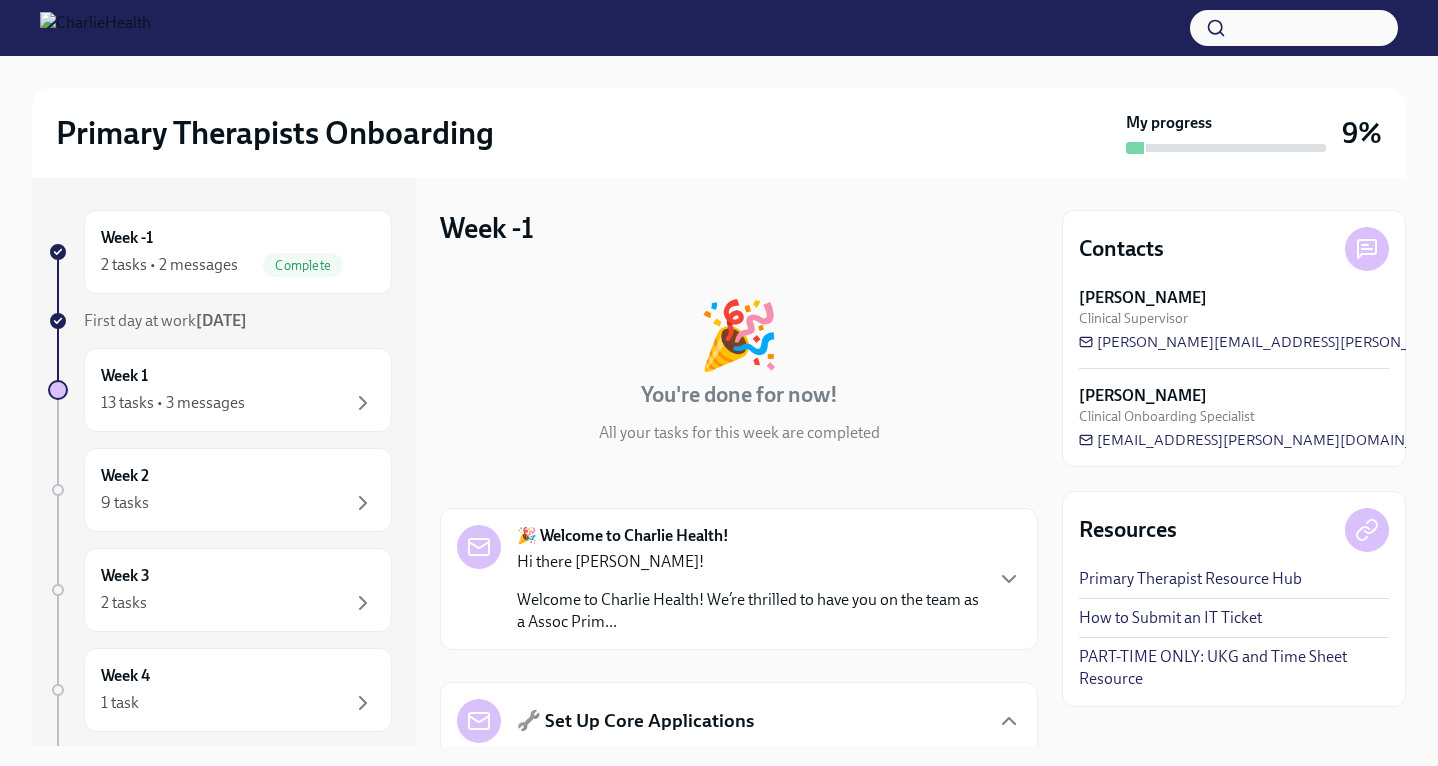 click on "Hi there [PERSON_NAME]!" at bounding box center (749, 562) 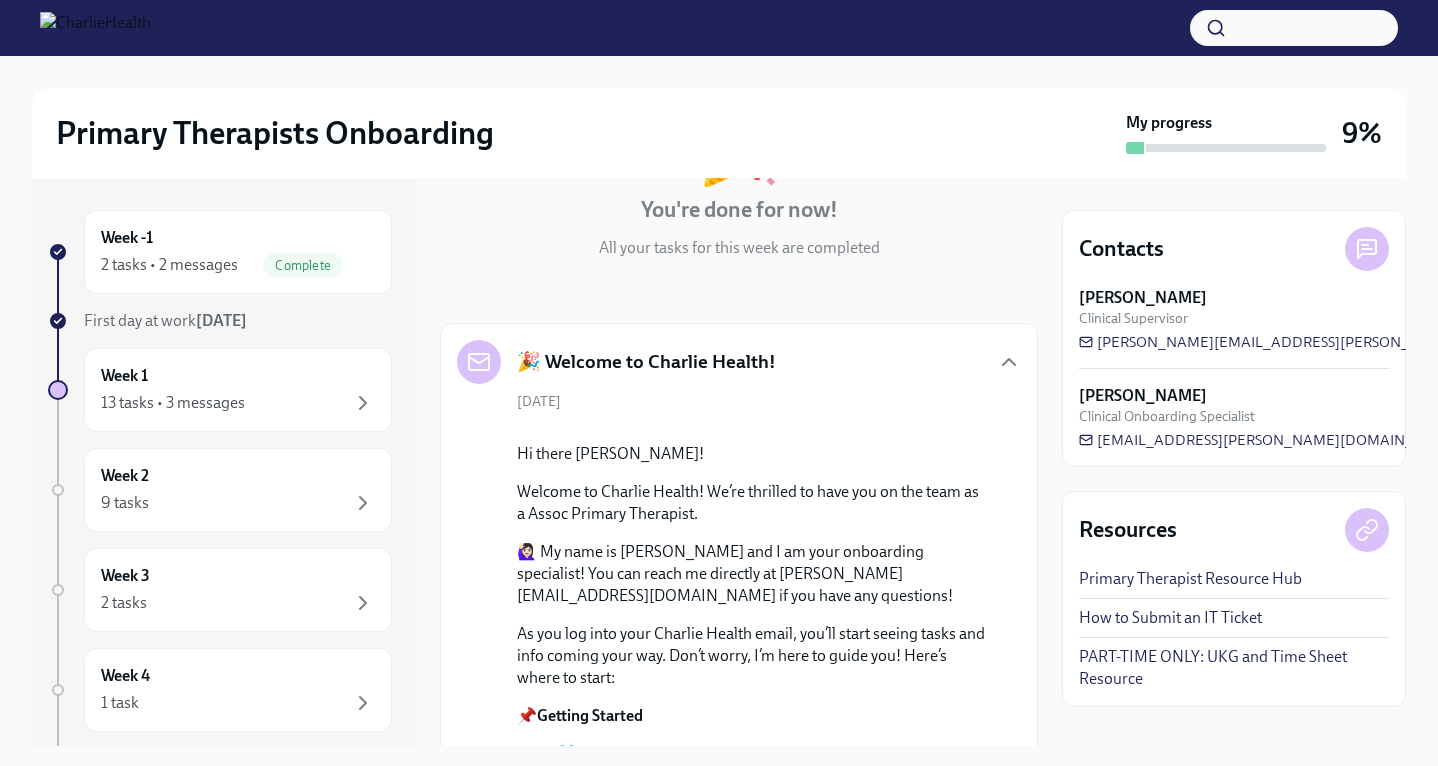 scroll, scrollTop: 0, scrollLeft: 0, axis: both 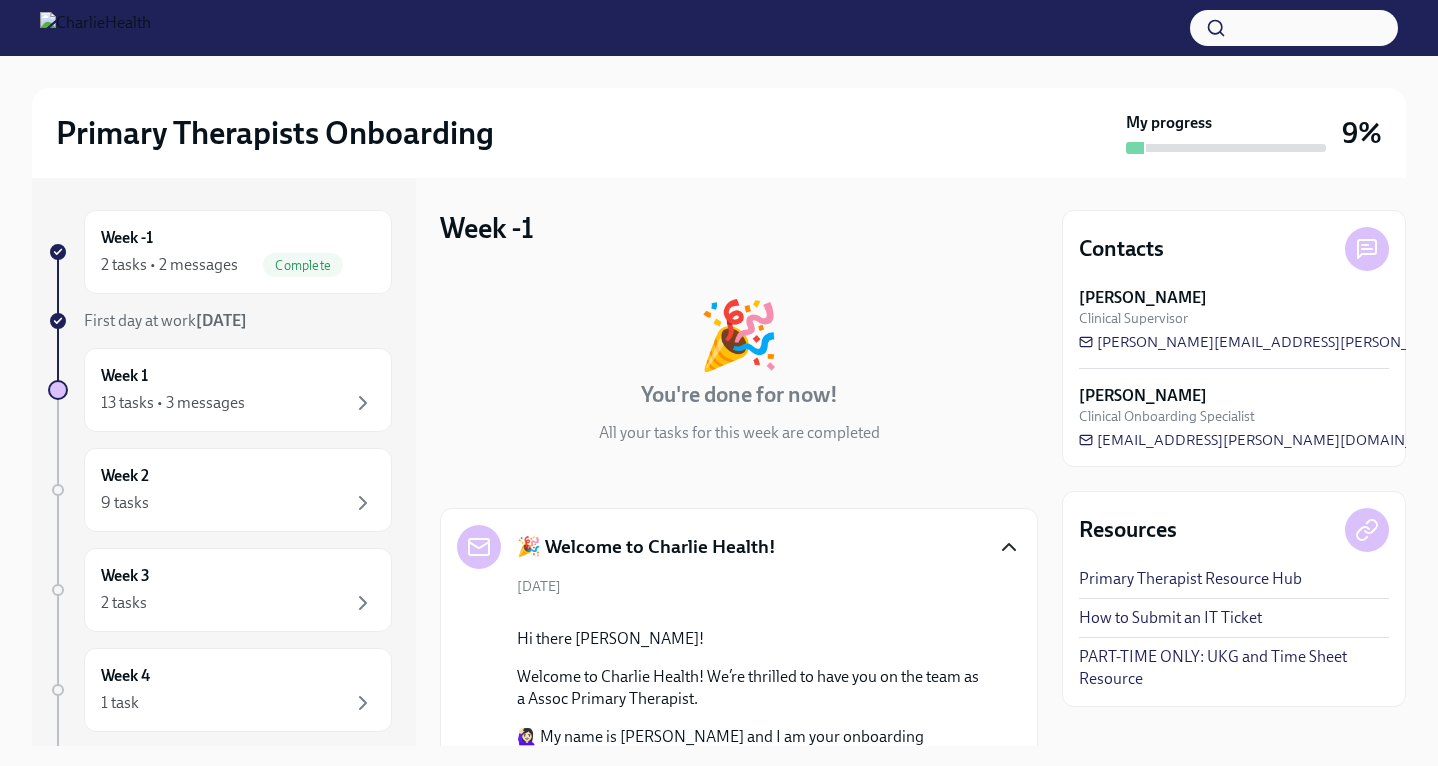 click 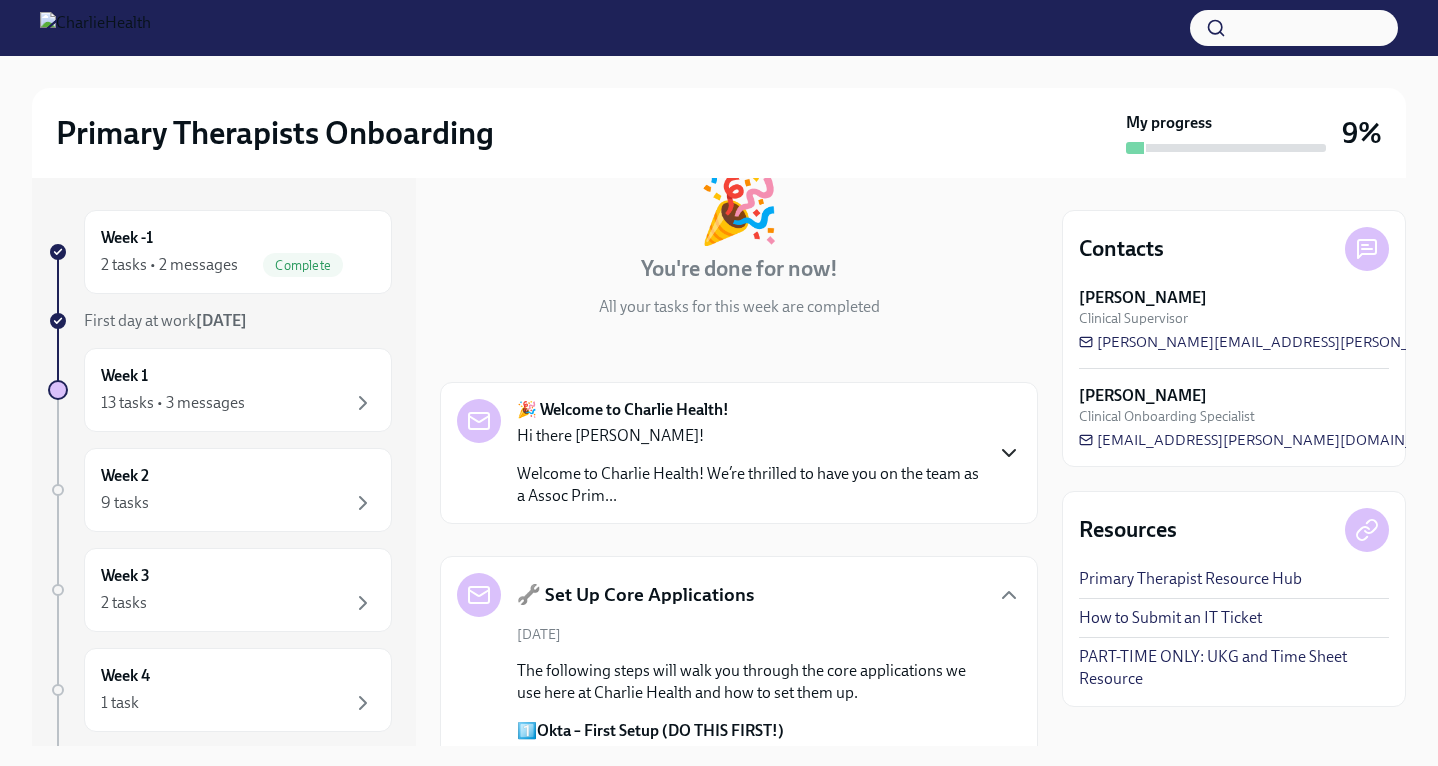 scroll, scrollTop: 195, scrollLeft: 0, axis: vertical 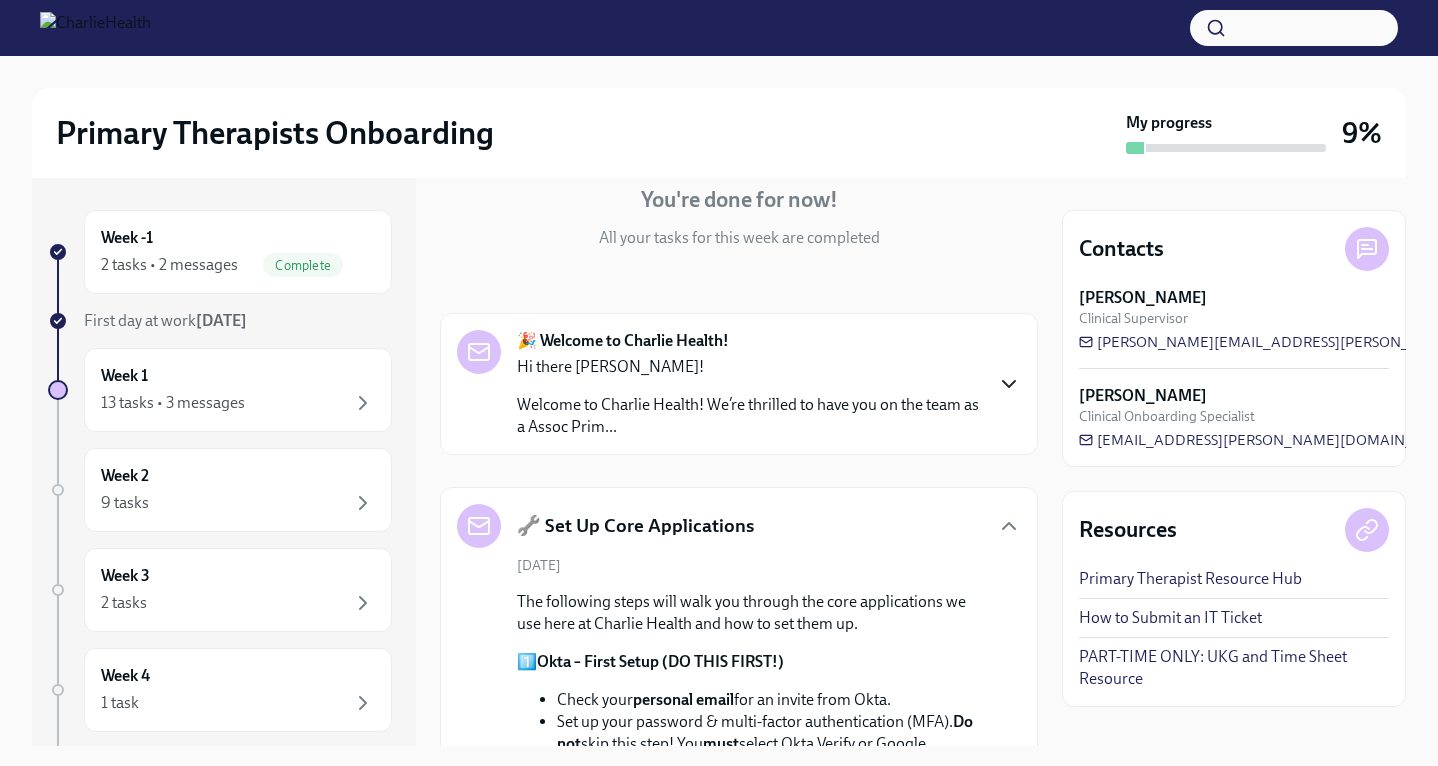 click on "🔧 Set Up Core Applications" at bounding box center [739, 526] 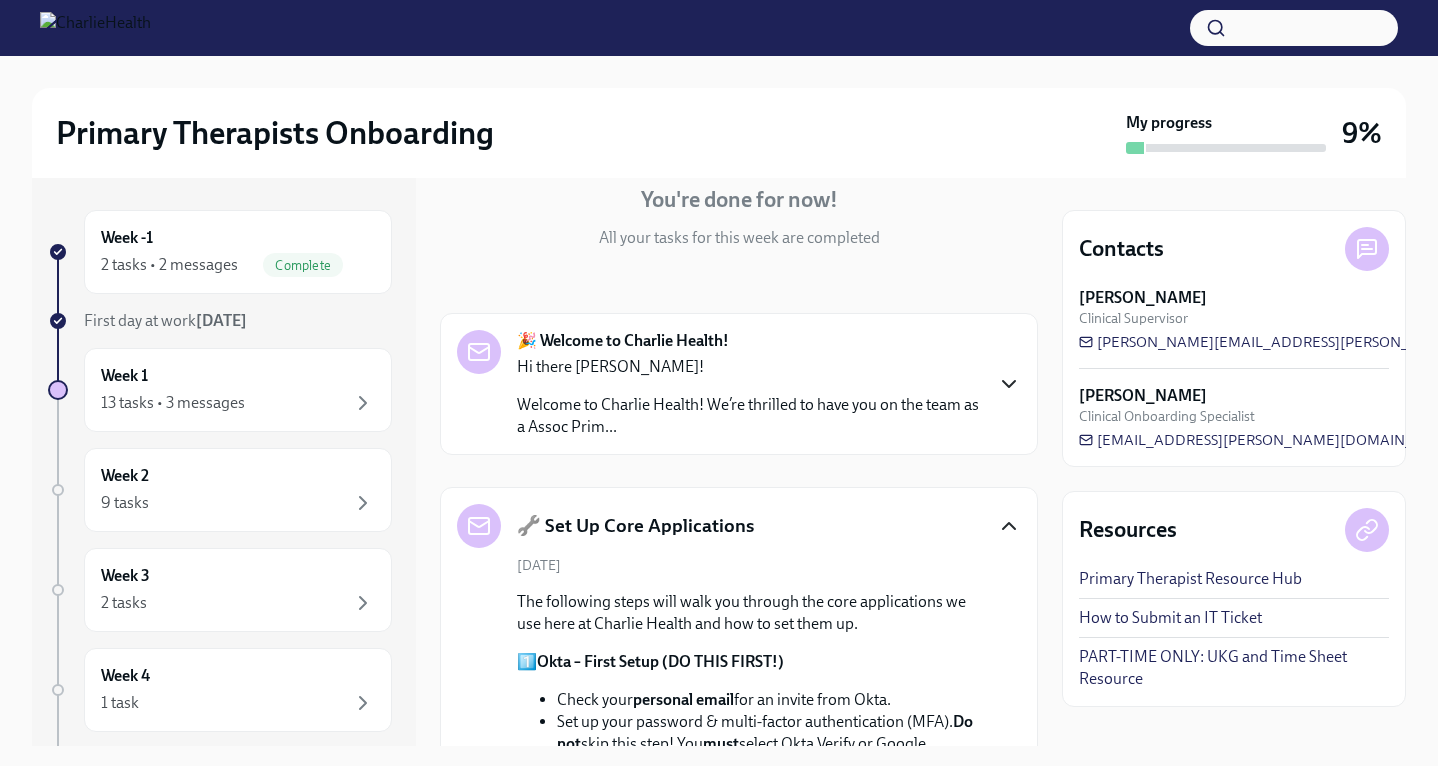click 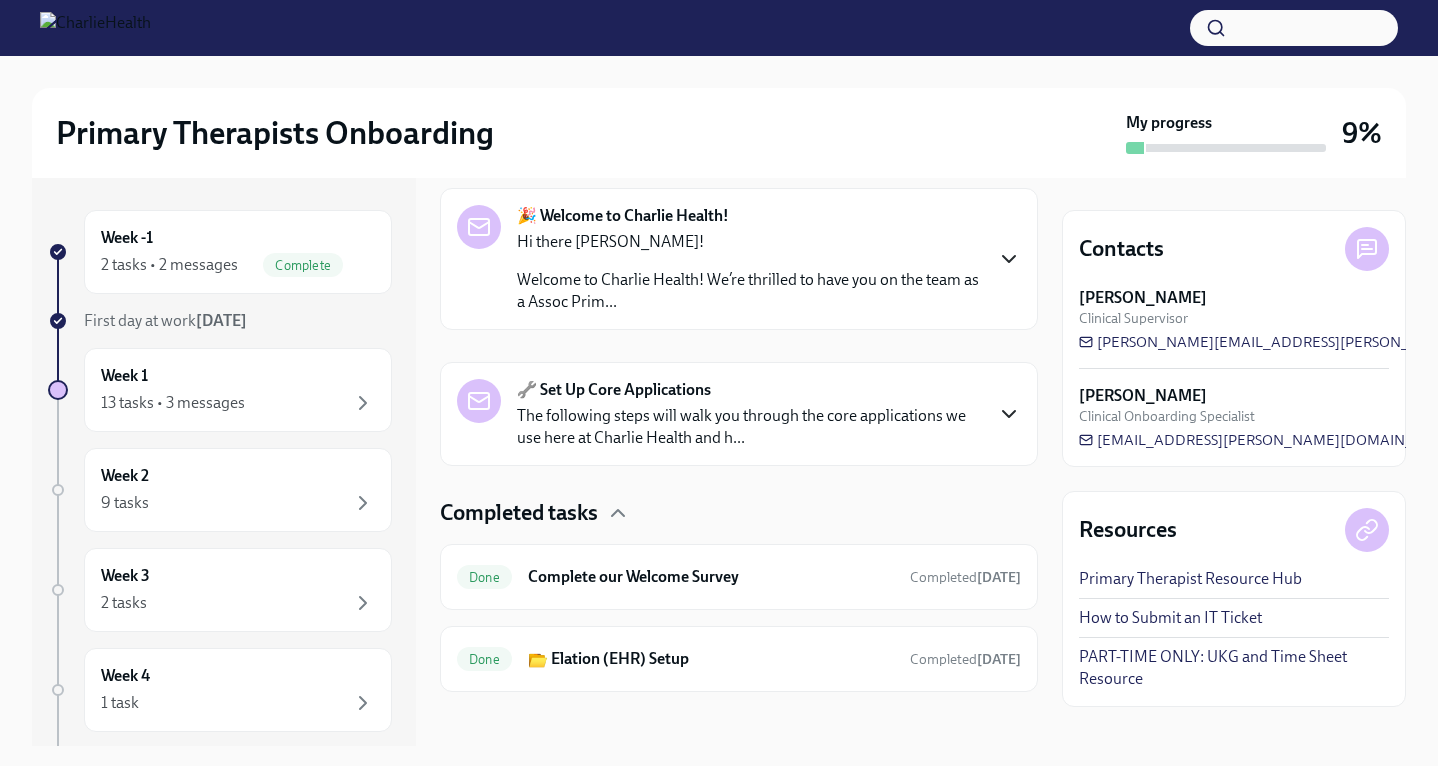 scroll, scrollTop: 330, scrollLeft: 0, axis: vertical 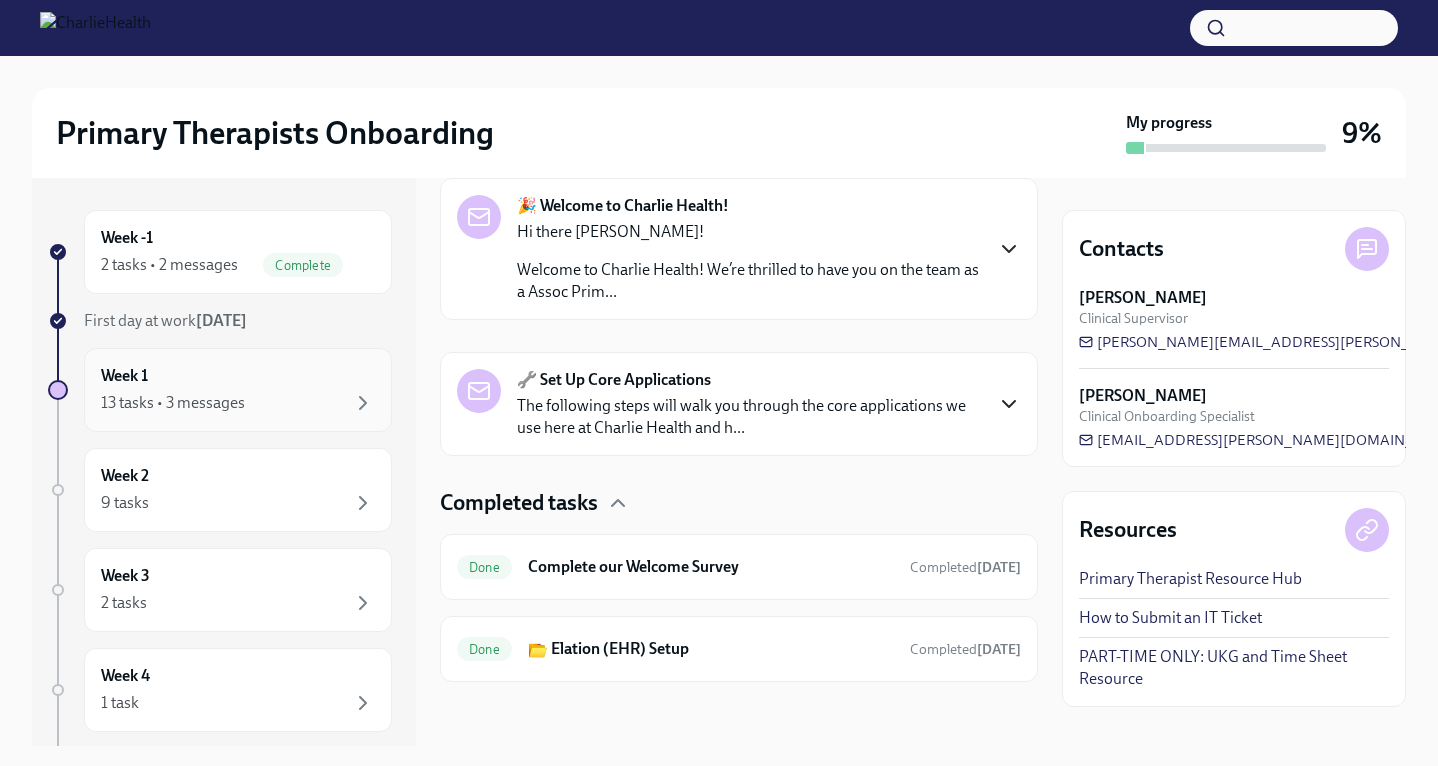 click on "Week 1 13 tasks • 3 messages" at bounding box center (238, 390) 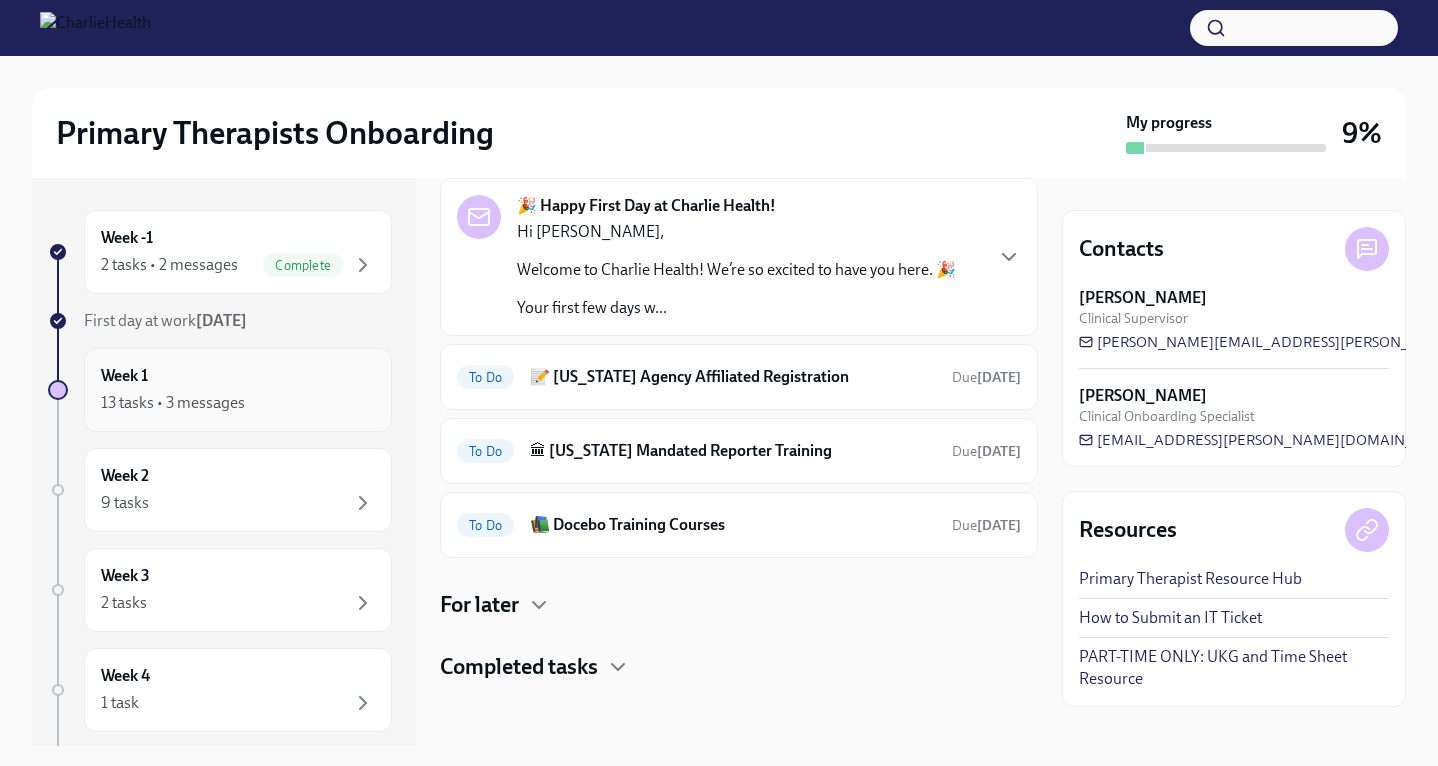 scroll, scrollTop: 92, scrollLeft: 0, axis: vertical 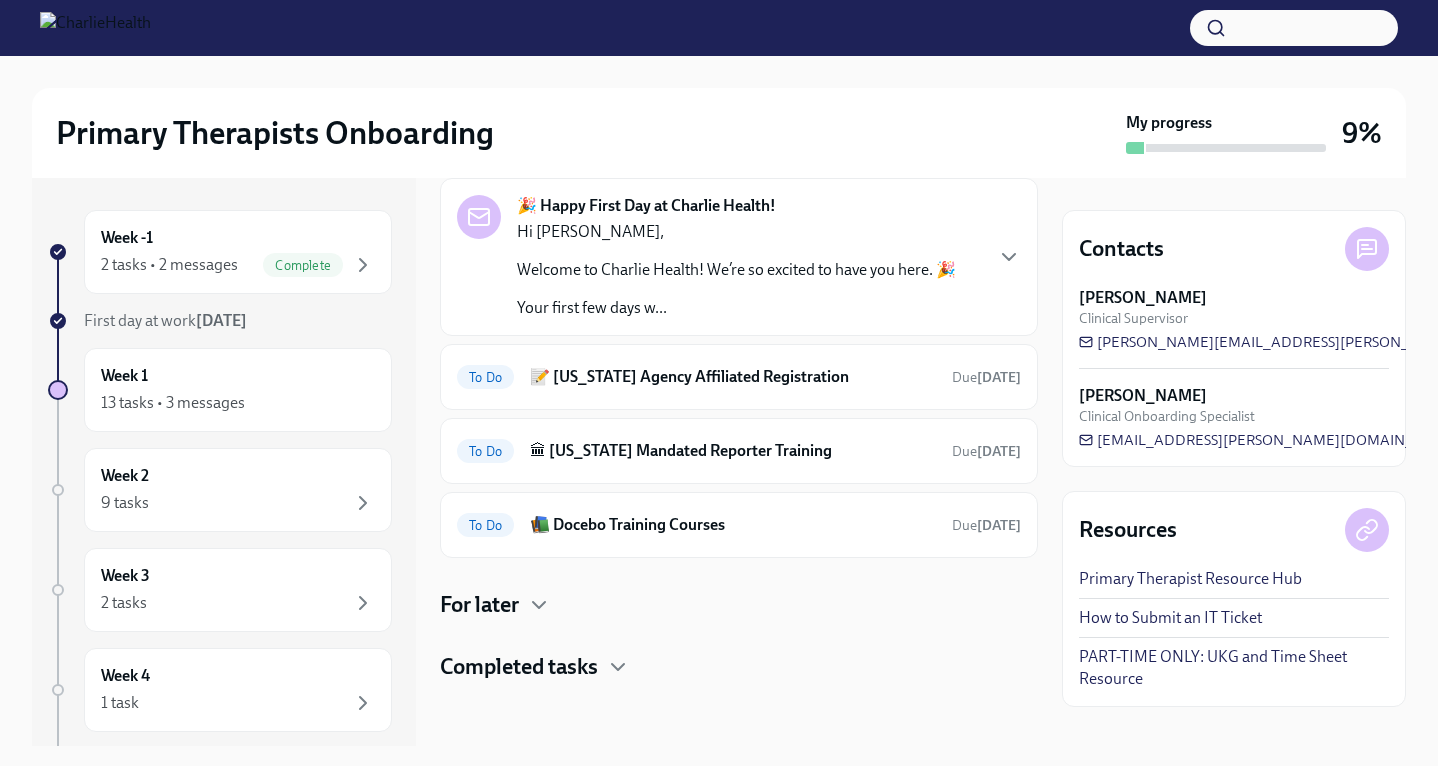 click on "🎉 Happy First Day at Charlie Health! Hi [PERSON_NAME],
Welcome to Charlie Health! We’re so excited to have you here. 🎉
Your first few days w..." at bounding box center (739, 257) 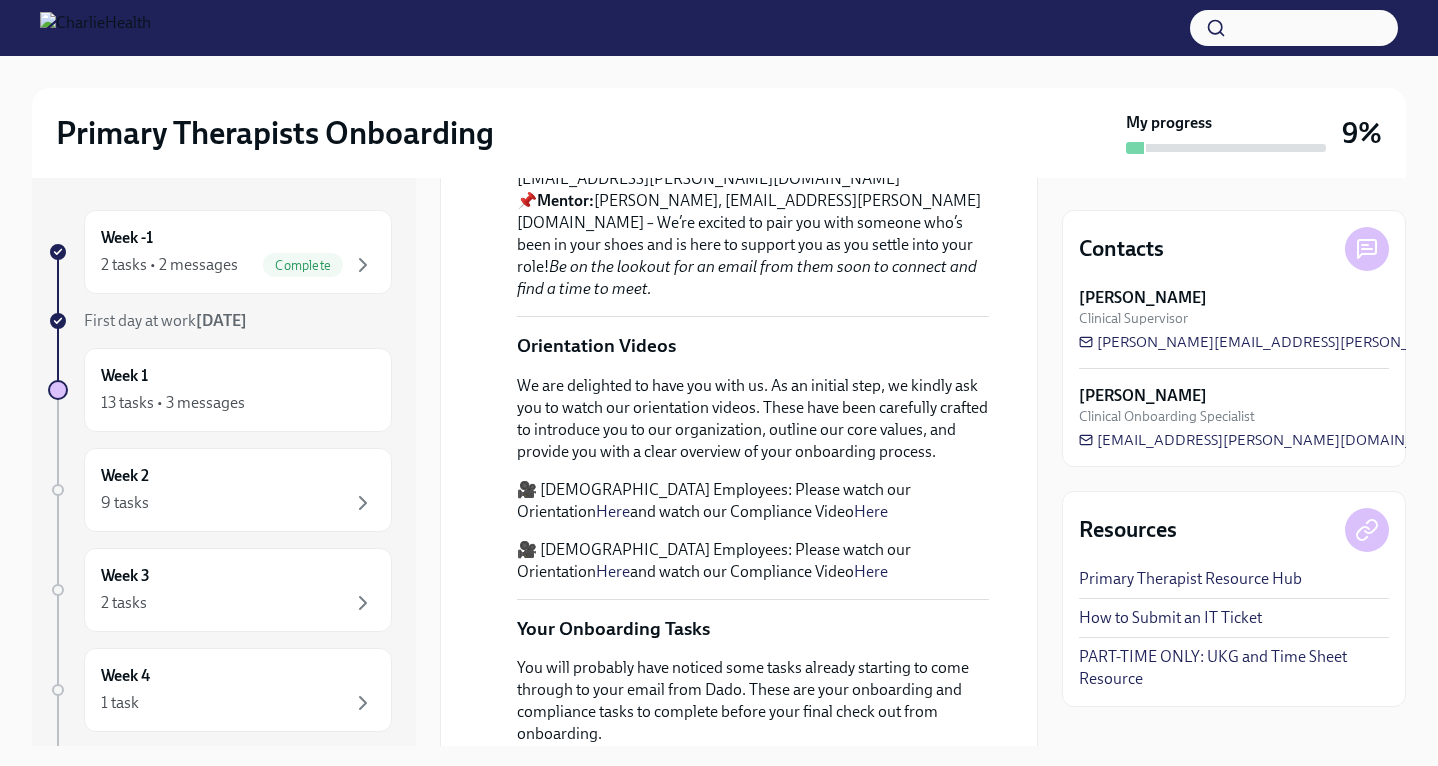 scroll, scrollTop: 538, scrollLeft: 0, axis: vertical 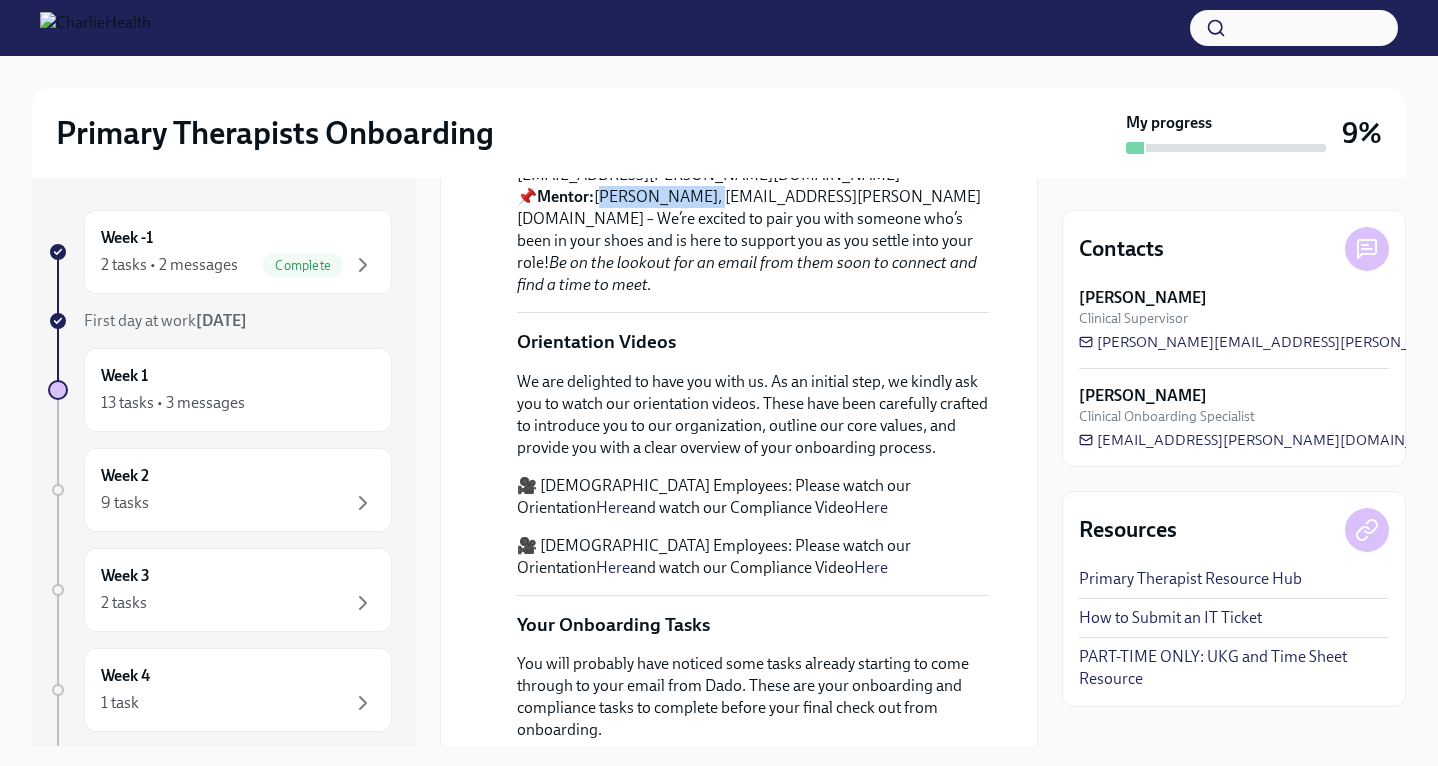 drag, startPoint x: 694, startPoint y: 399, endPoint x: 601, endPoint y: 396, distance: 93.04838 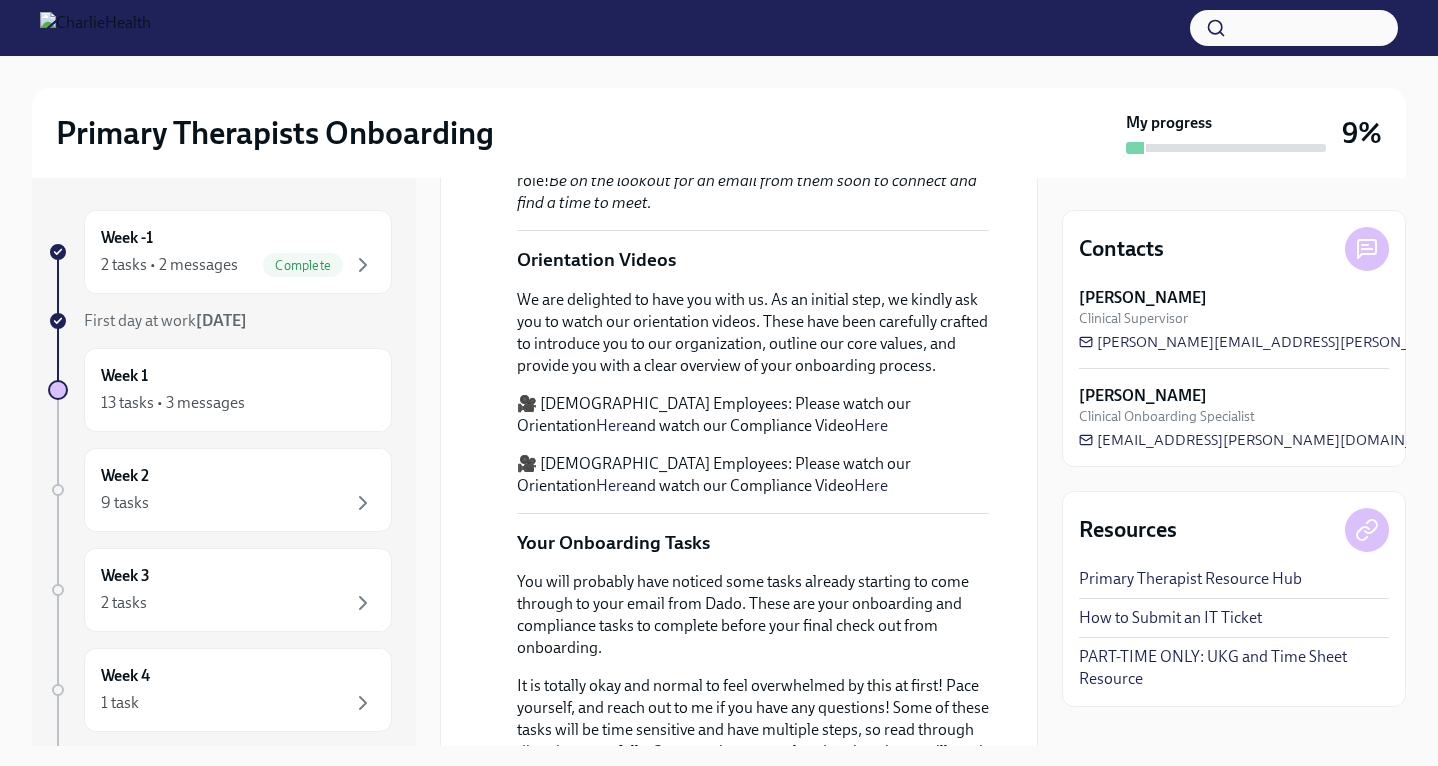 scroll, scrollTop: 628, scrollLeft: 0, axis: vertical 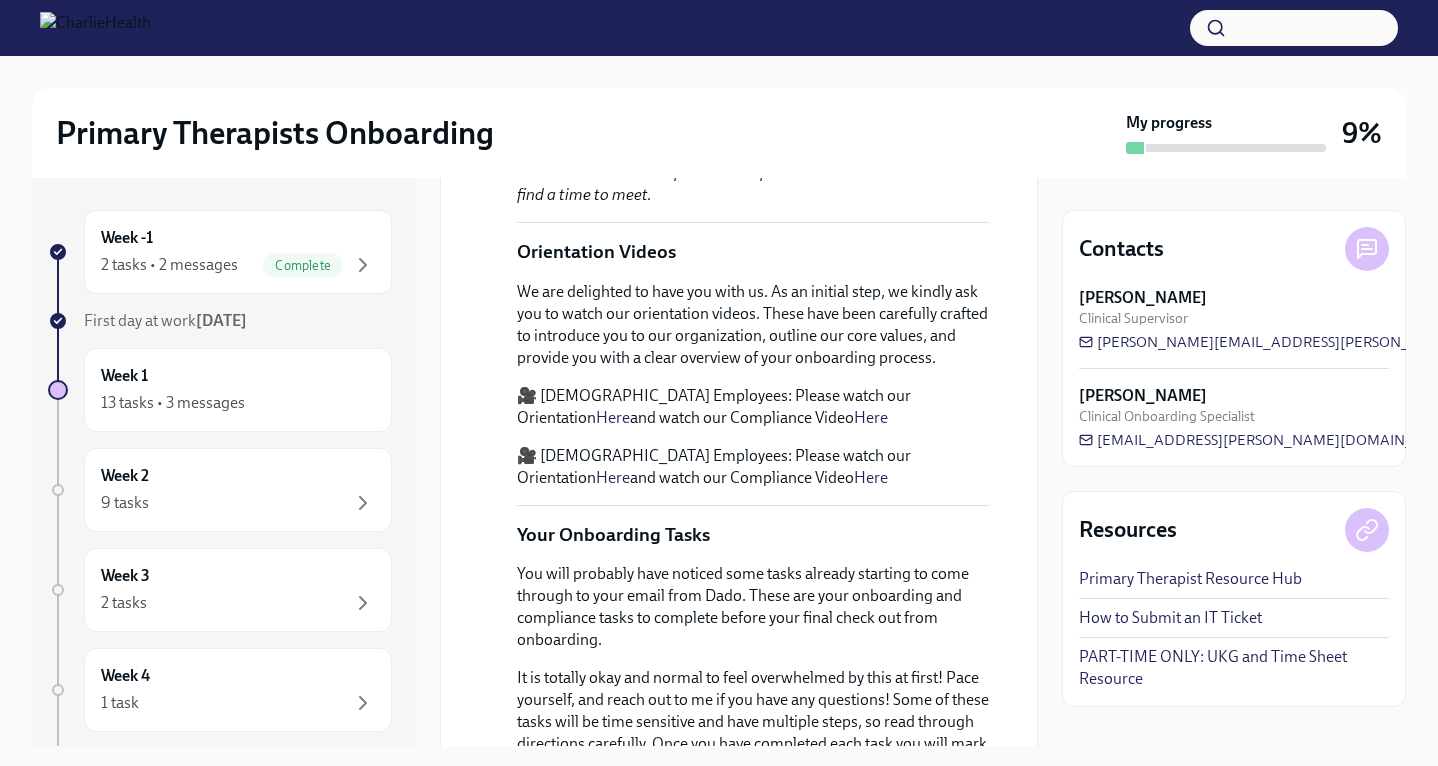 click on "🎥  [DEMOGRAPHIC_DATA] Employees: Please watch our Orientation  Here  and watch our Compliance Video  Here" at bounding box center (753, 467) 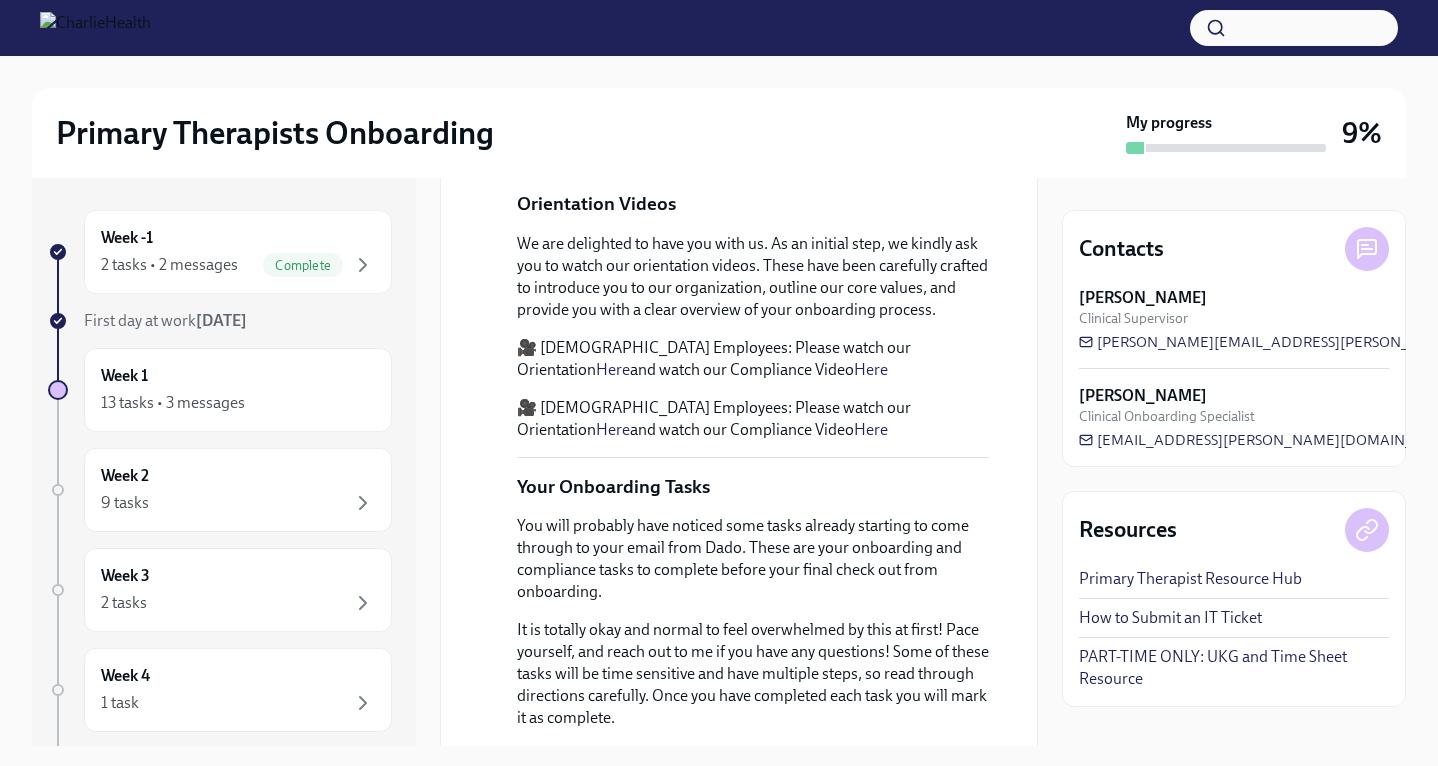 scroll, scrollTop: 684, scrollLeft: 0, axis: vertical 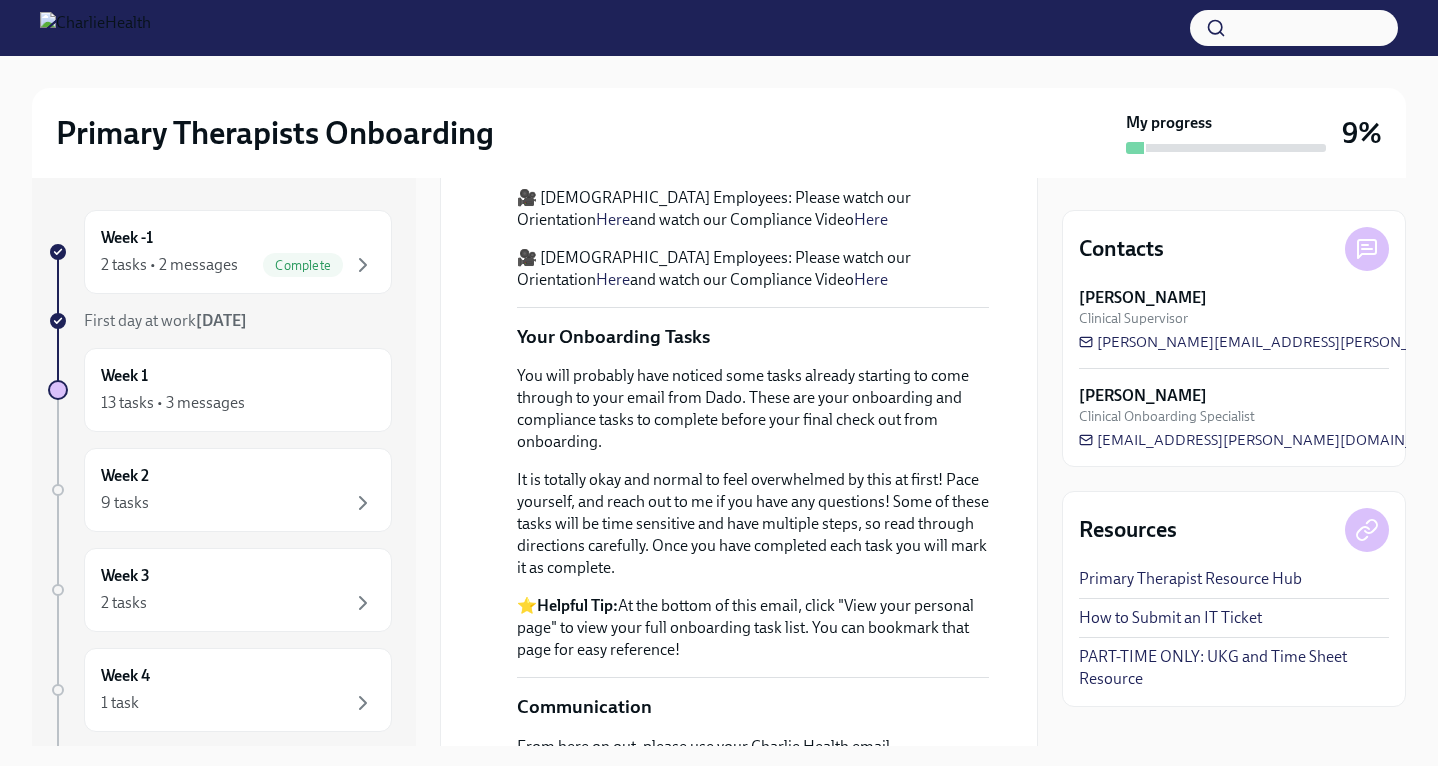 click on "Here" at bounding box center [871, 279] 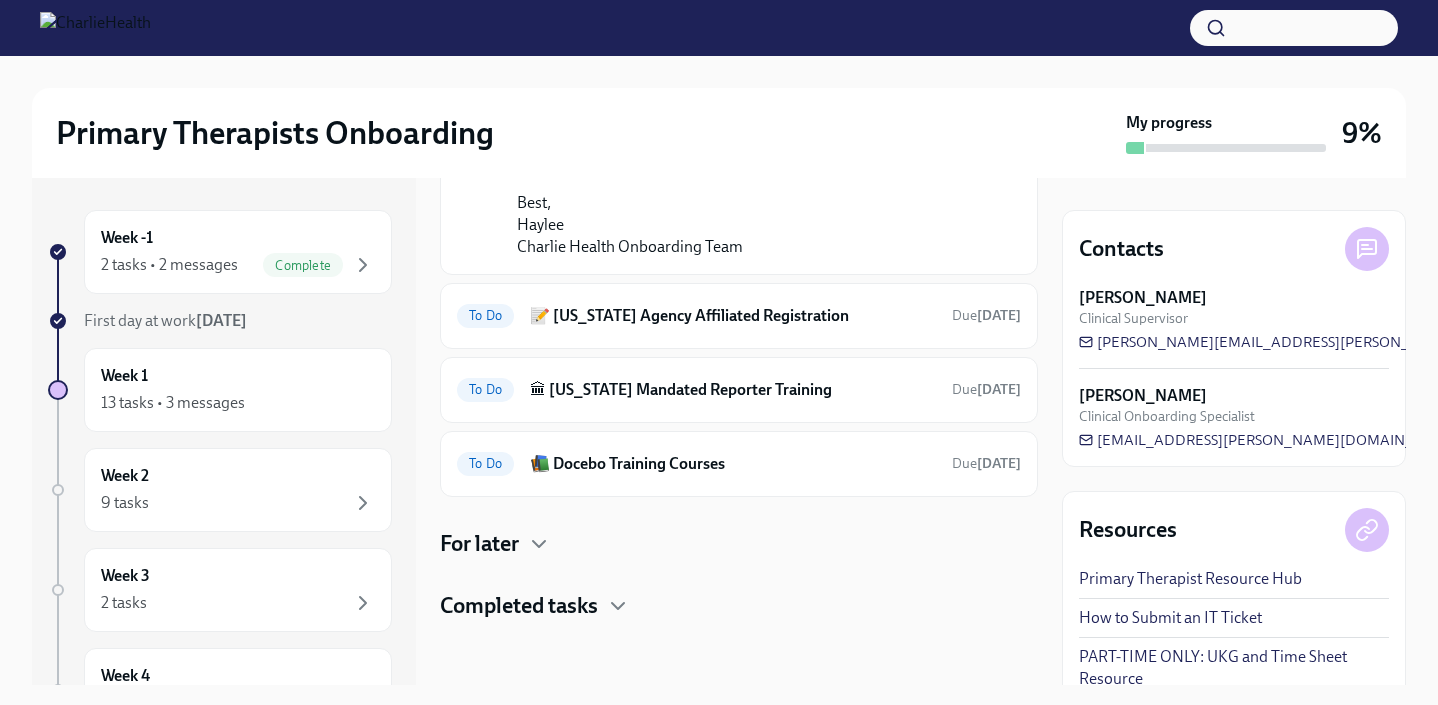 scroll, scrollTop: 1793, scrollLeft: 0, axis: vertical 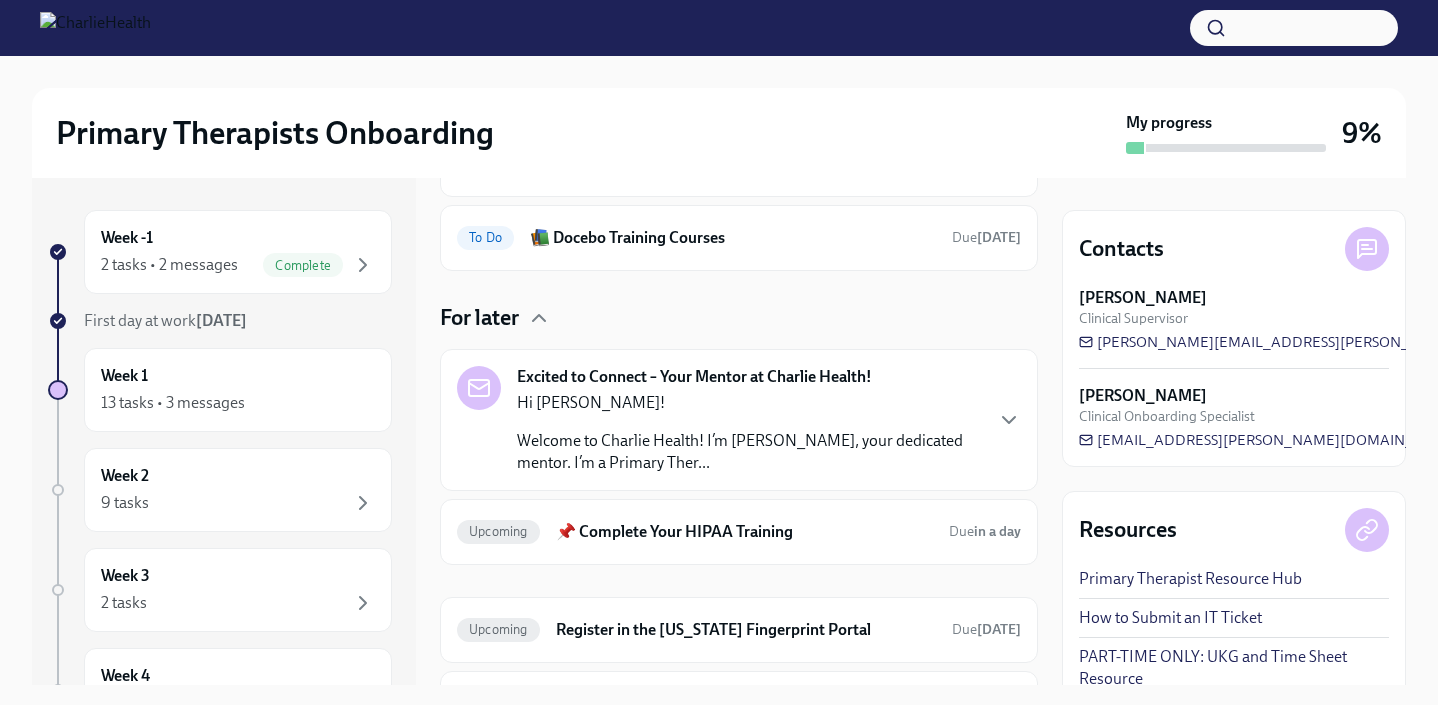 click on "Hi [PERSON_NAME]!
Welcome to Charlie Health! I’m [PERSON_NAME], your dedicated mentor. I’m a Primary Ther..." at bounding box center (749, 433) 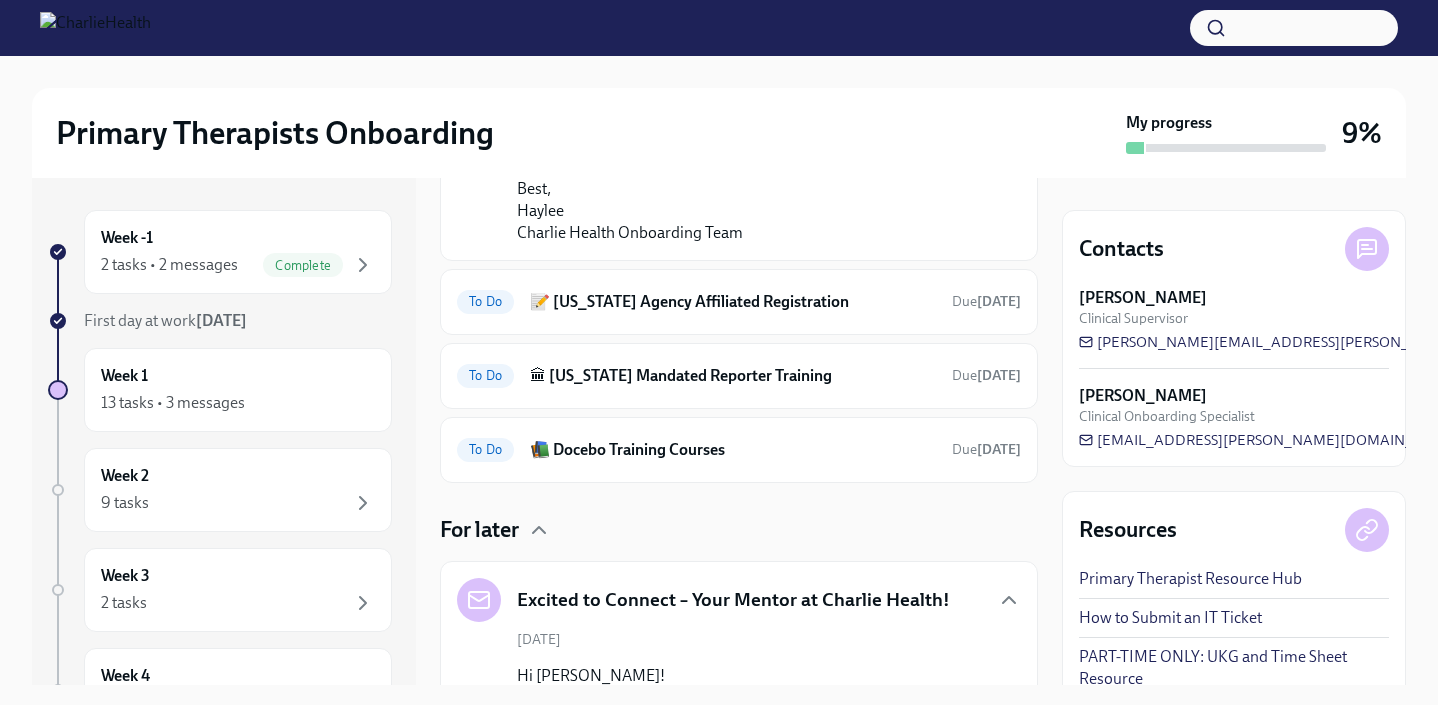 scroll, scrollTop: 1654, scrollLeft: 0, axis: vertical 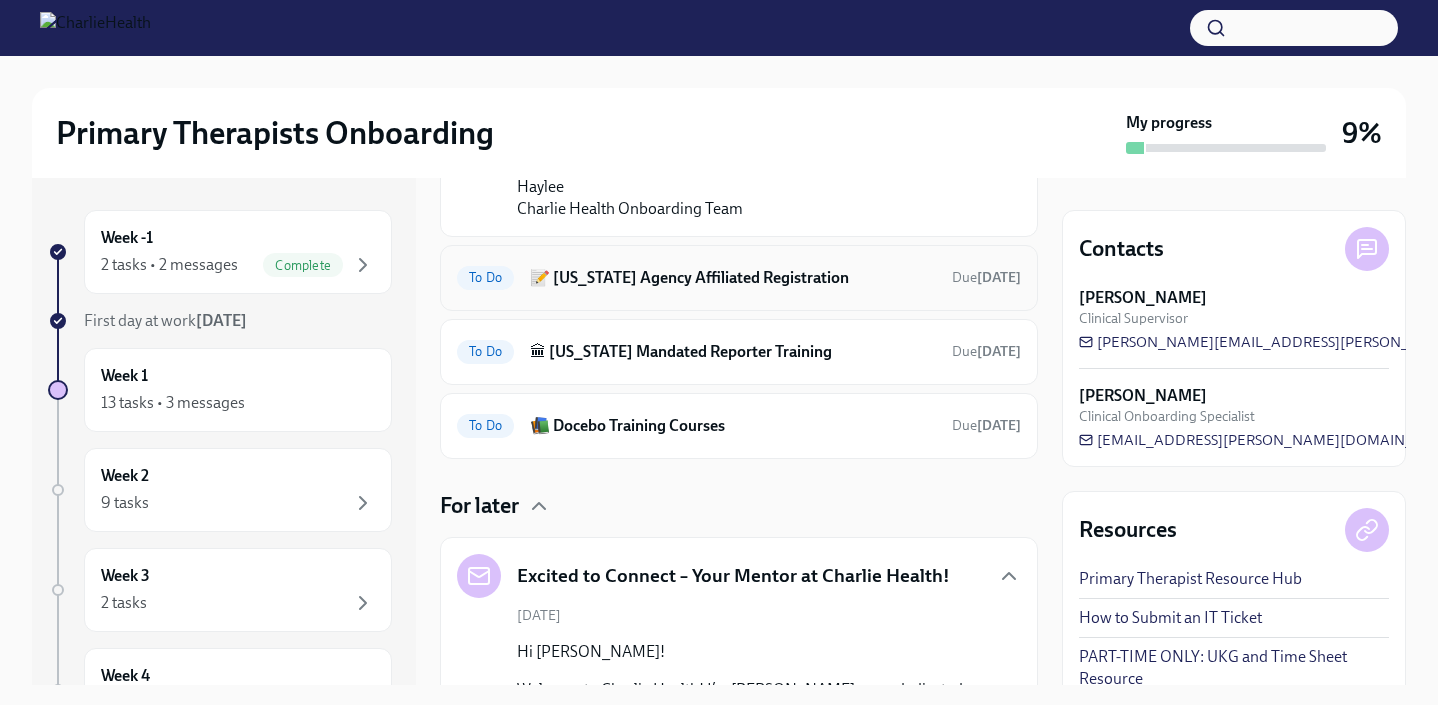 click on "📝 [US_STATE] Agency Affiliated Registration" at bounding box center (733, 278) 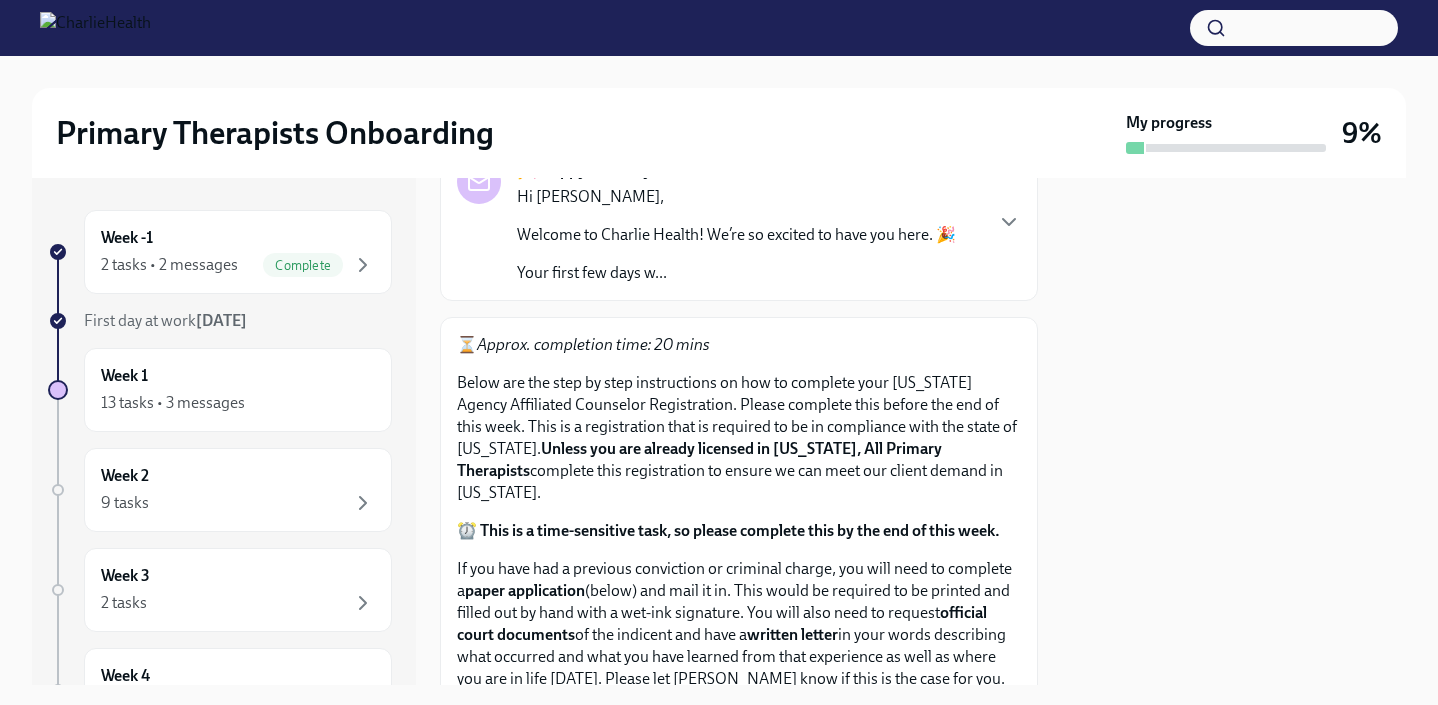 scroll, scrollTop: 160, scrollLeft: 0, axis: vertical 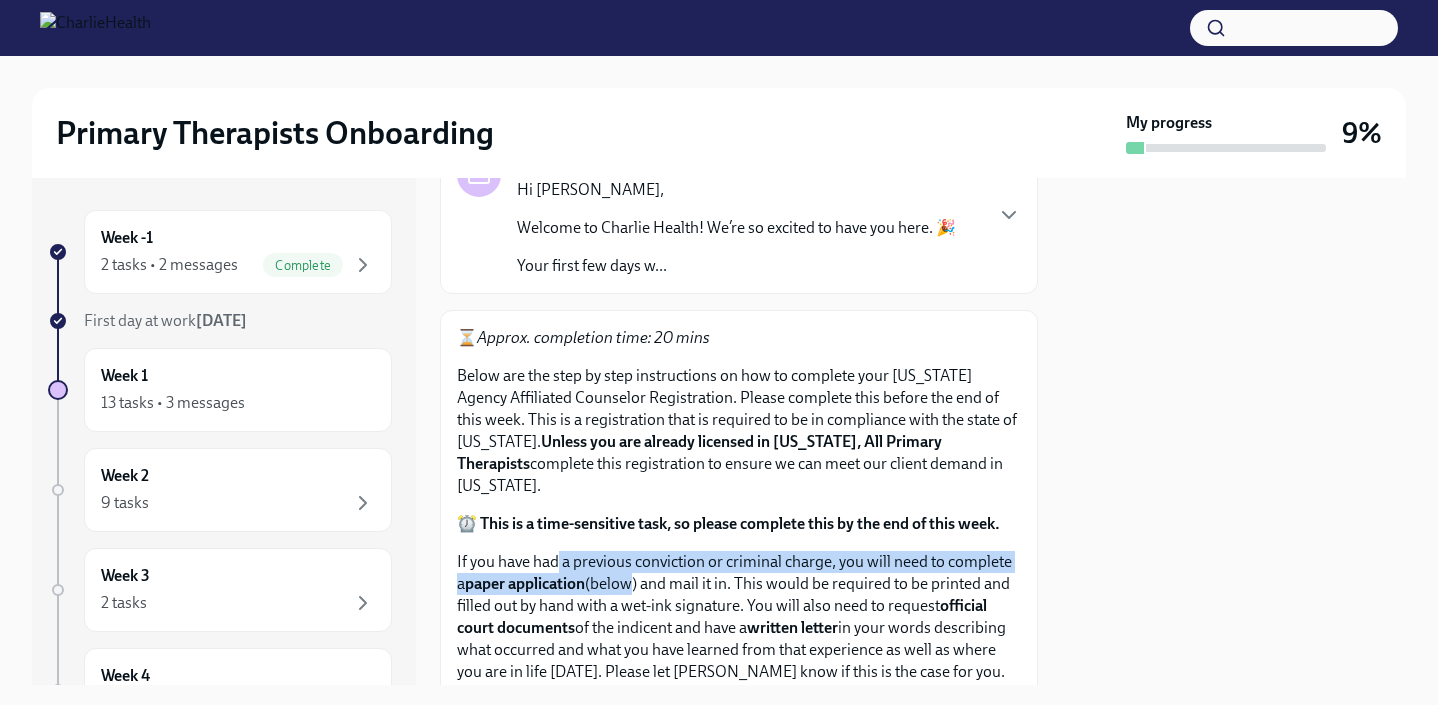 drag, startPoint x: 556, startPoint y: 573, endPoint x: 634, endPoint y: 577, distance: 78.10249 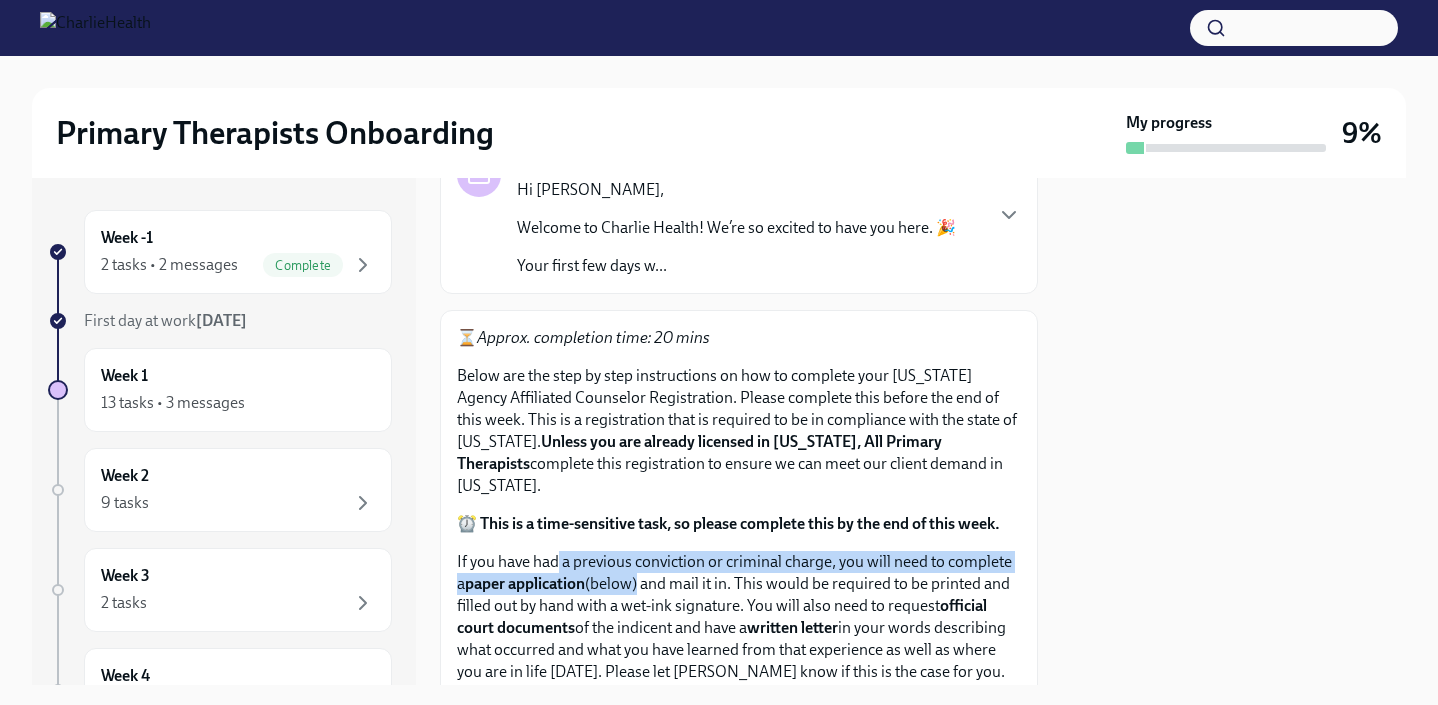 click on "If you have had a previous conviction or criminal charge, you will need to complete a  paper application  (below) and mail it in. This would be required to be printed and filled out by hand with a wet-ink signature. You will also need to request  official court documents  of the indicent and have a  written letter  in your words describing what occurred and what you have learned from that experience as well as where you are in life [DATE]. Please let [PERSON_NAME] know if this is the case for you. We can provide support by mailing this to the WA Department of Health and covering the required fee." at bounding box center [739, 639] 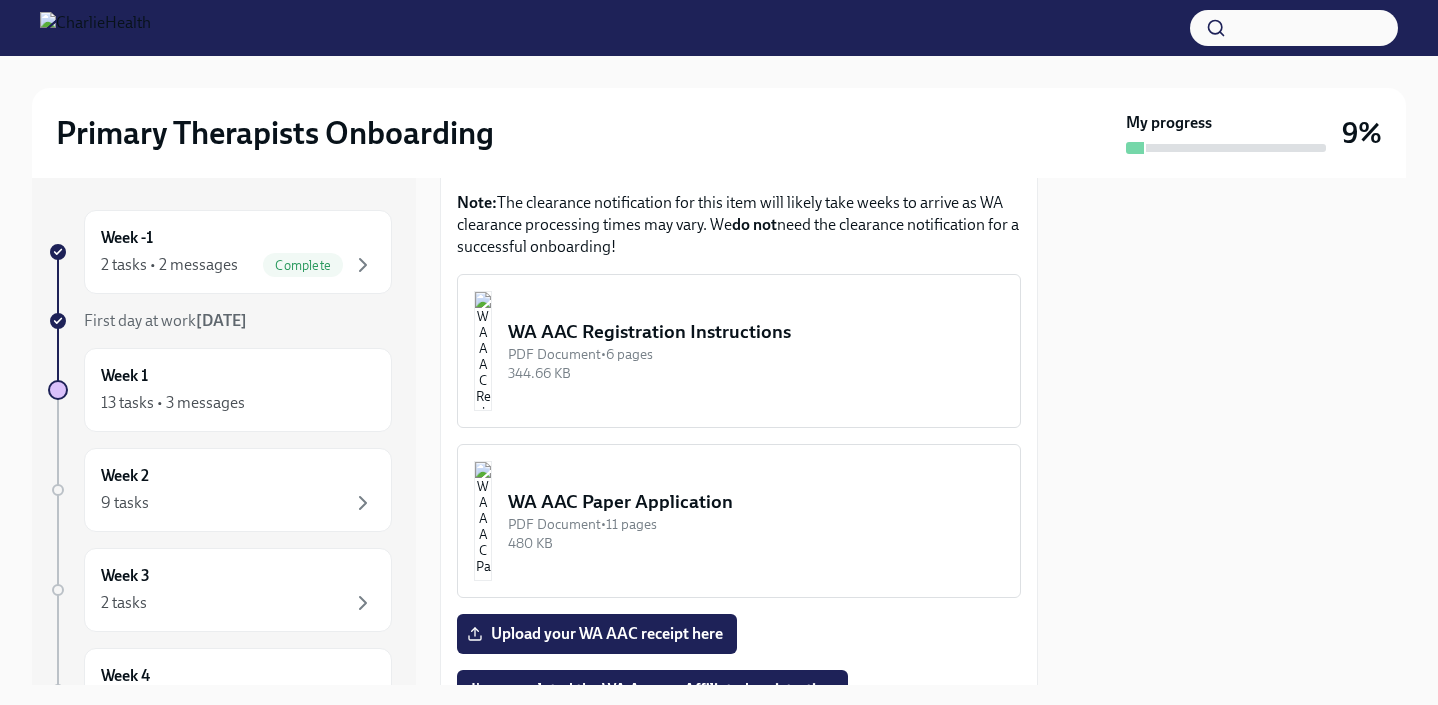 scroll, scrollTop: 1116, scrollLeft: 0, axis: vertical 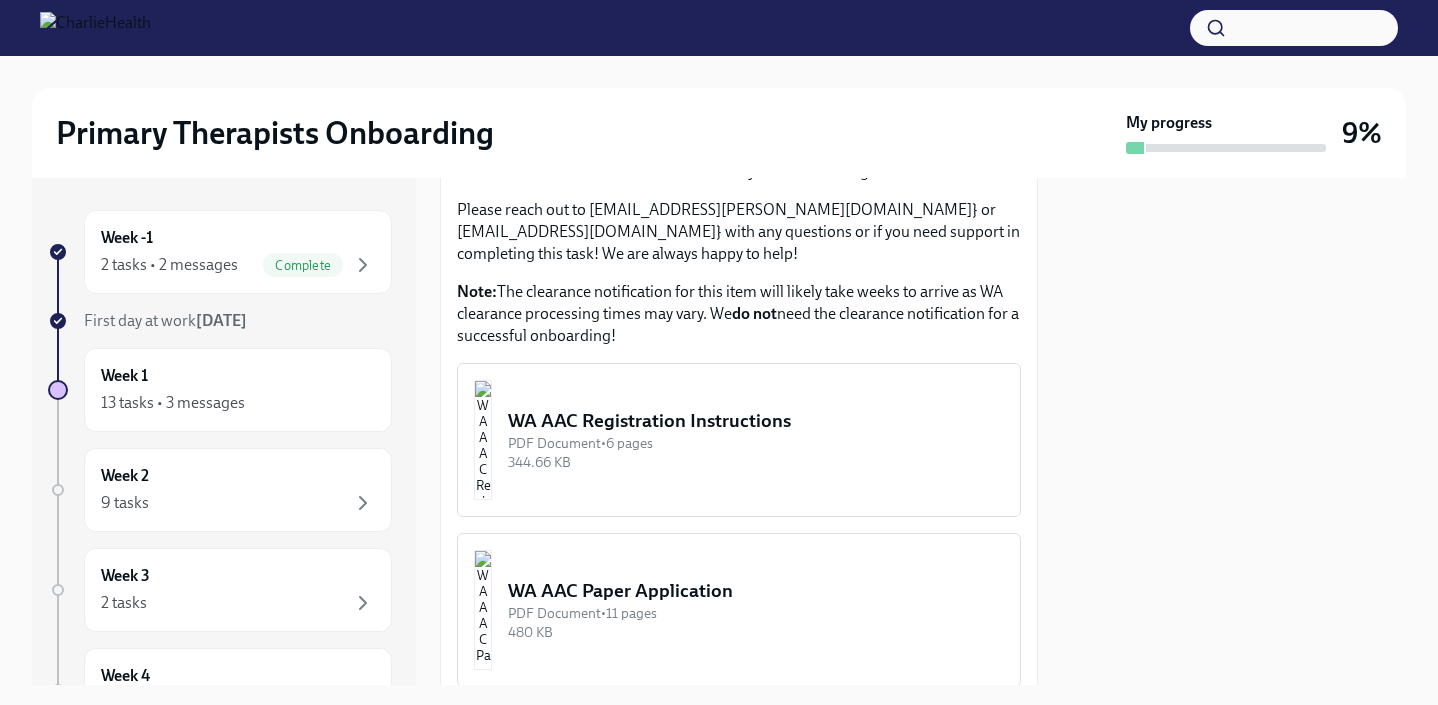 click on "344.66 KB" at bounding box center (756, 462) 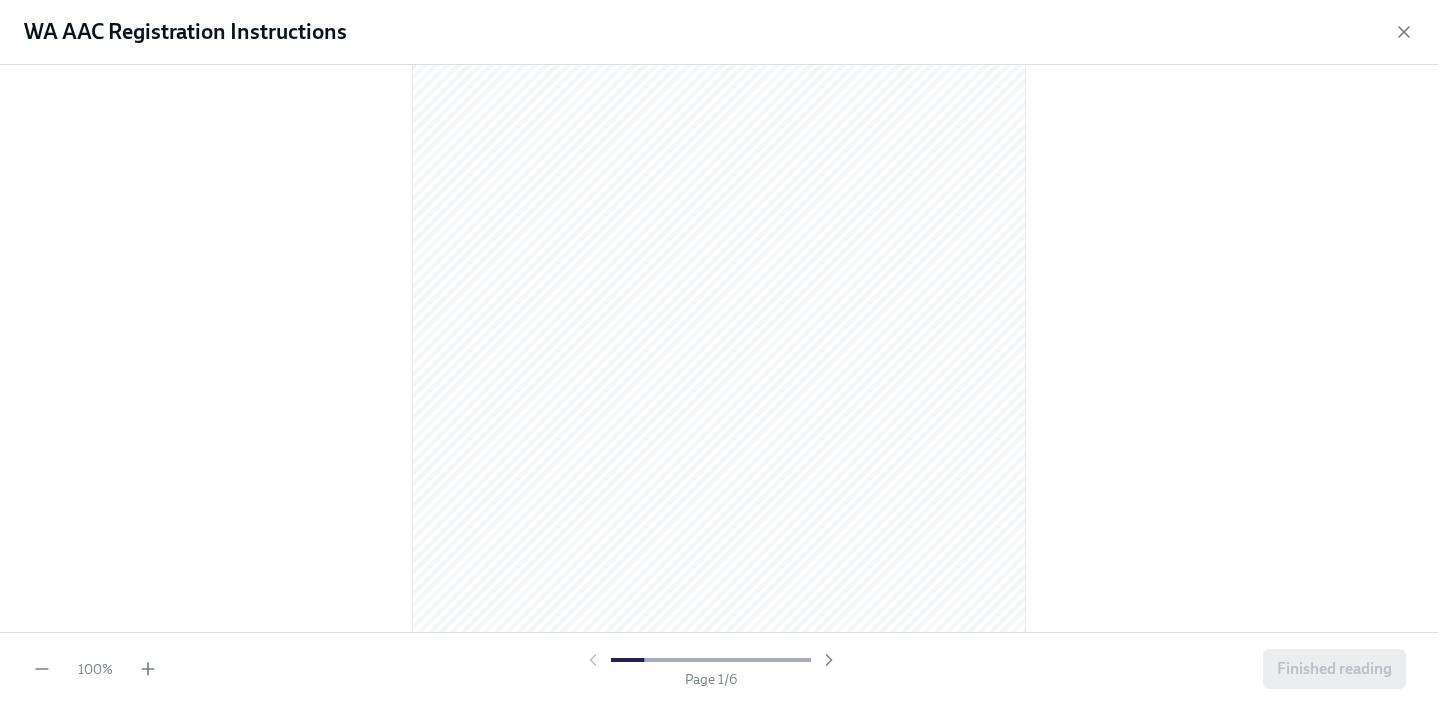 scroll, scrollTop: 213, scrollLeft: 0, axis: vertical 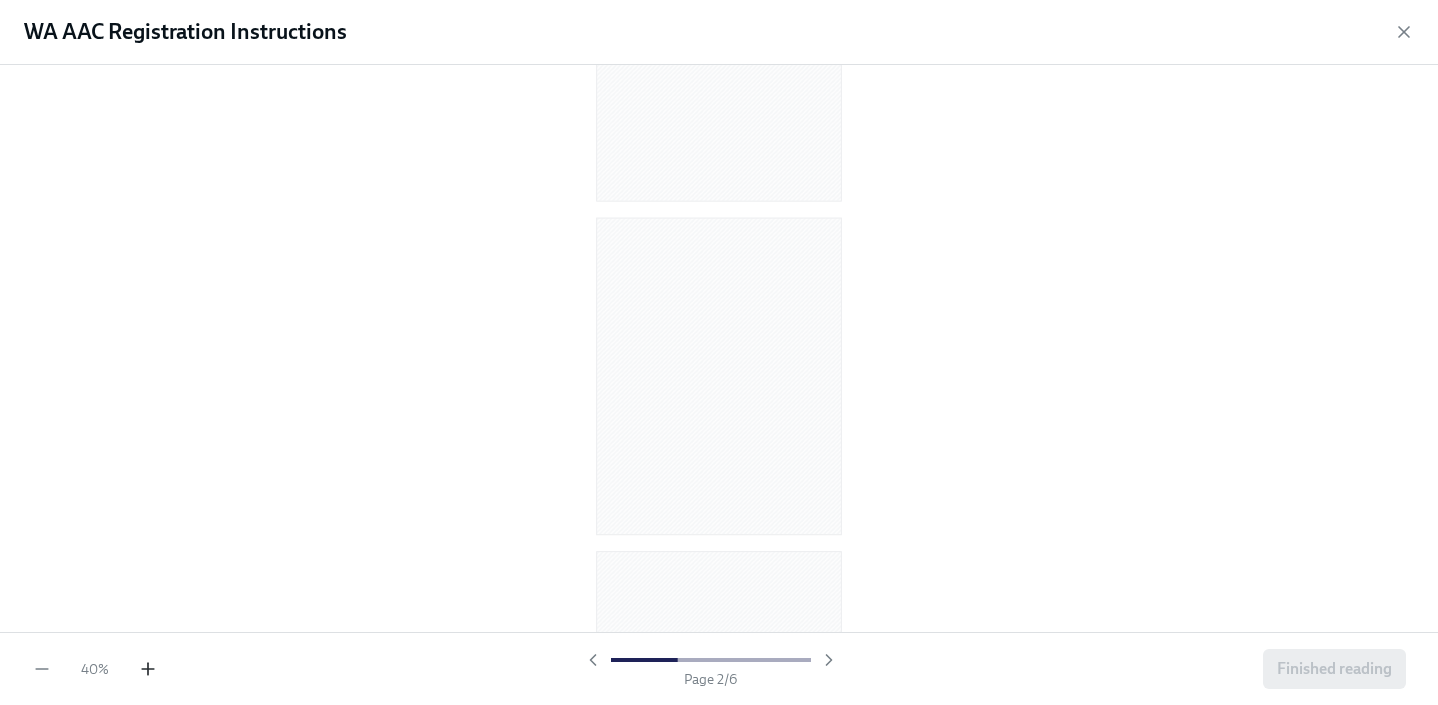 click 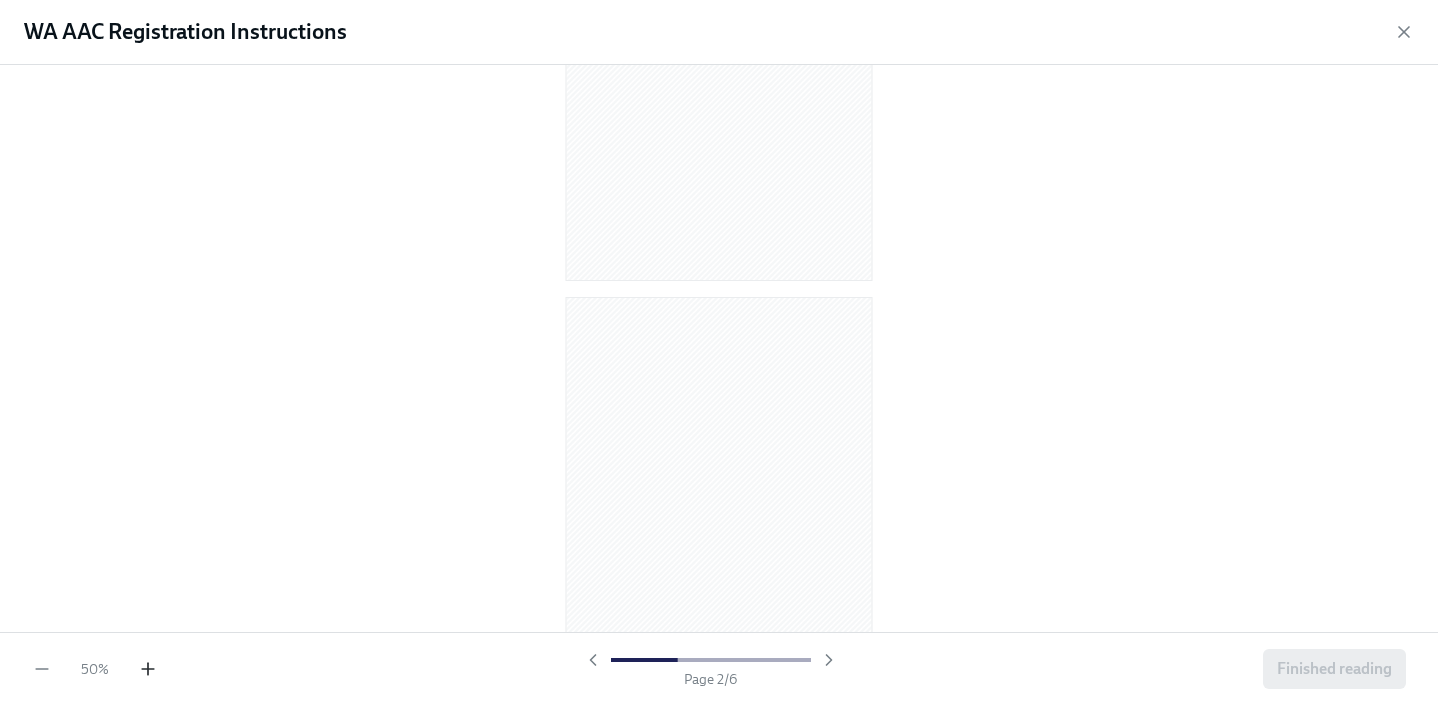 click 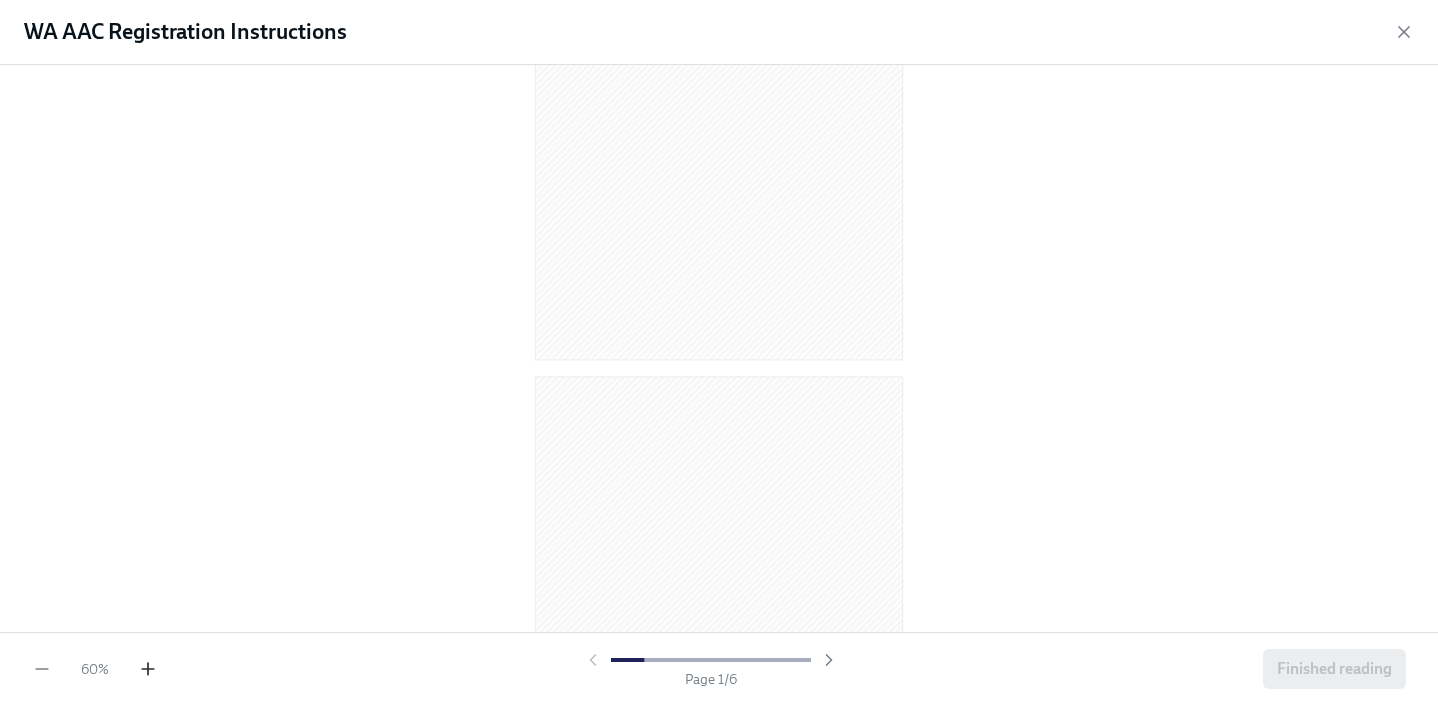 click 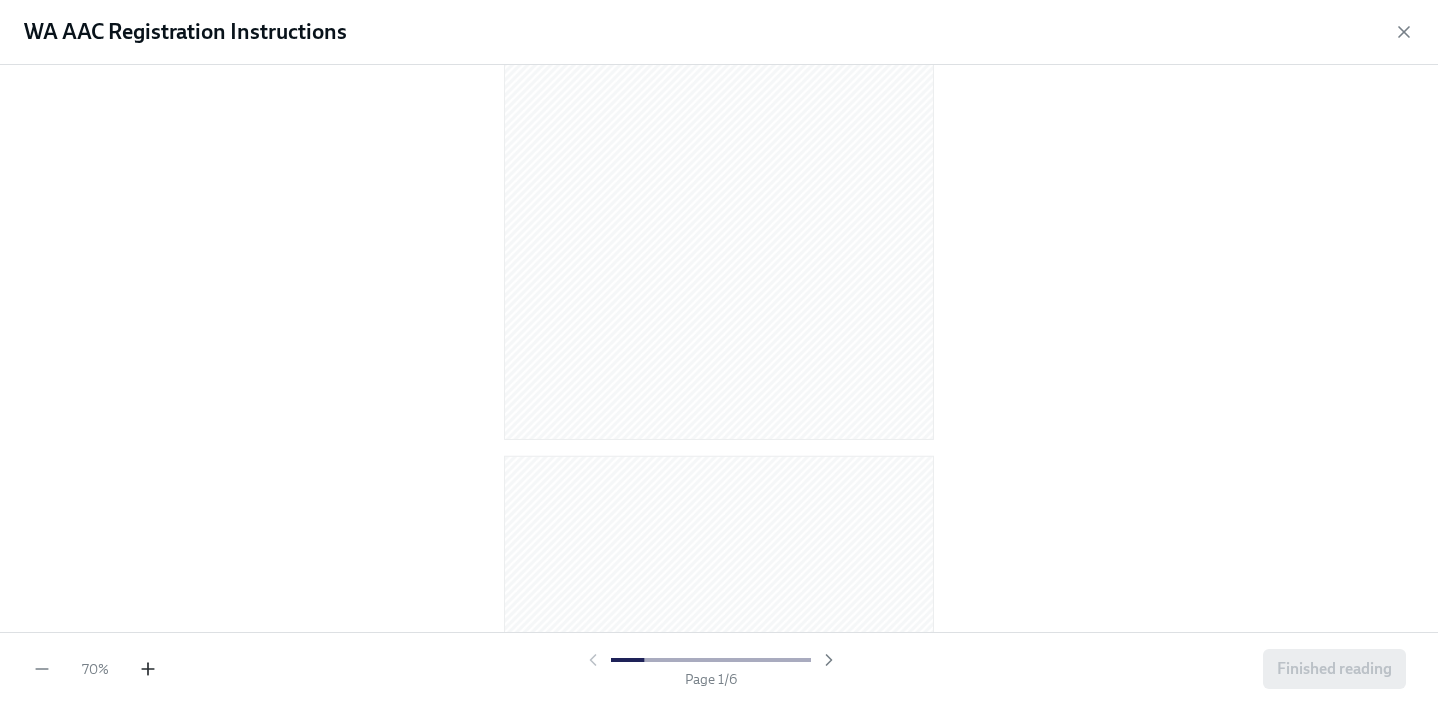 click 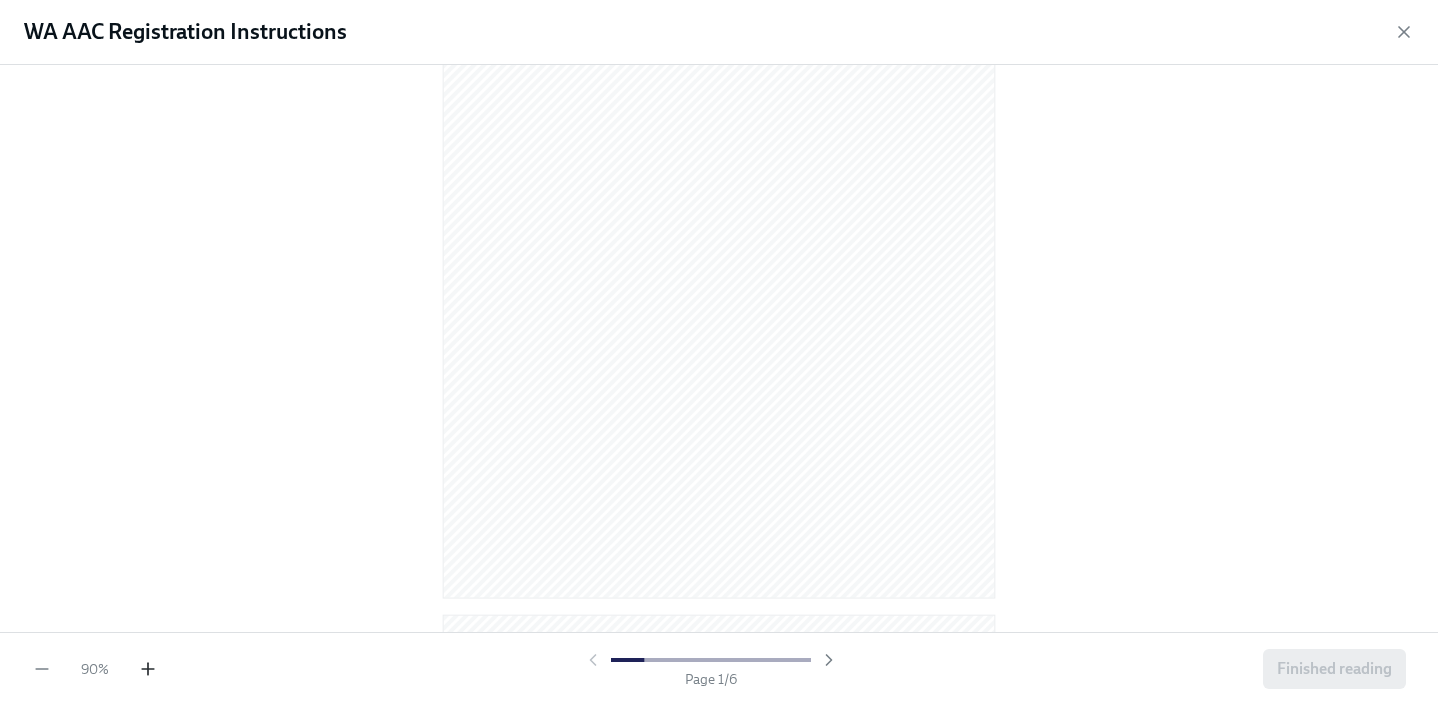 click 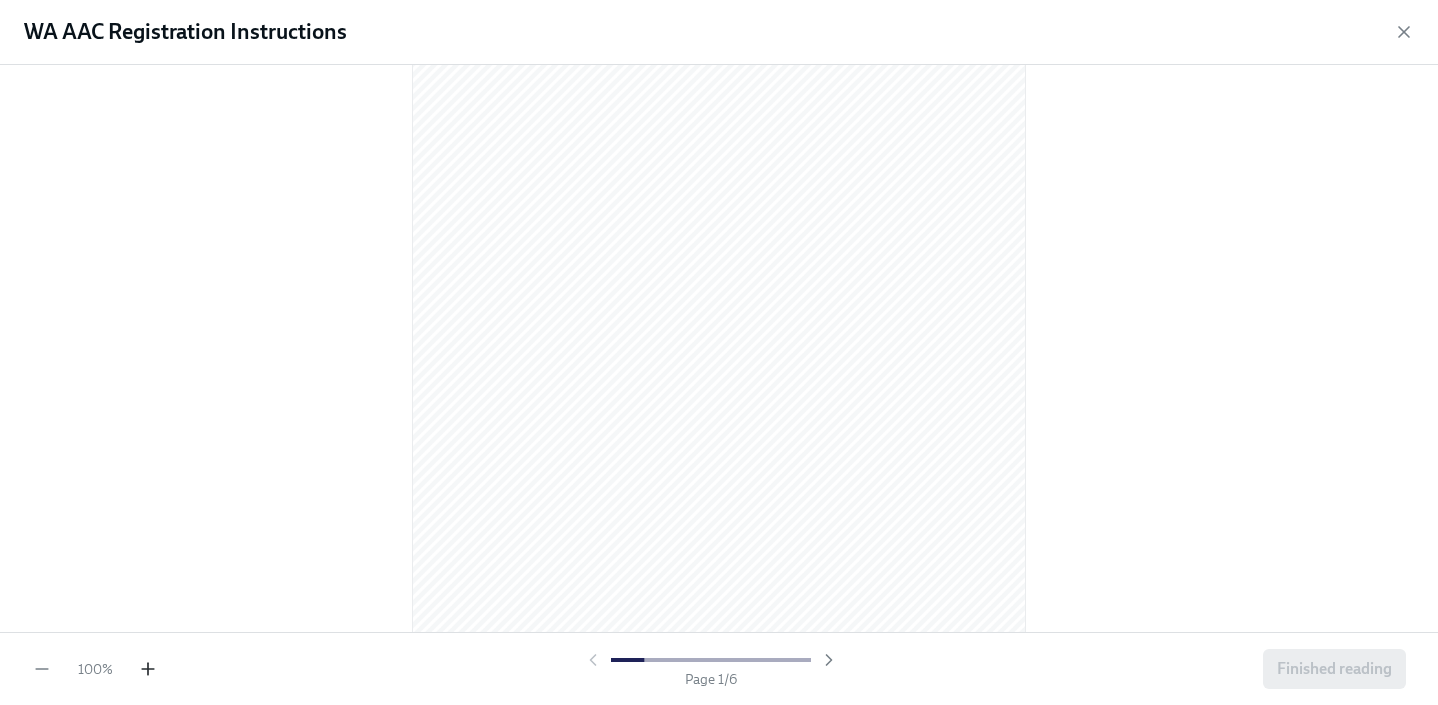 click 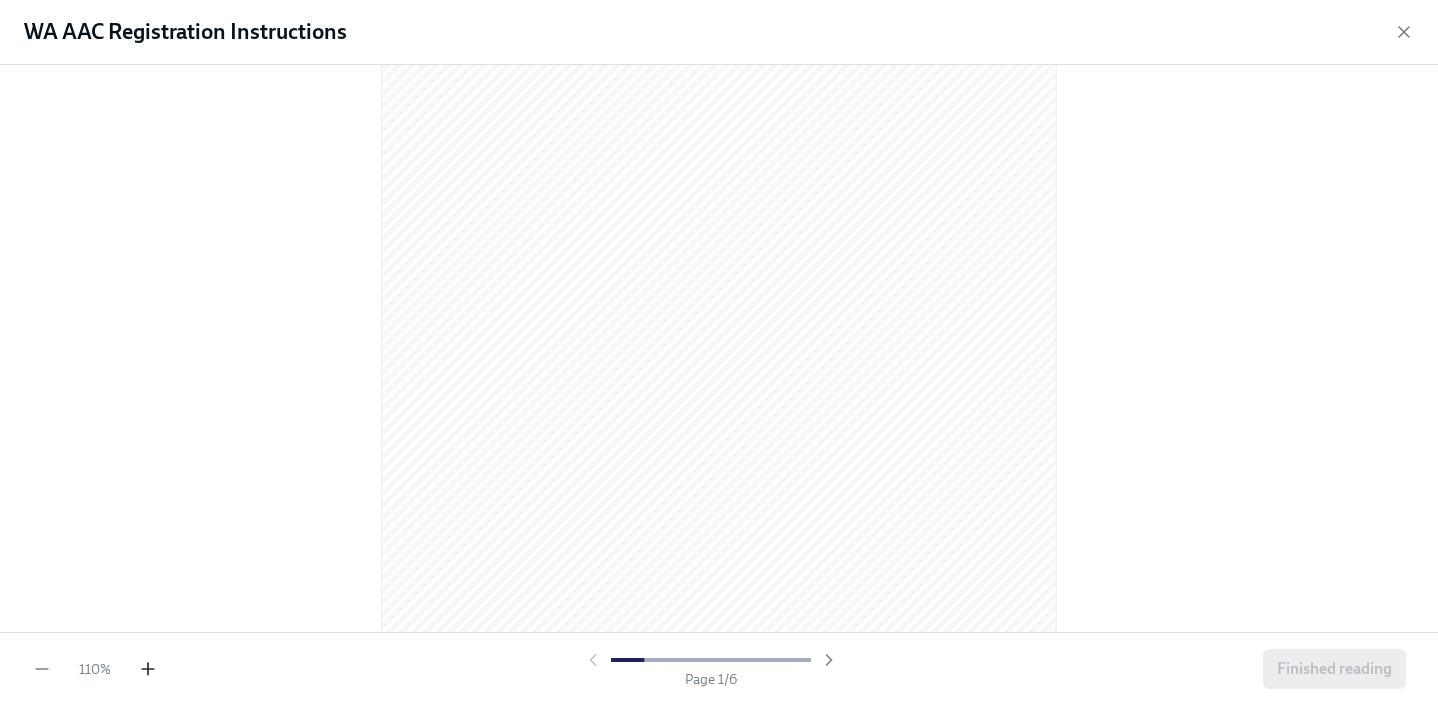 click 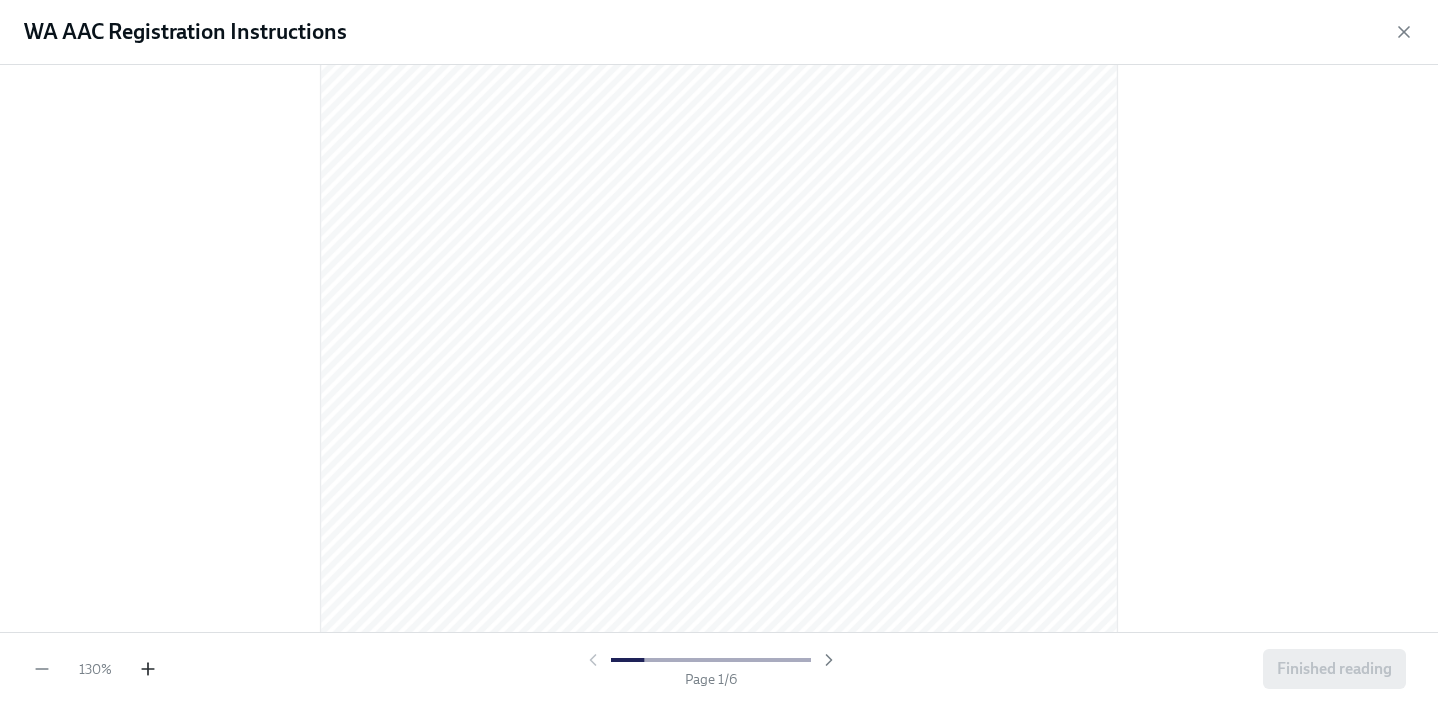 click 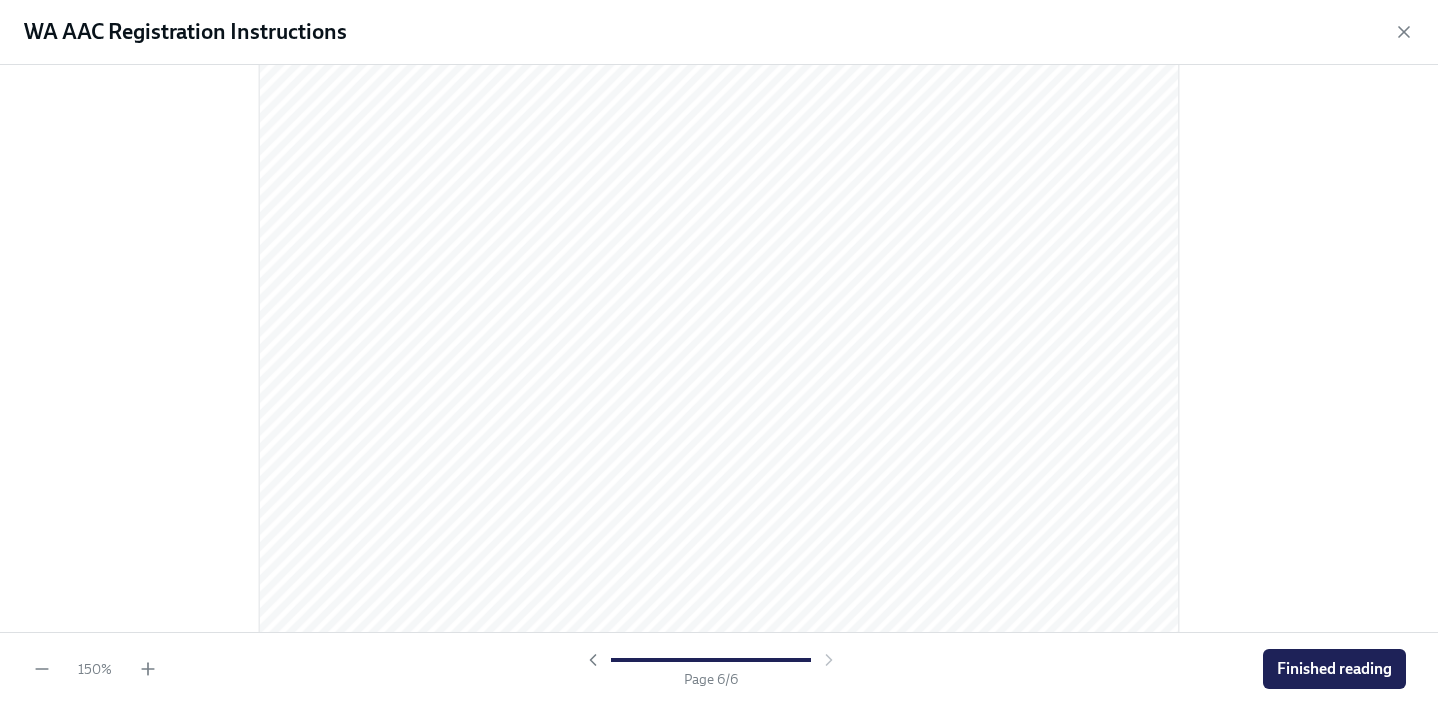 scroll, scrollTop: 6661, scrollLeft: 0, axis: vertical 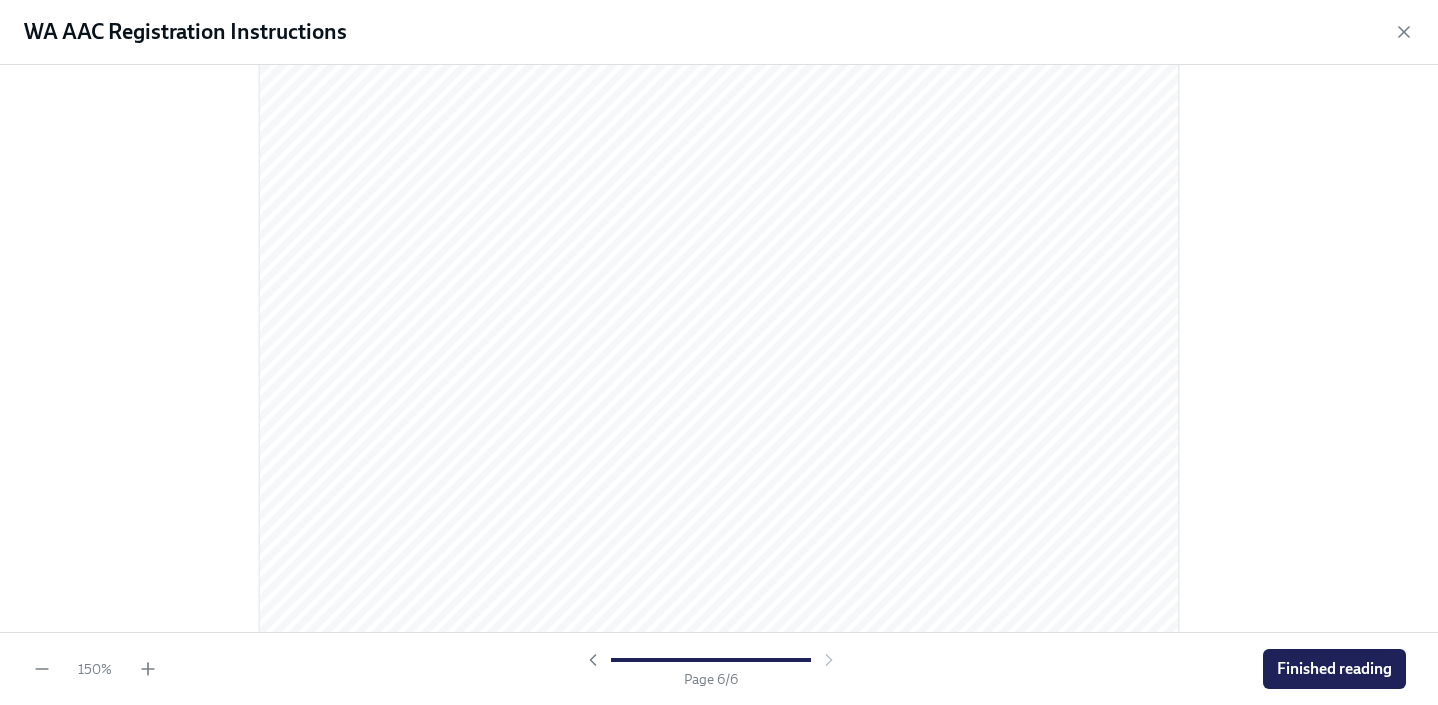click on "WA AAC Registration Instructions" at bounding box center [719, 32] 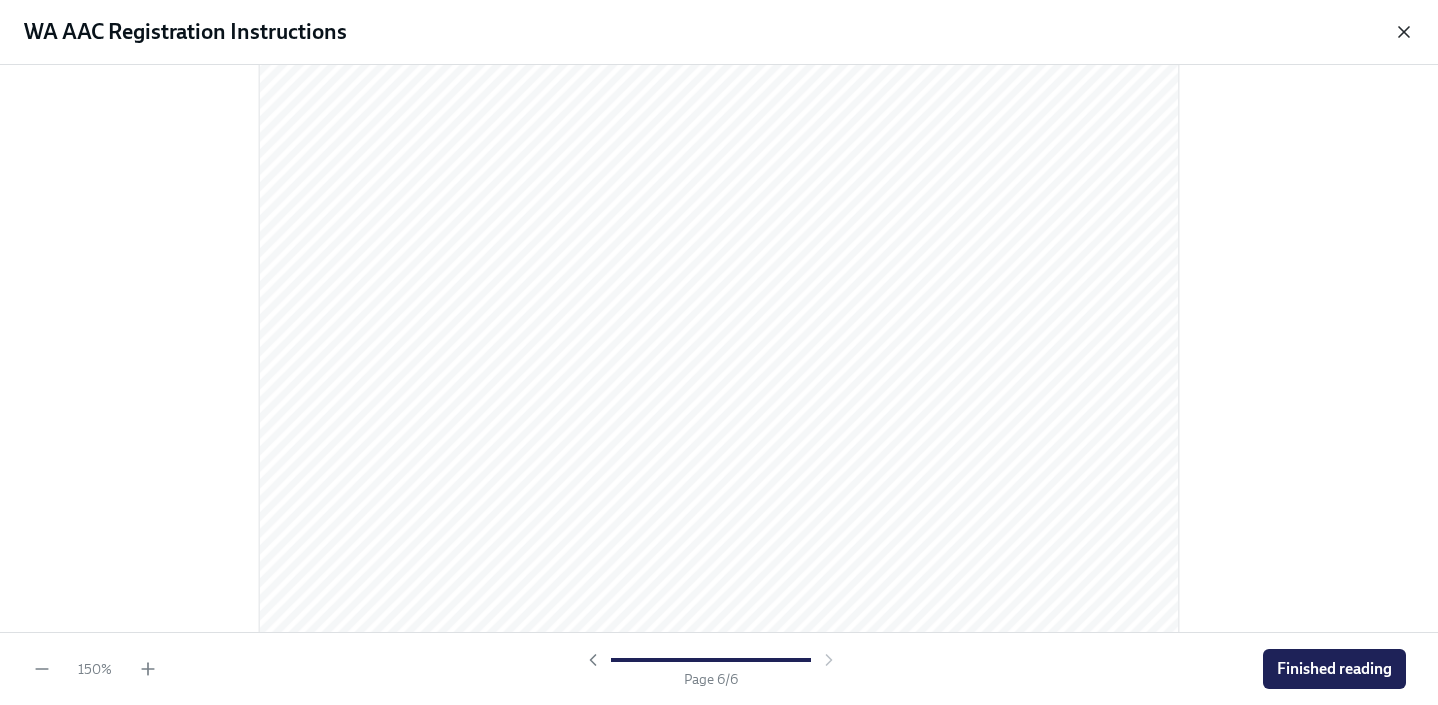 click 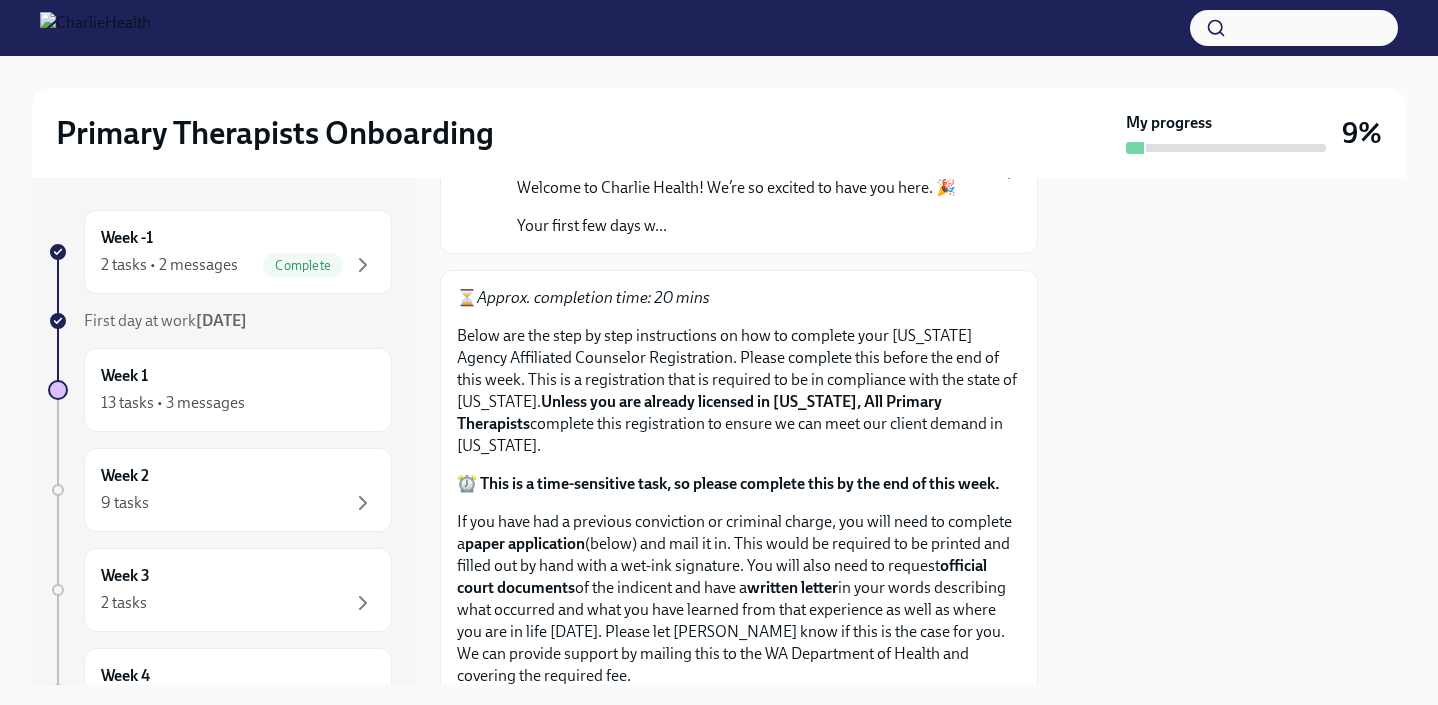 click on "Below are the step by step instructions on how to complete your [US_STATE] Agency Affiliated Counselor Registration. Please complete this before the end of this week. This is a registration that is required to be in compliance with the state of [US_STATE].  Unless you are already licensed in [US_STATE], All Primary Therapists  complete this registration to ensure we can meet our client demand in [US_STATE]." at bounding box center (739, 391) 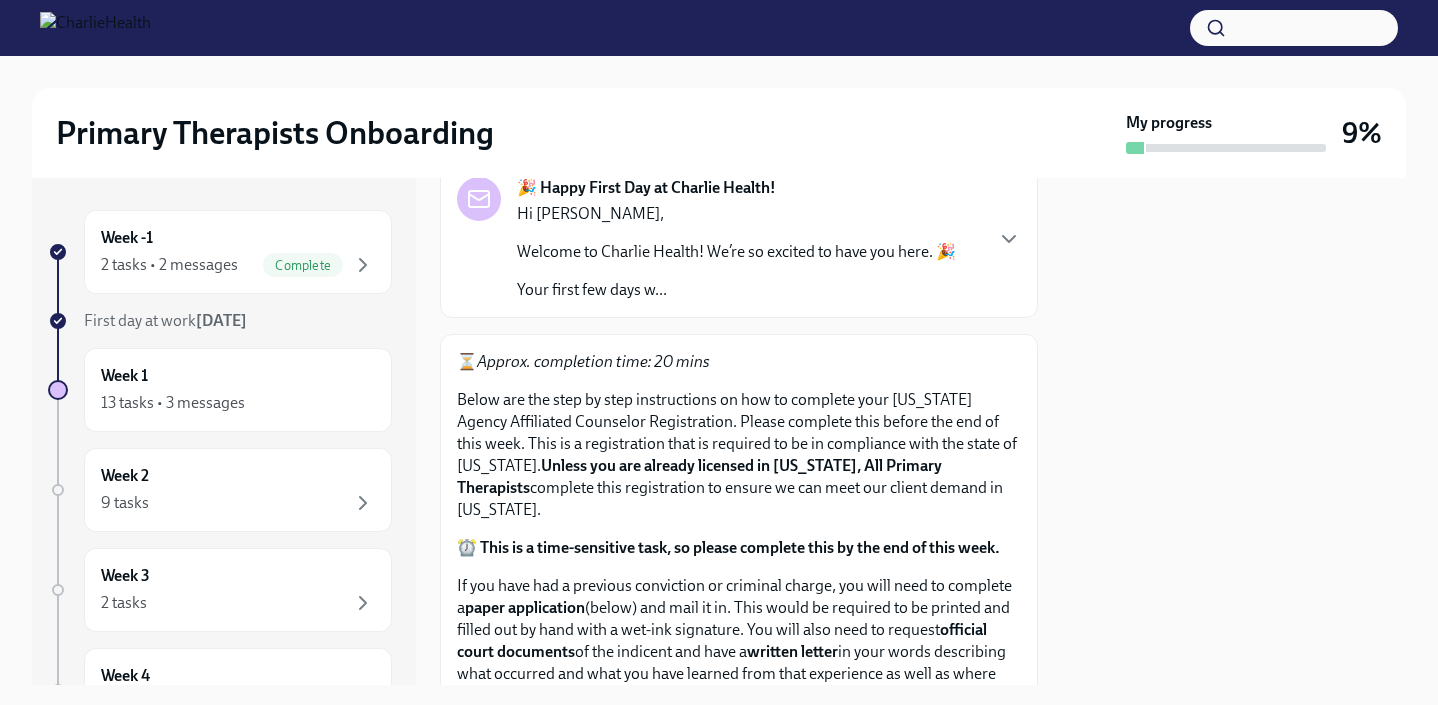 scroll, scrollTop: 100, scrollLeft: 0, axis: vertical 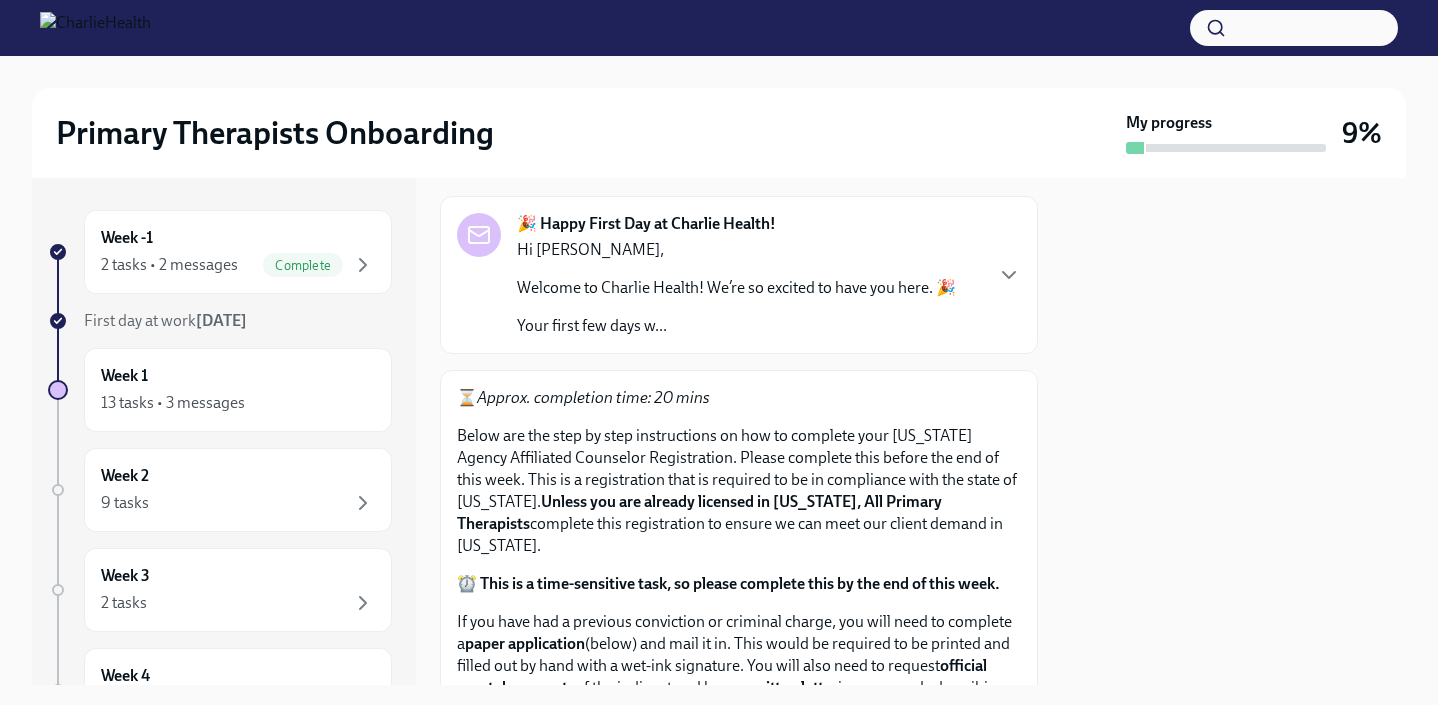 click on "Approx. completion time: 20 mins" at bounding box center (593, 397) 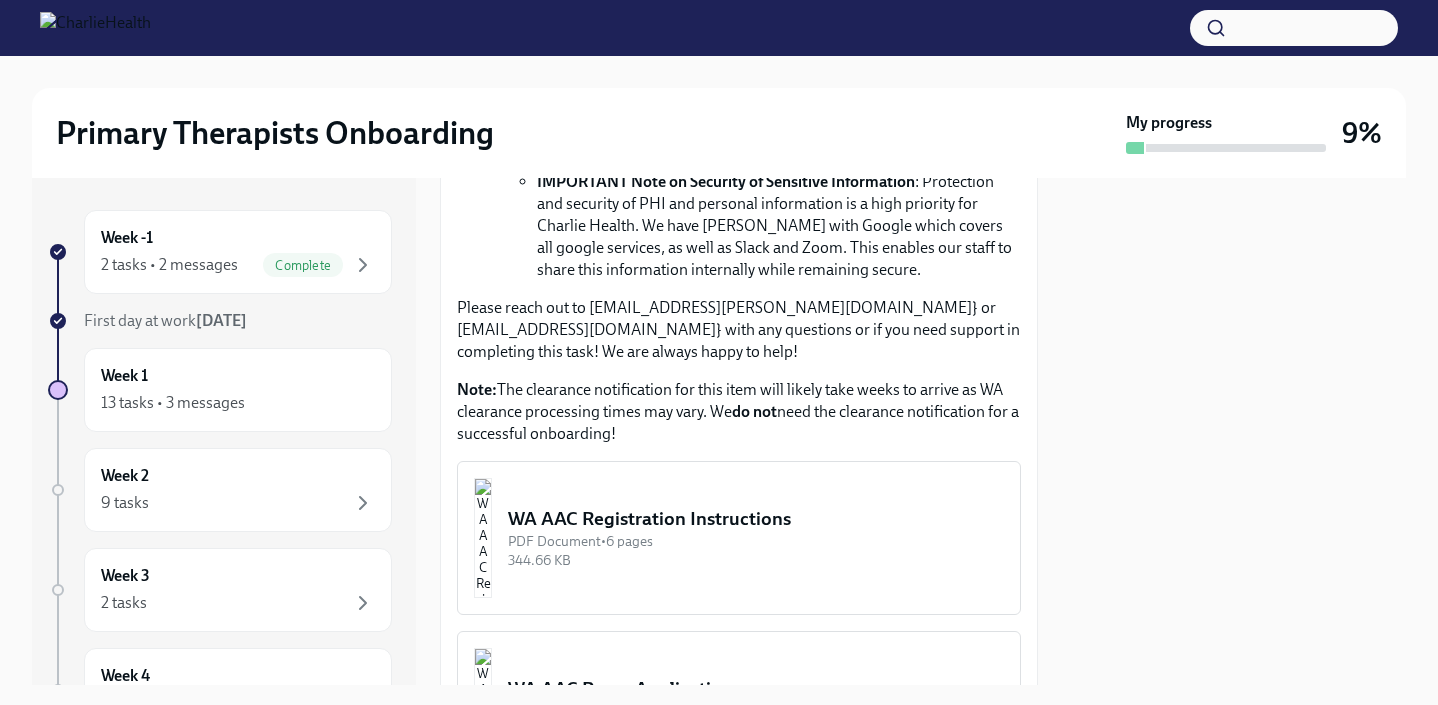 scroll, scrollTop: 1022, scrollLeft: 0, axis: vertical 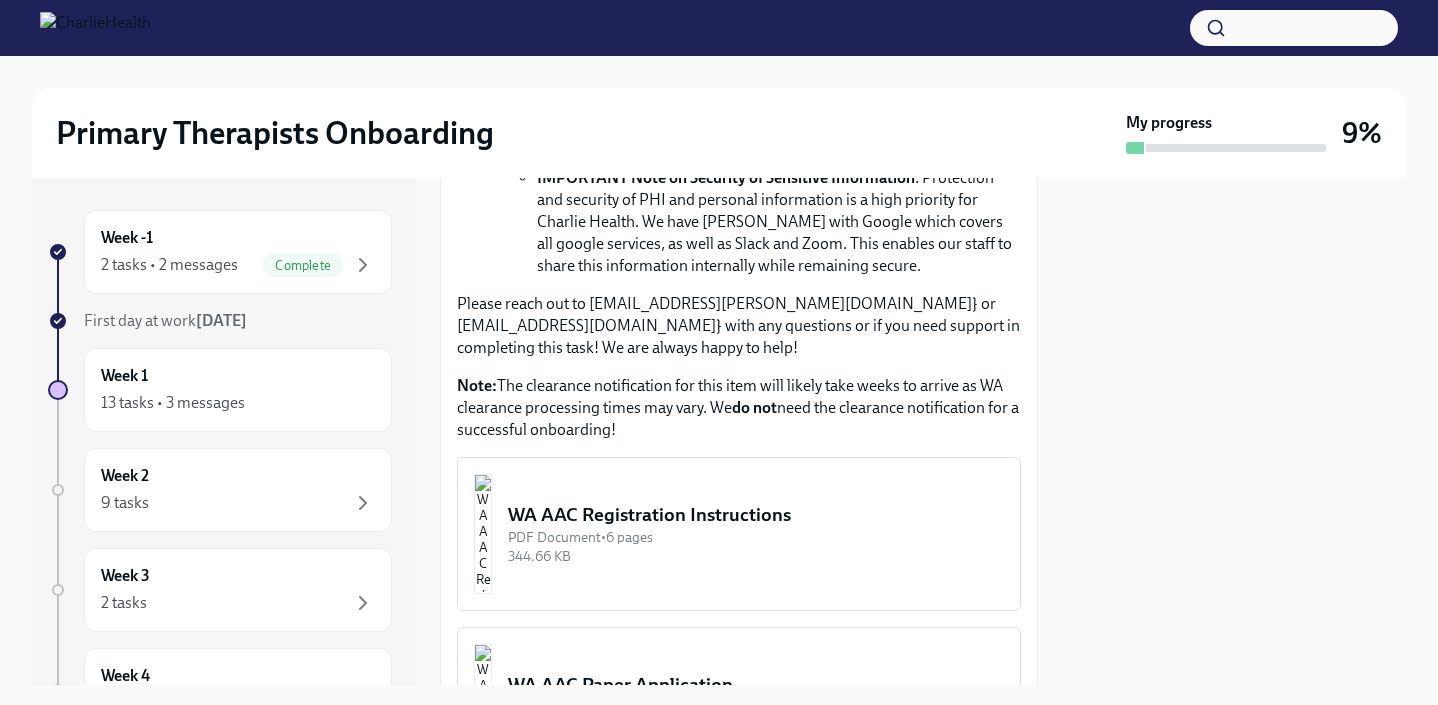 click on "PDF Document  •  6 pages" at bounding box center (756, 537) 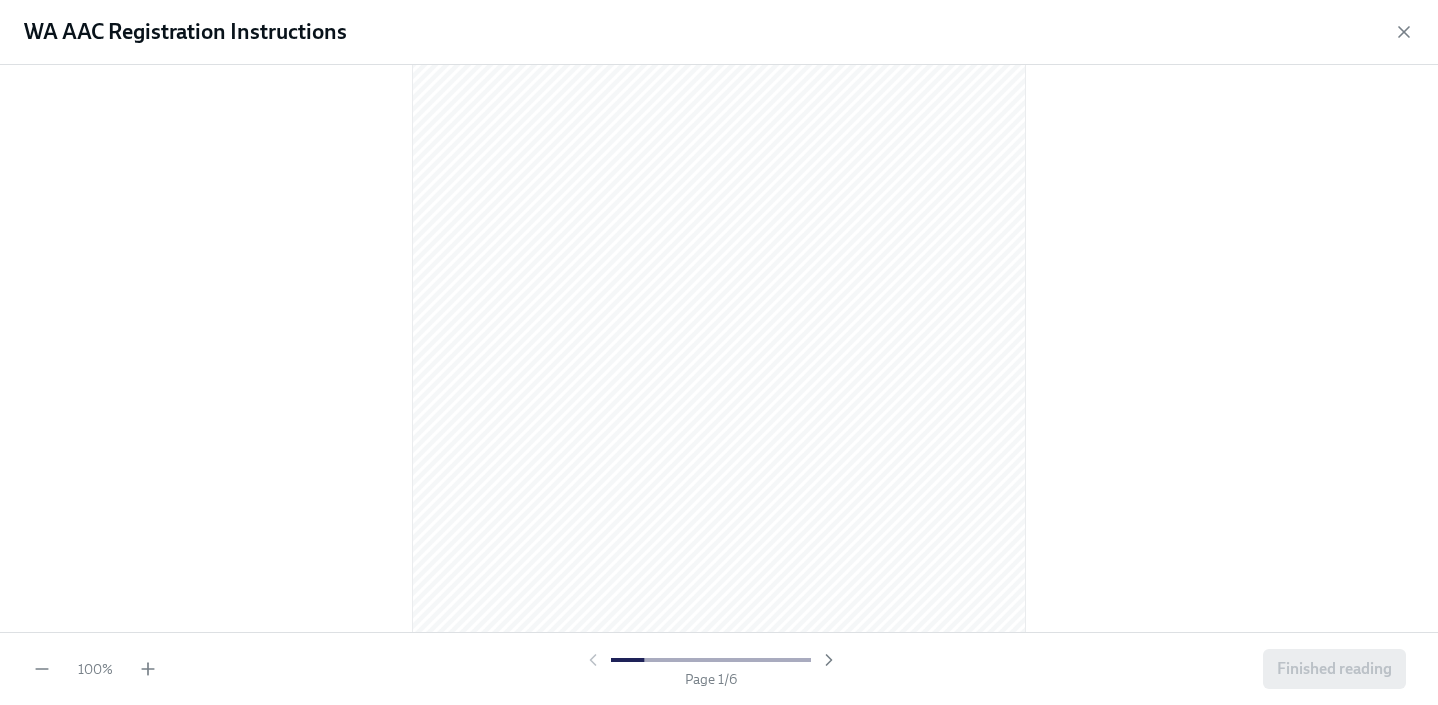 scroll, scrollTop: 0, scrollLeft: 0, axis: both 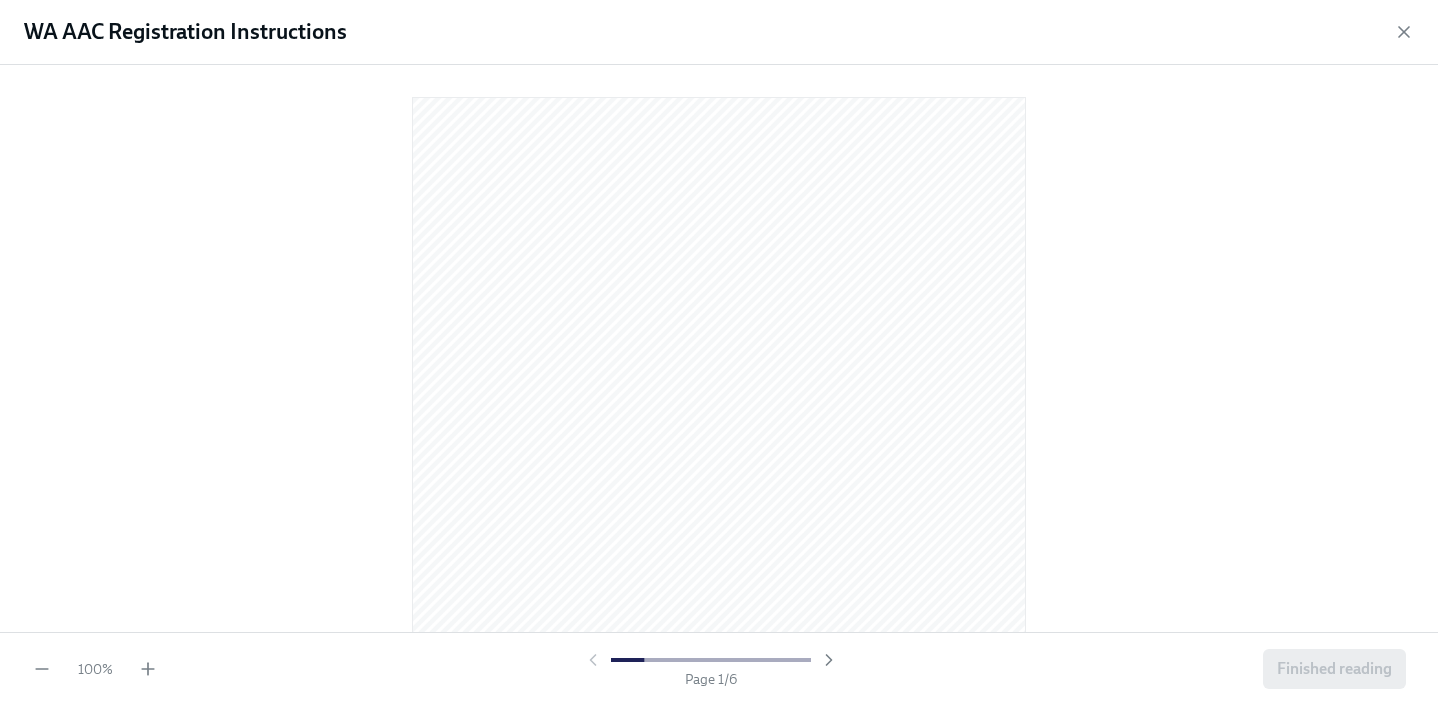 click on "WA AAC Registration Instructions" at bounding box center (719, 32) 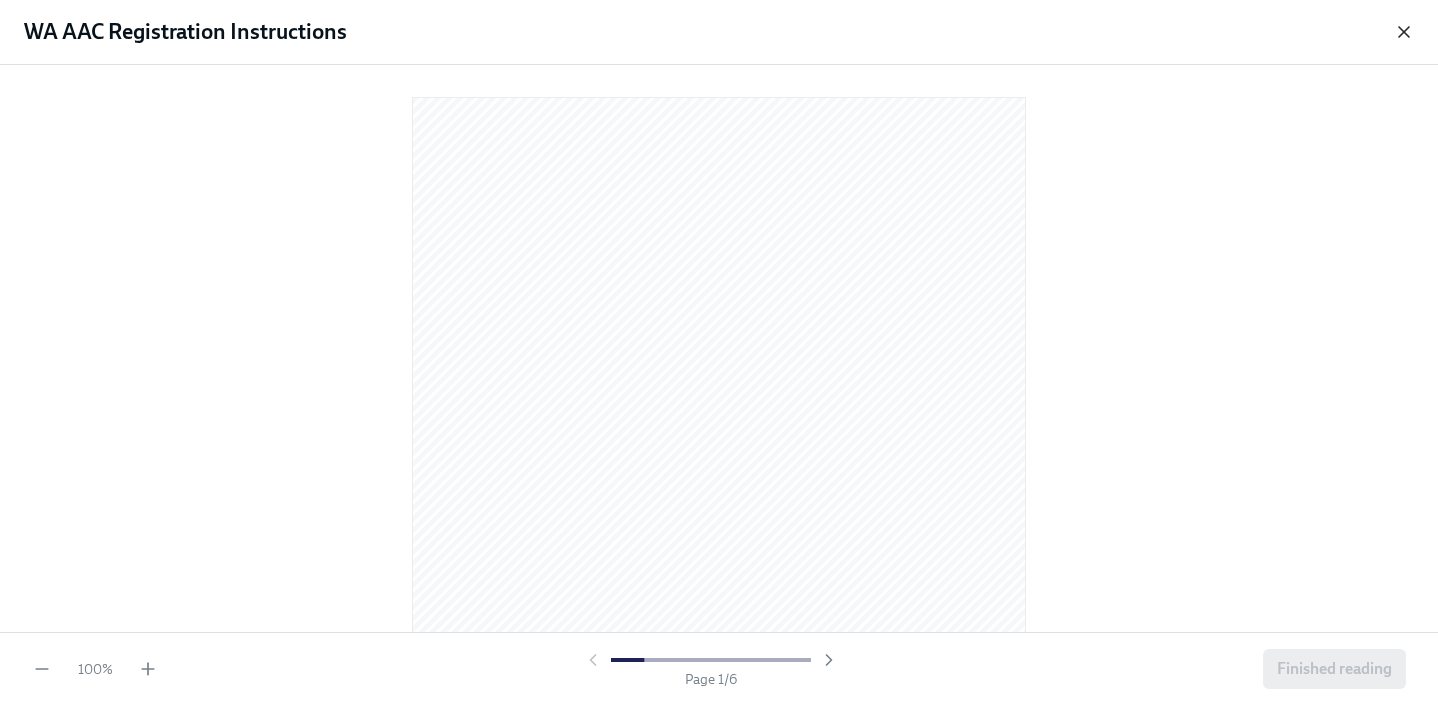 click 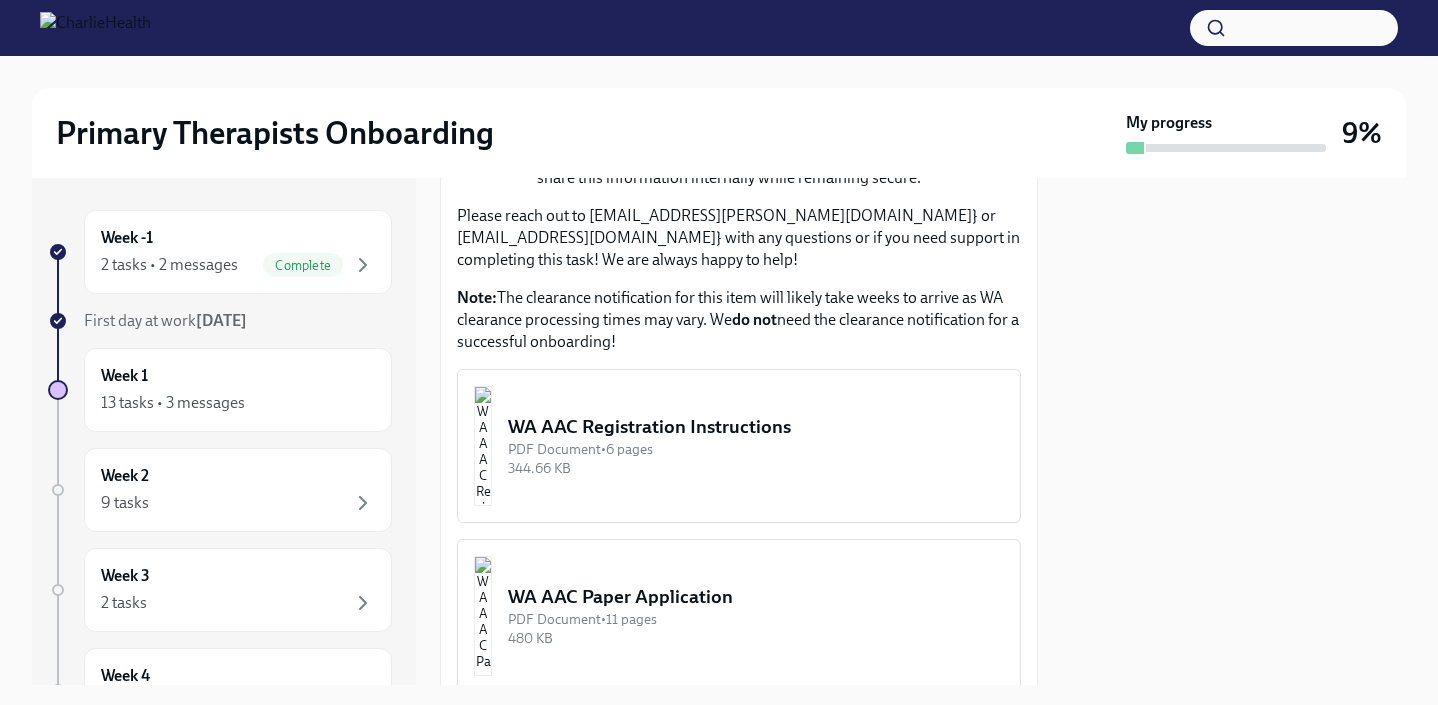 scroll, scrollTop: 1107, scrollLeft: 0, axis: vertical 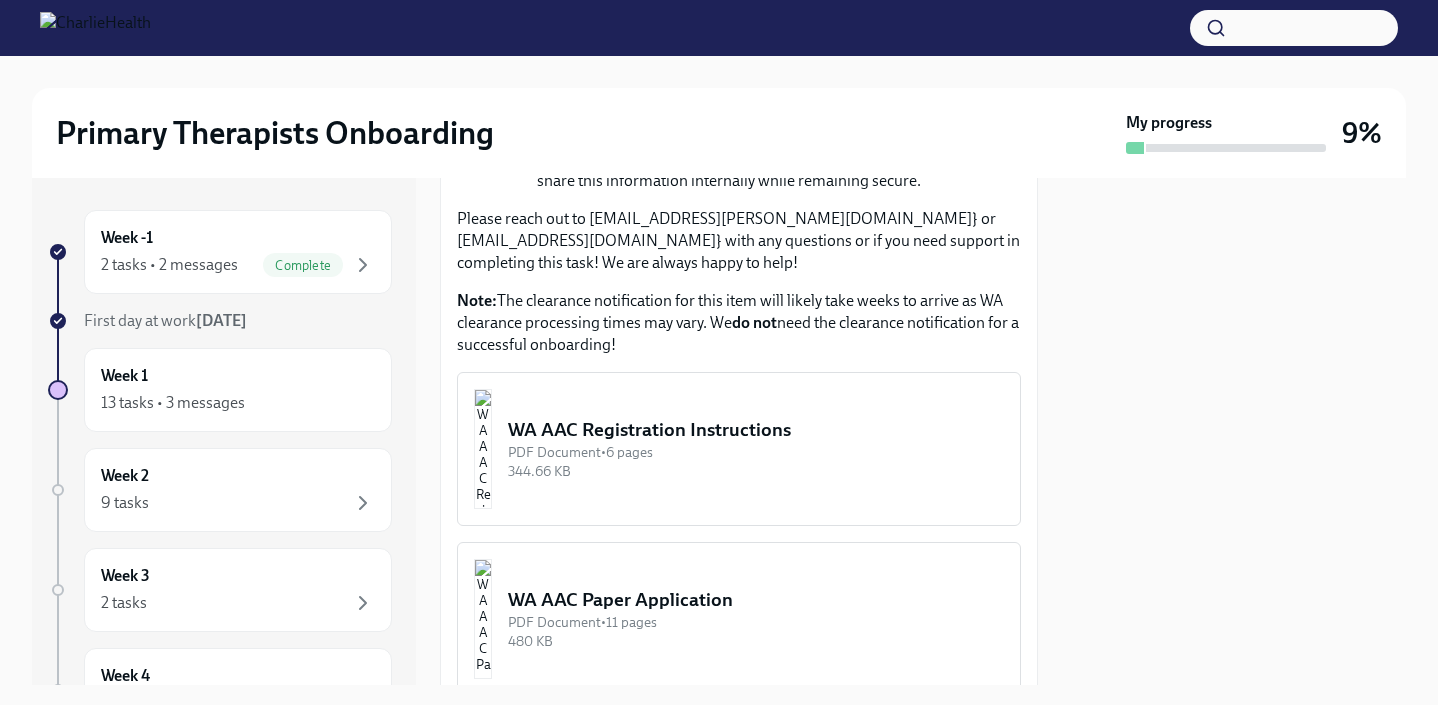 click on "WA AAC Registration Instructions" at bounding box center [756, 430] 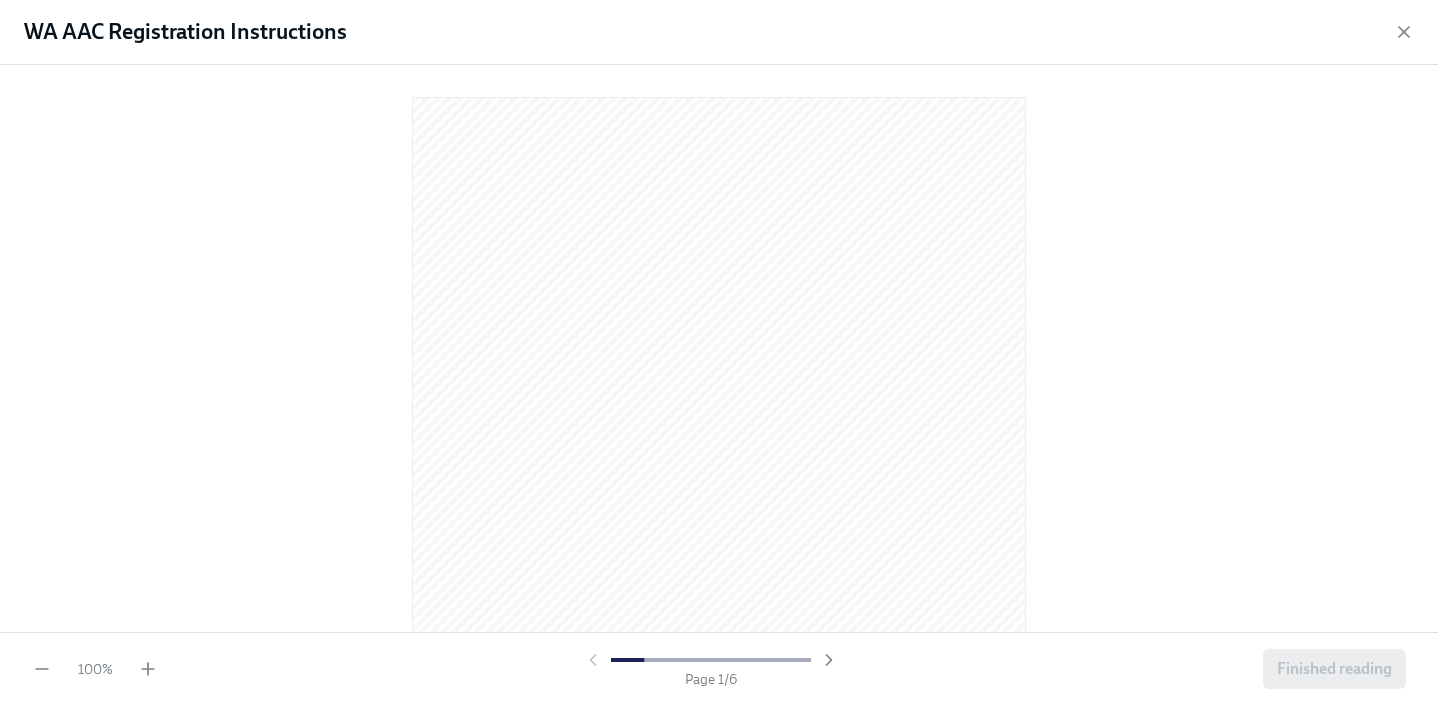 scroll, scrollTop: 761, scrollLeft: 0, axis: vertical 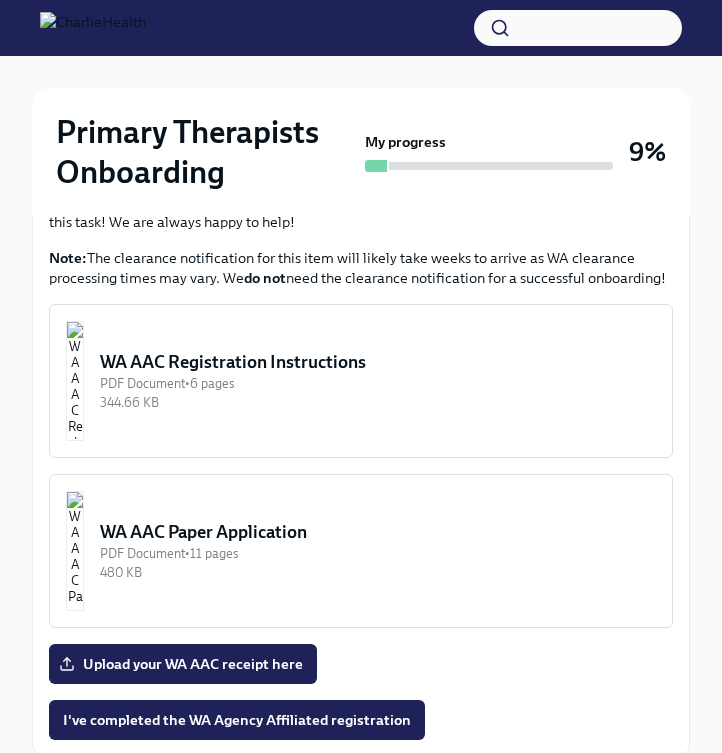 click on "WA AAC Registration Instructions PDF Document  •  6 pages 344.66 KB" at bounding box center [361, 381] 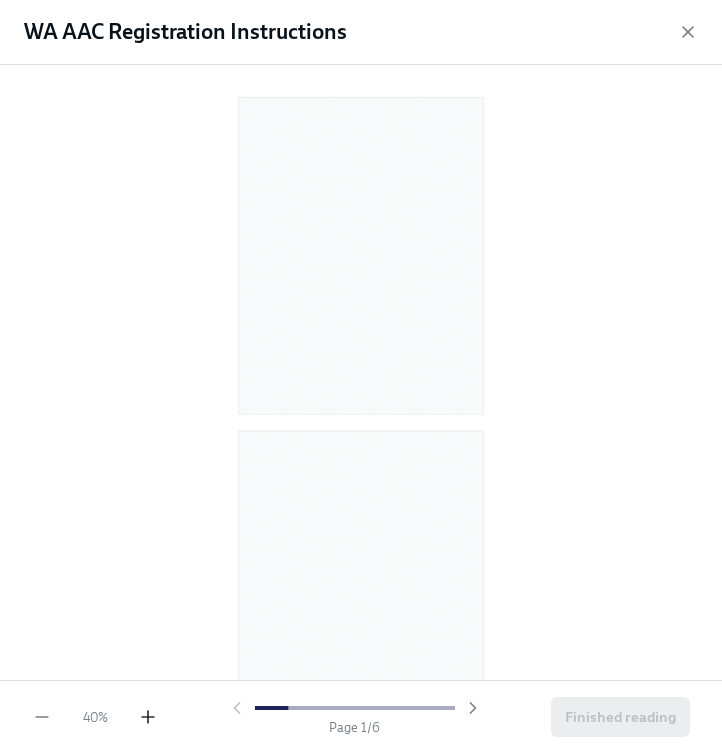 click 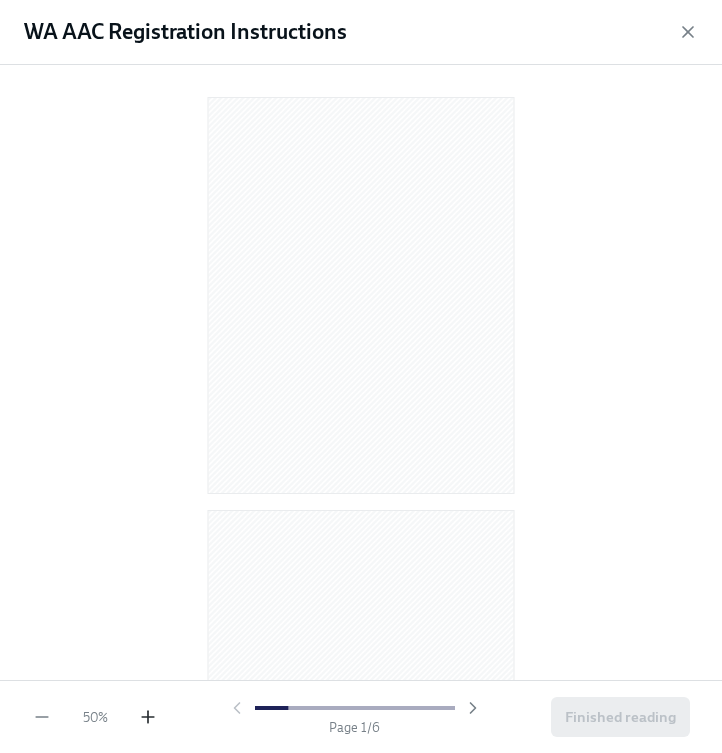 click 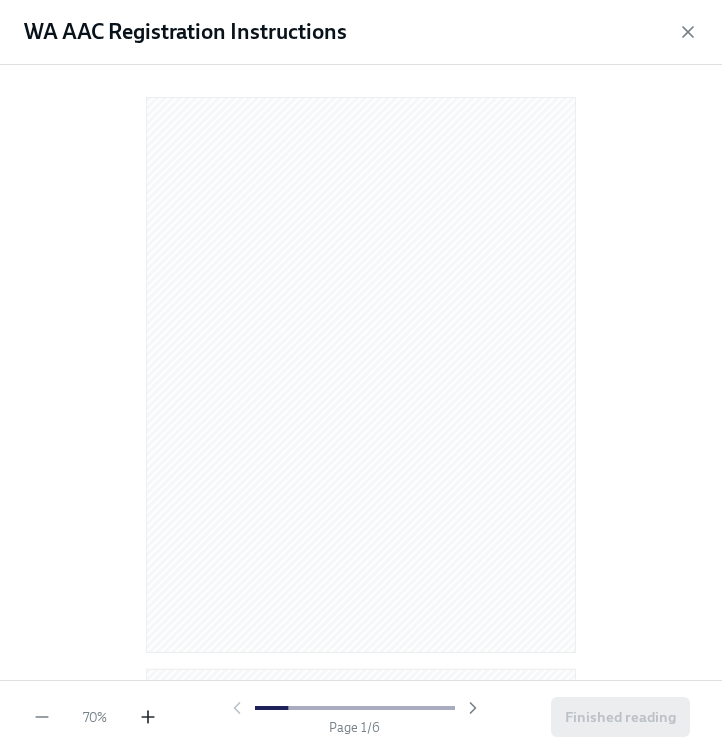 click 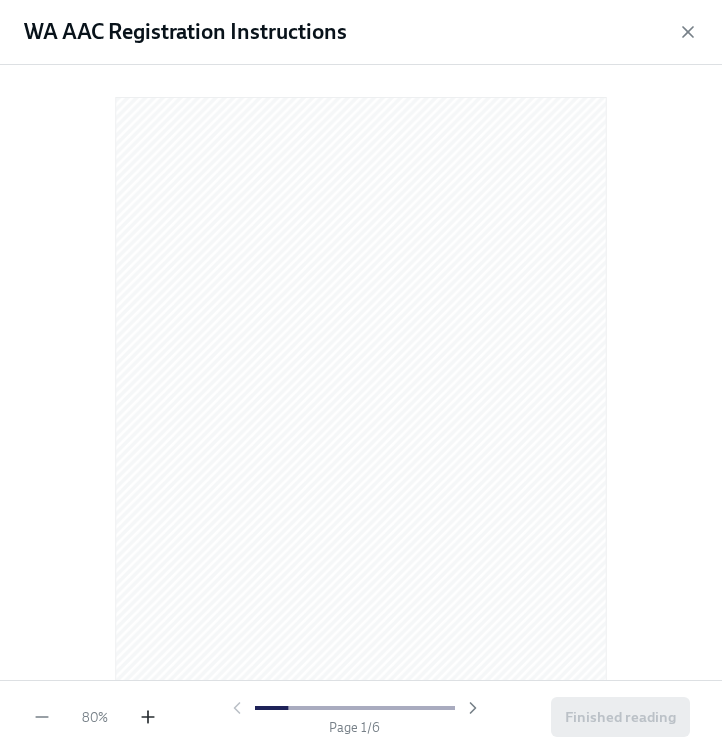 click 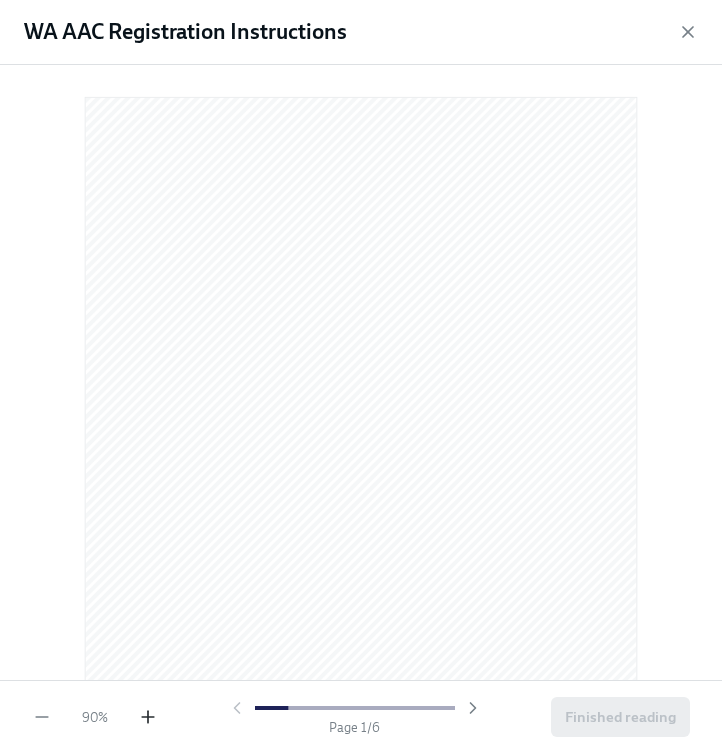 click 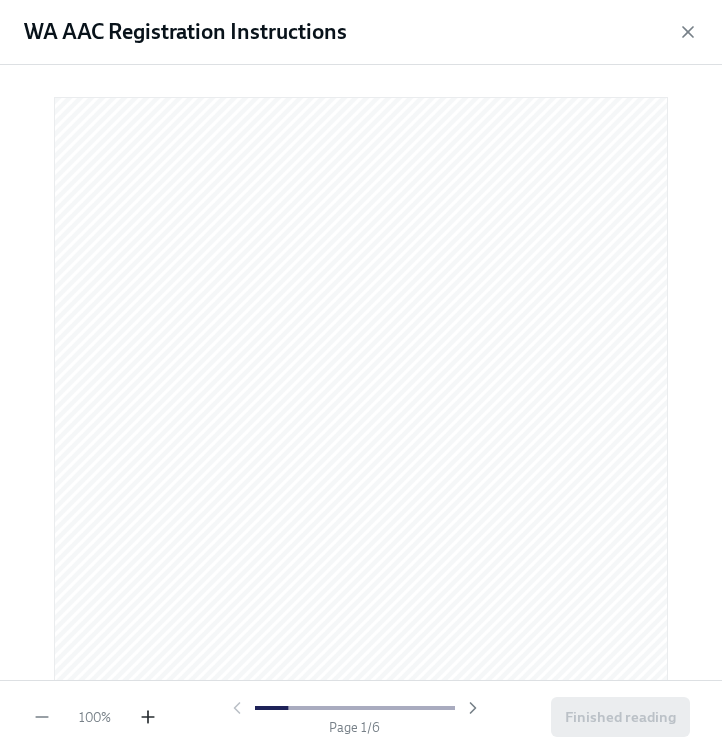 click 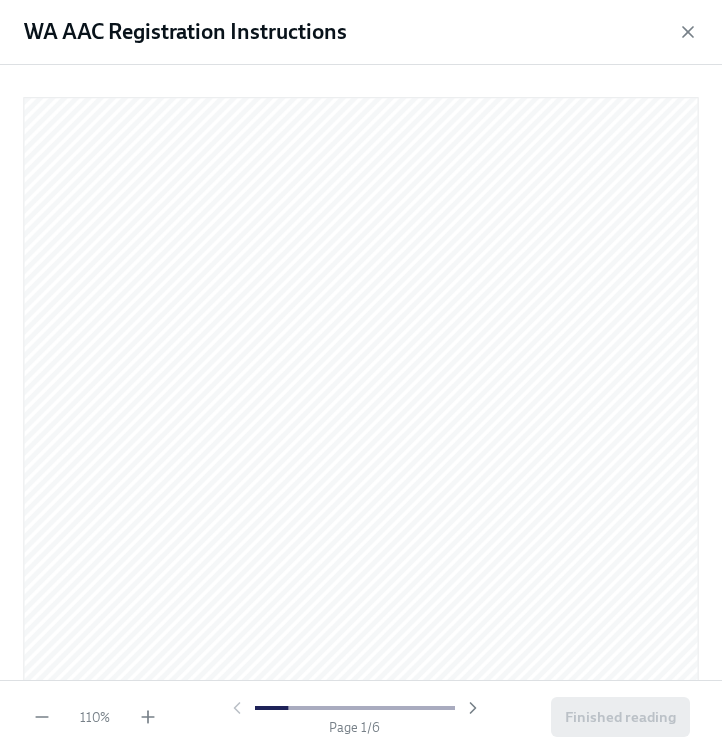 scroll, scrollTop: 177, scrollLeft: 0, axis: vertical 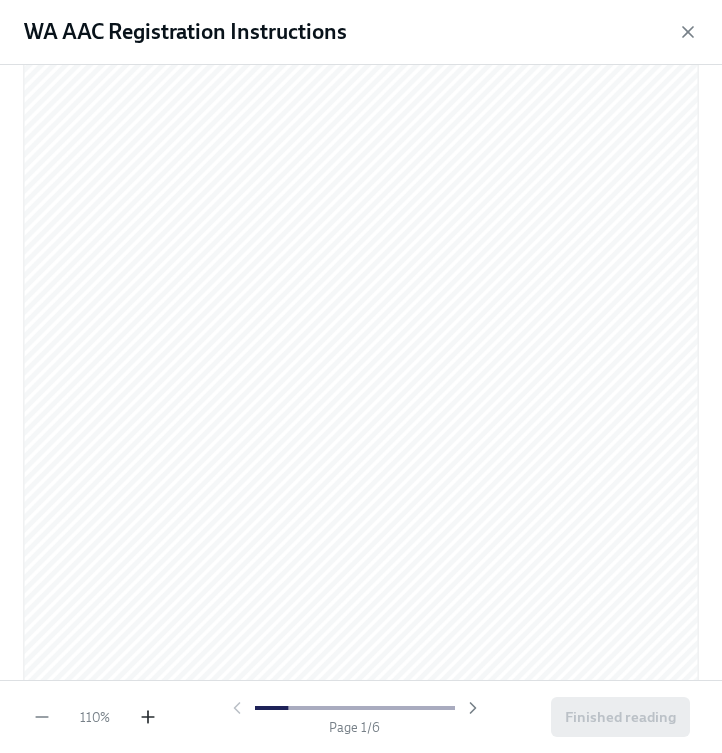 click 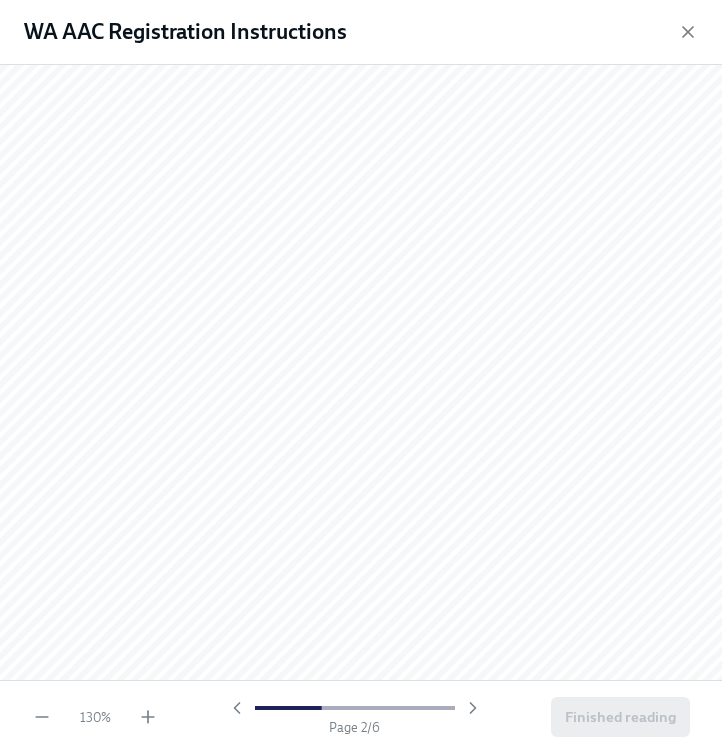 scroll, scrollTop: 1161, scrollLeft: 0, axis: vertical 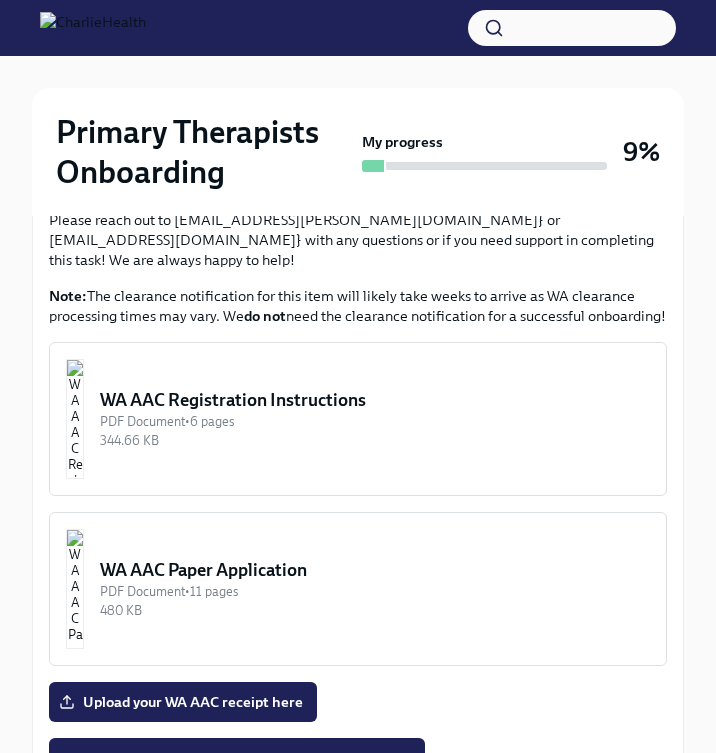 click at bounding box center [75, 419] 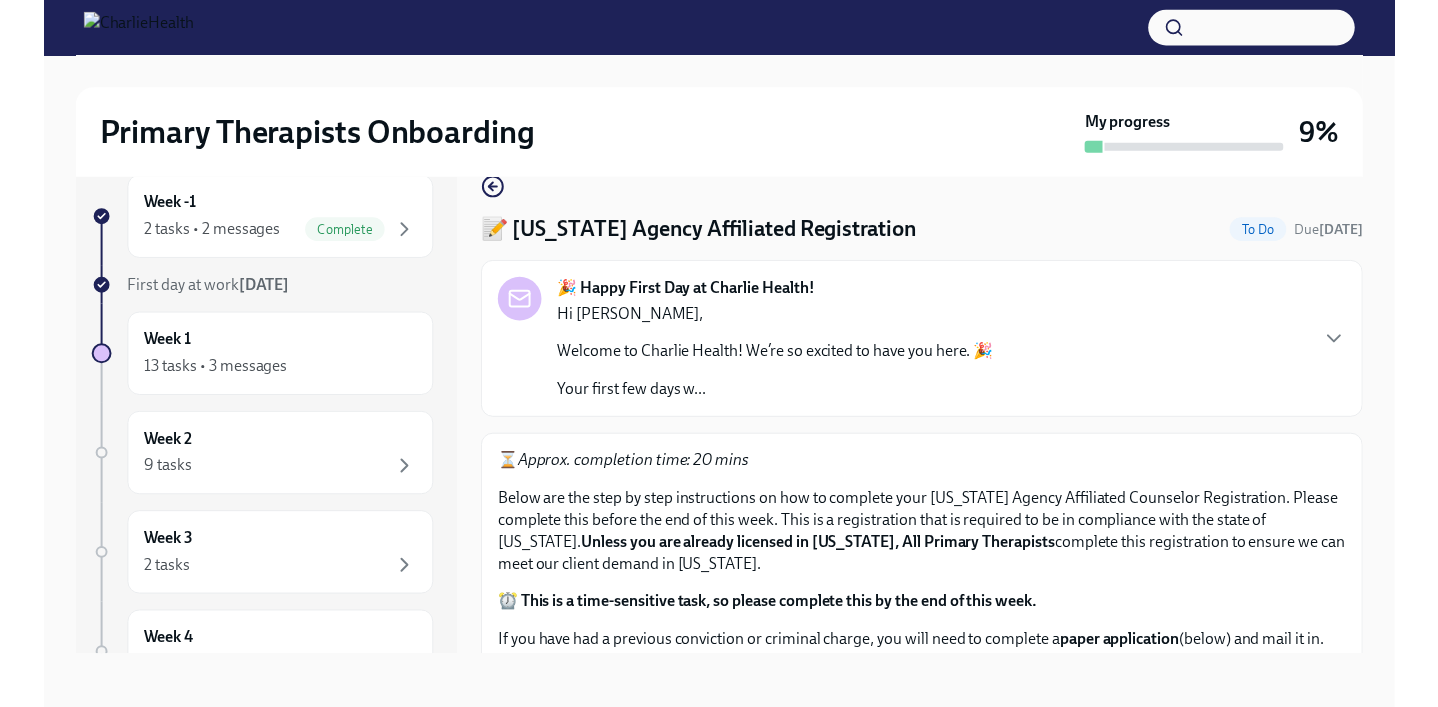 scroll, scrollTop: 0, scrollLeft: 0, axis: both 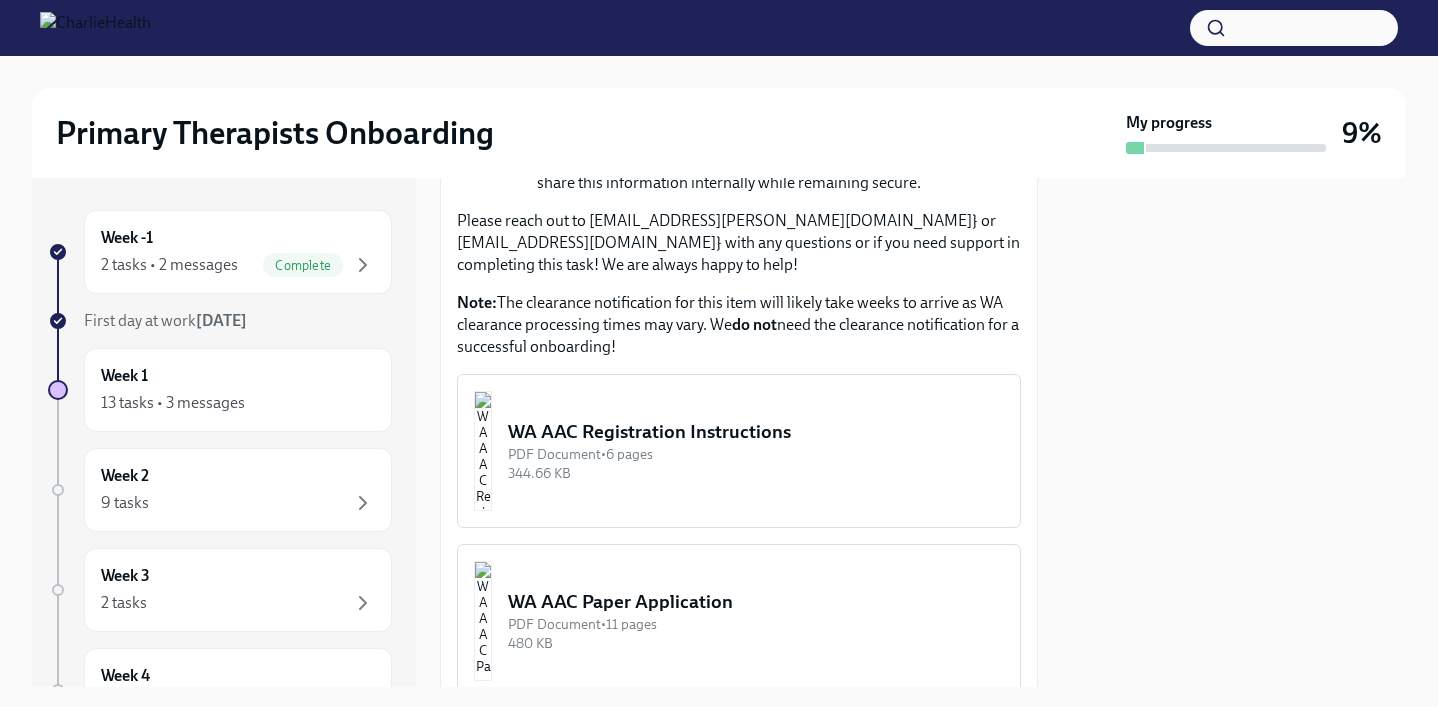 click on "WA AAC Registration Instructions PDF Document  •  6 pages 344.66 KB" at bounding box center [739, 451] 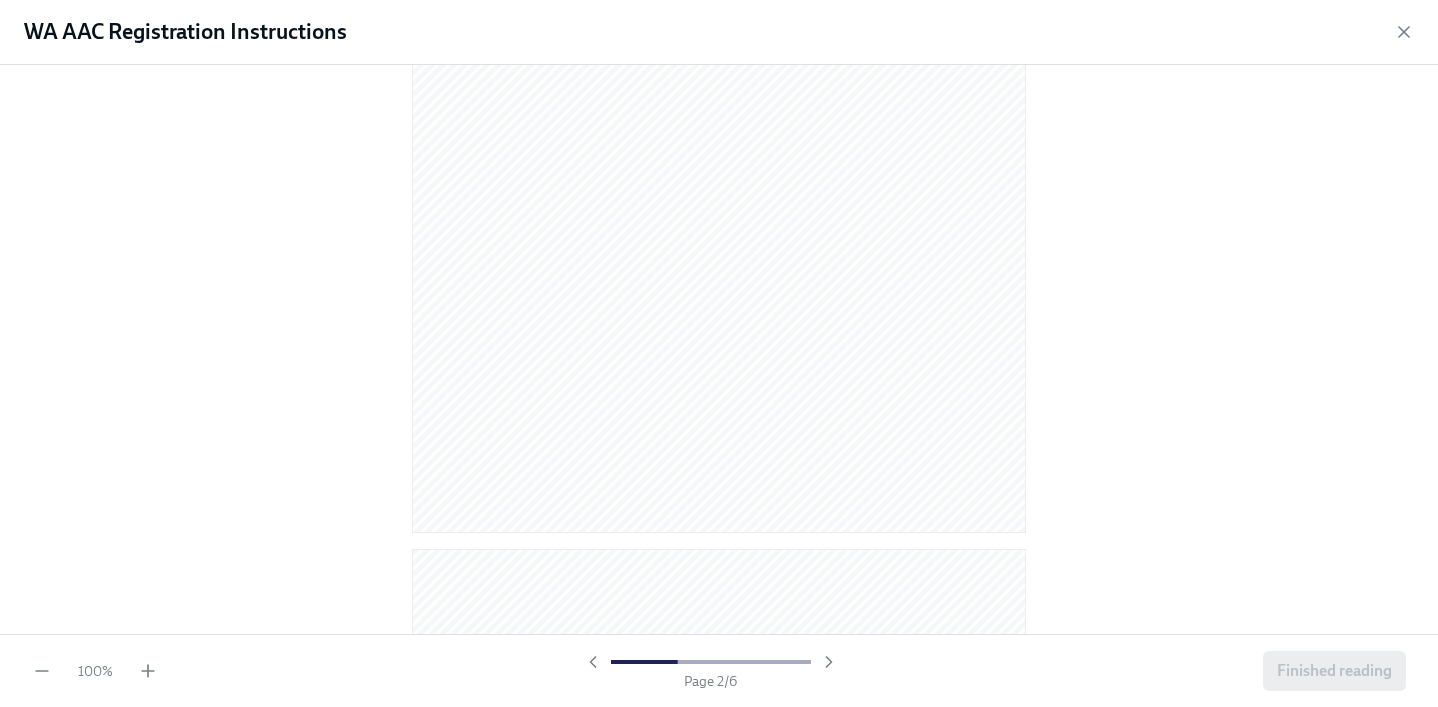scroll, scrollTop: 1127, scrollLeft: 0, axis: vertical 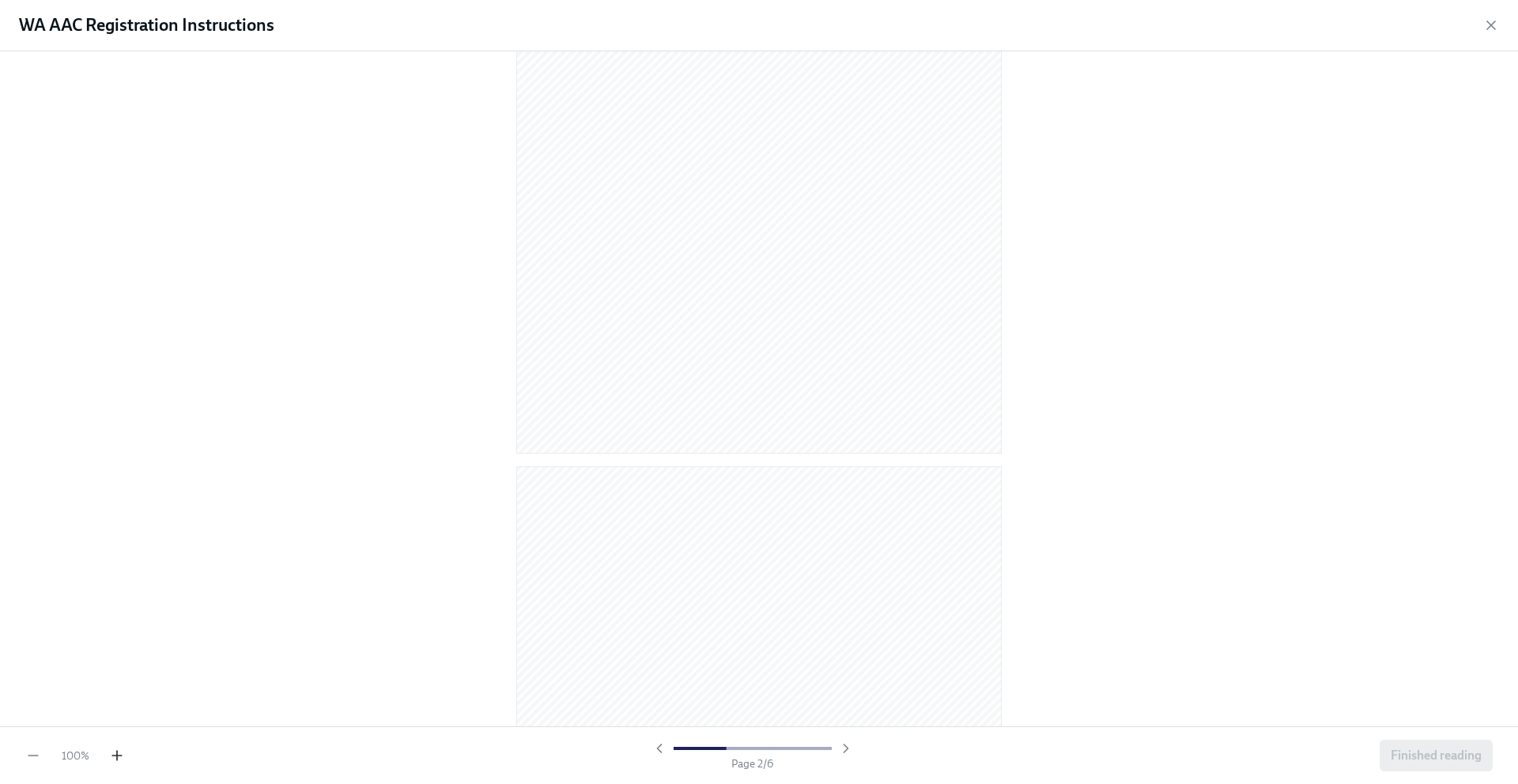 click 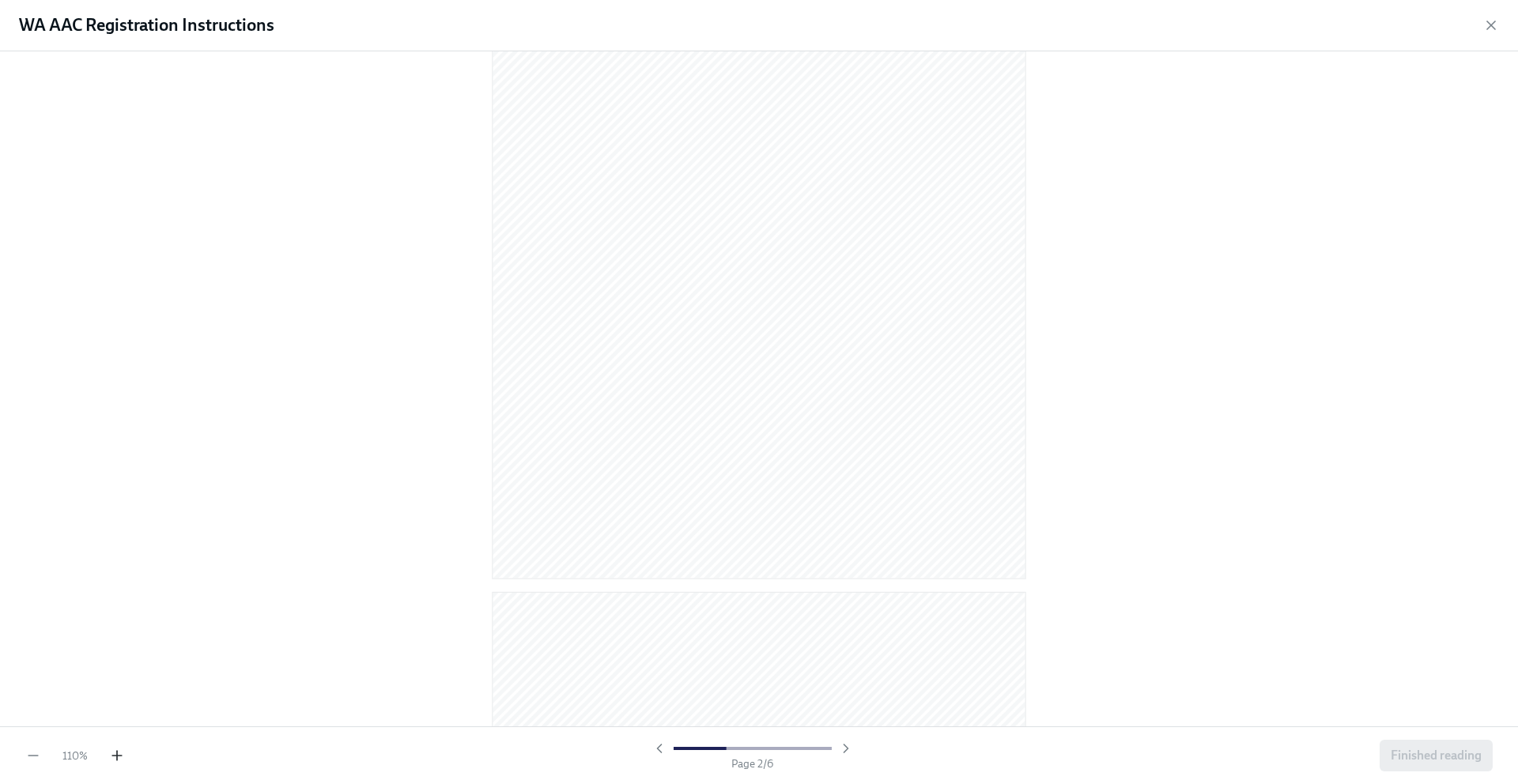 click 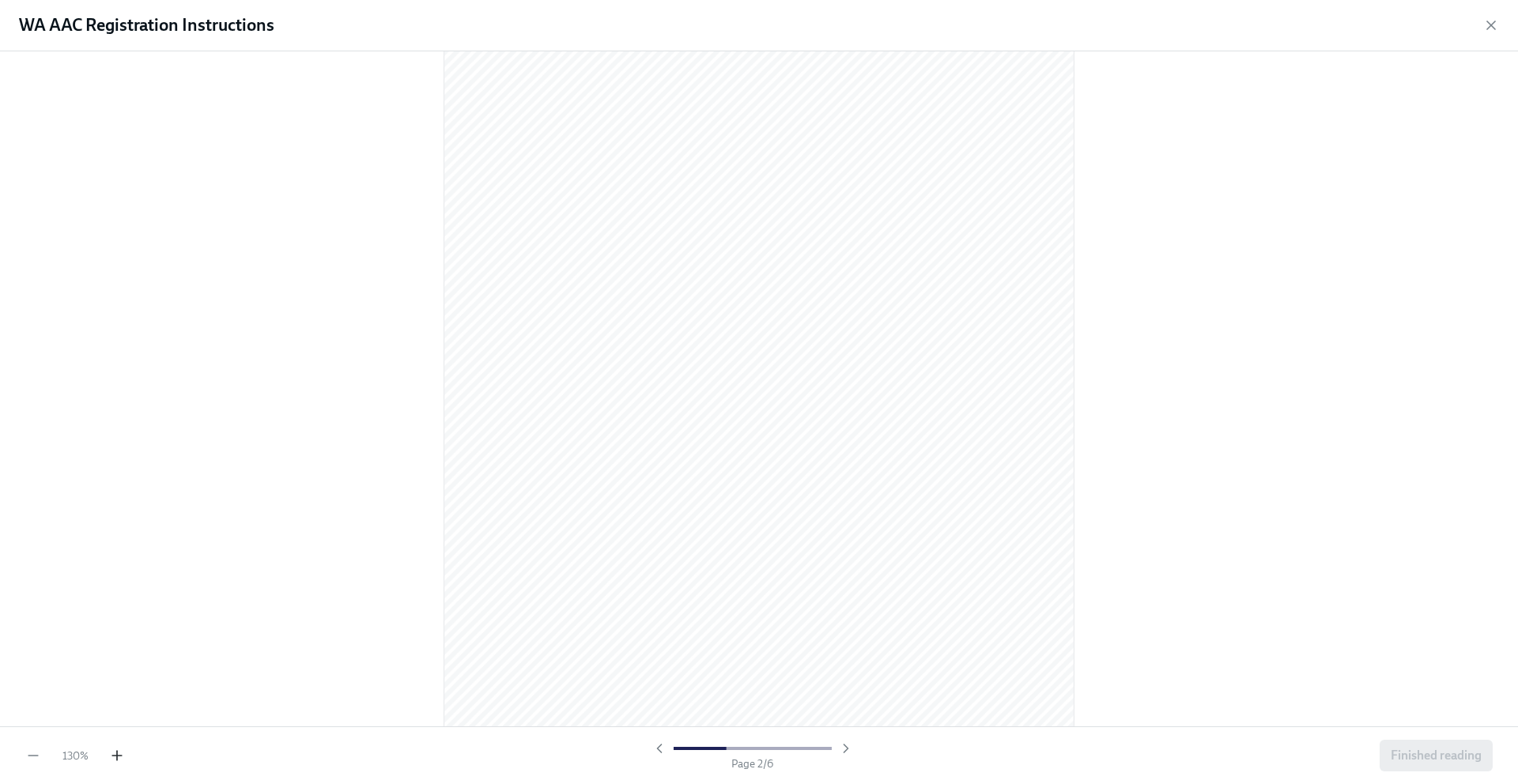 click 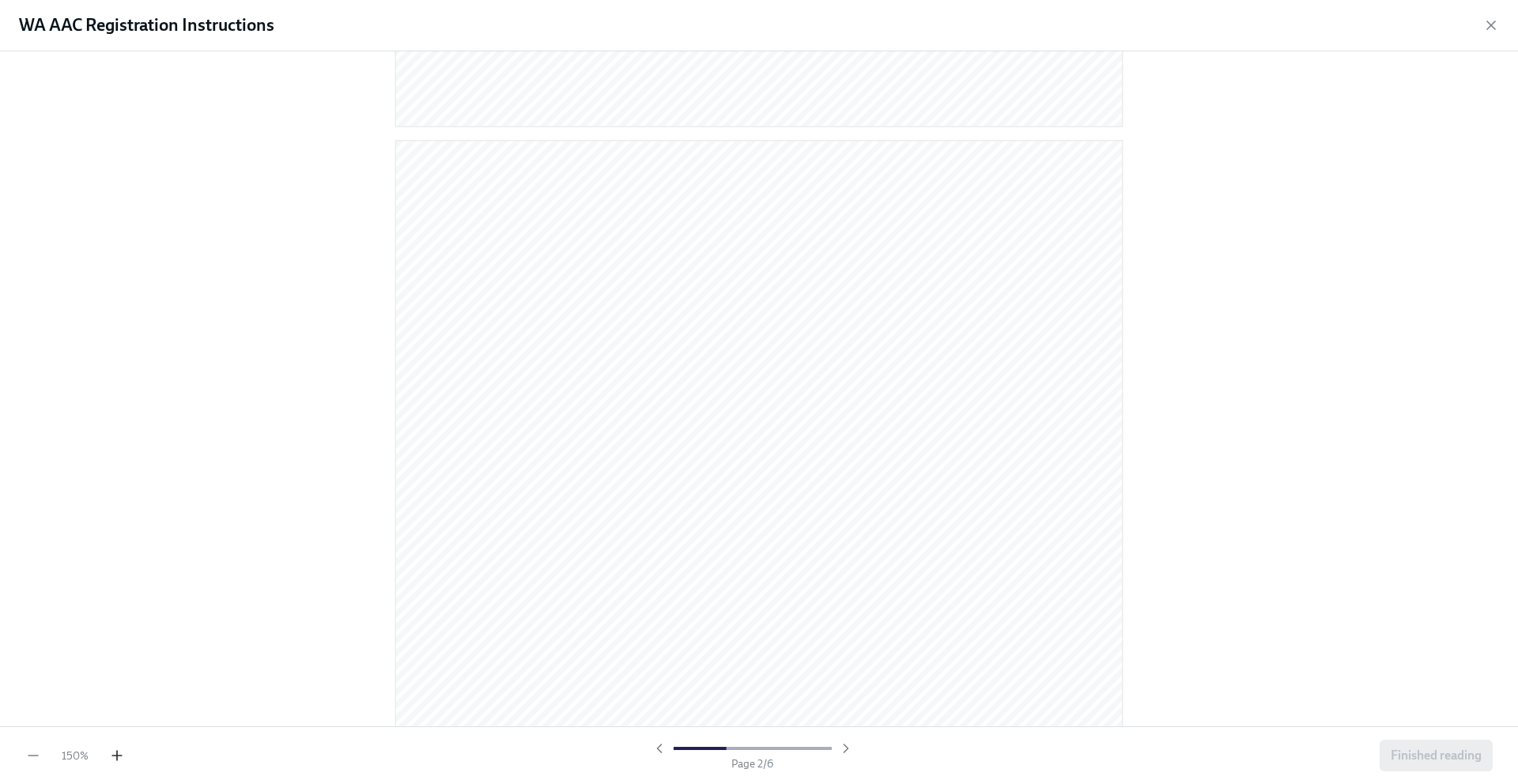 click 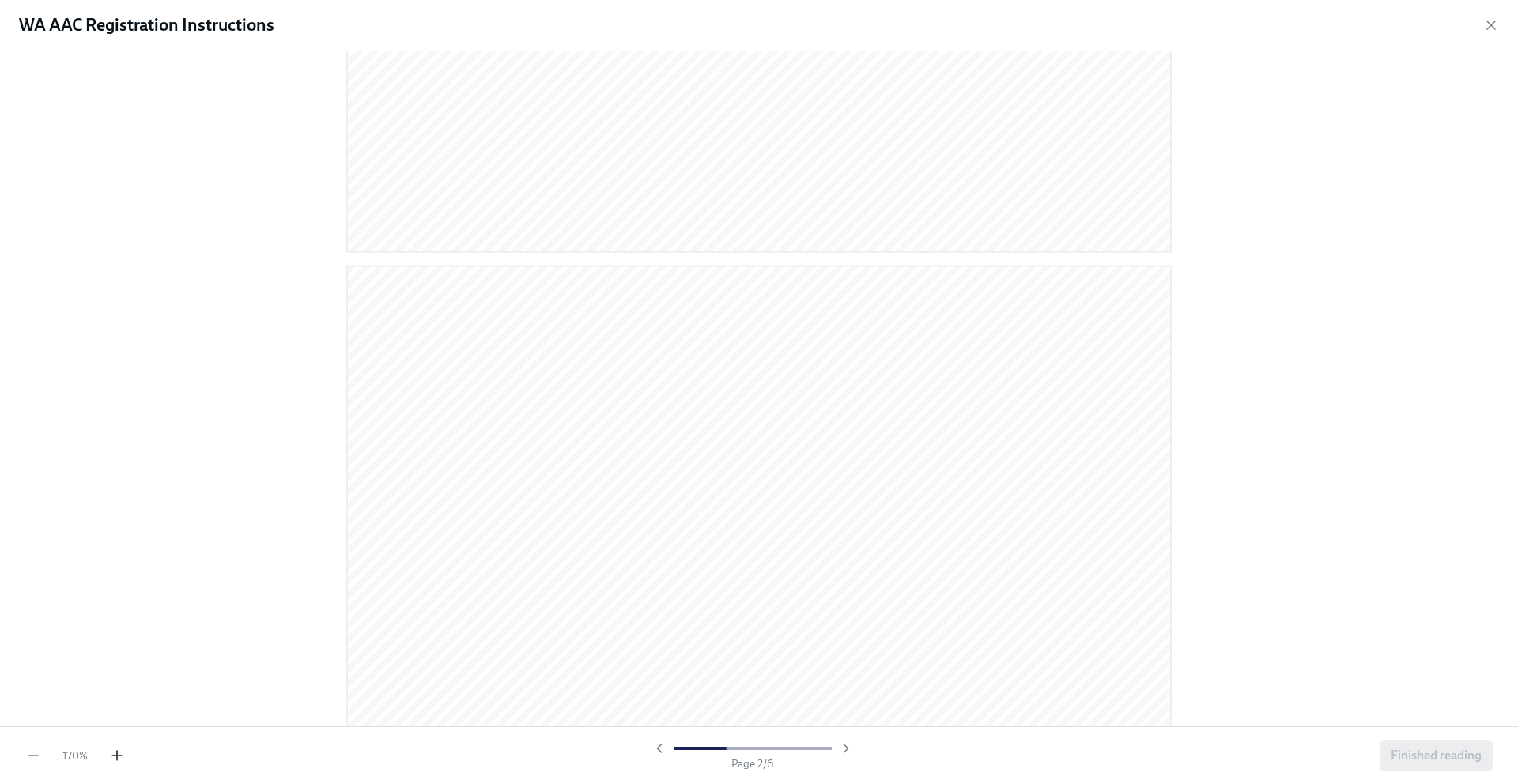 click 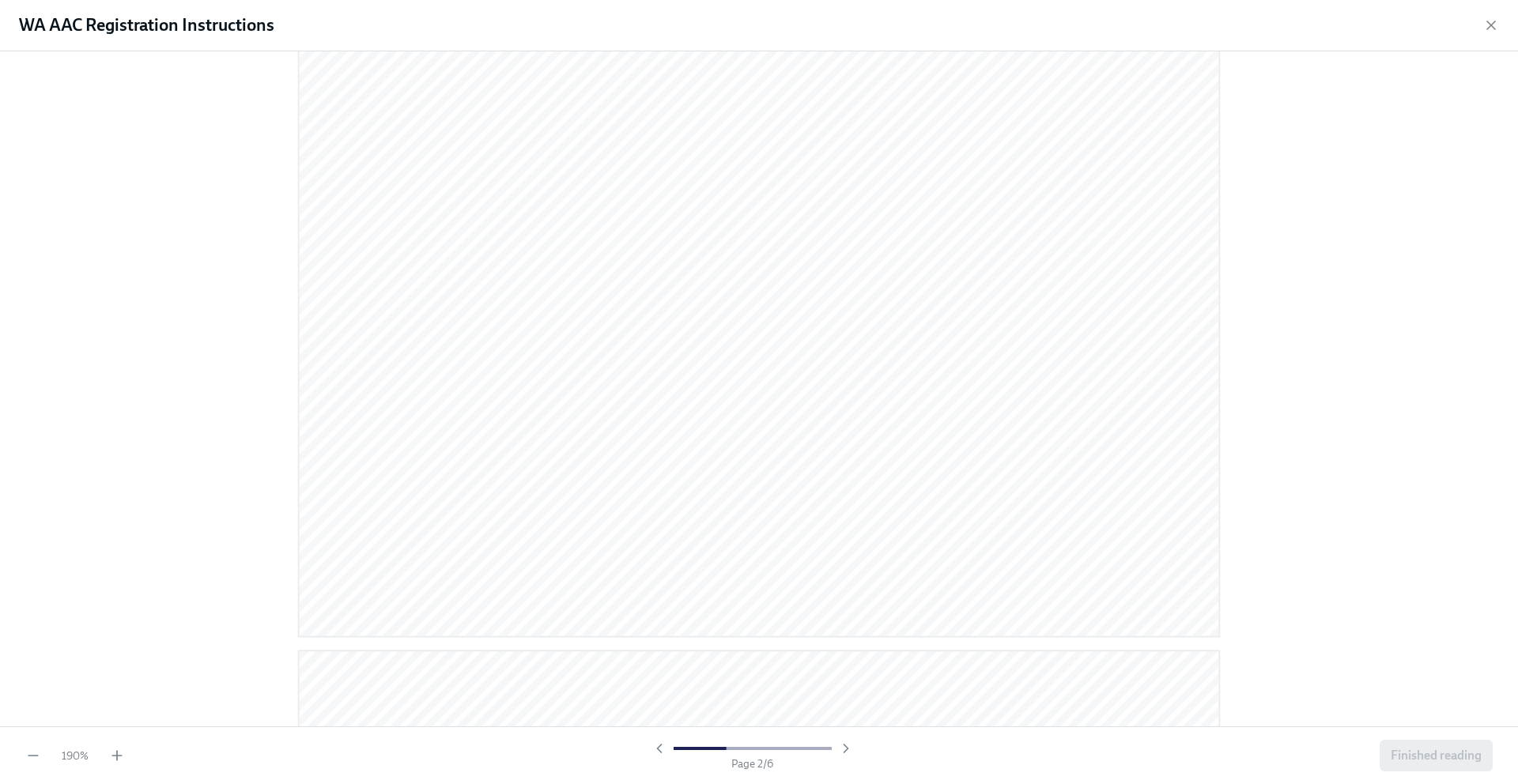 scroll, scrollTop: 1816, scrollLeft: 0, axis: vertical 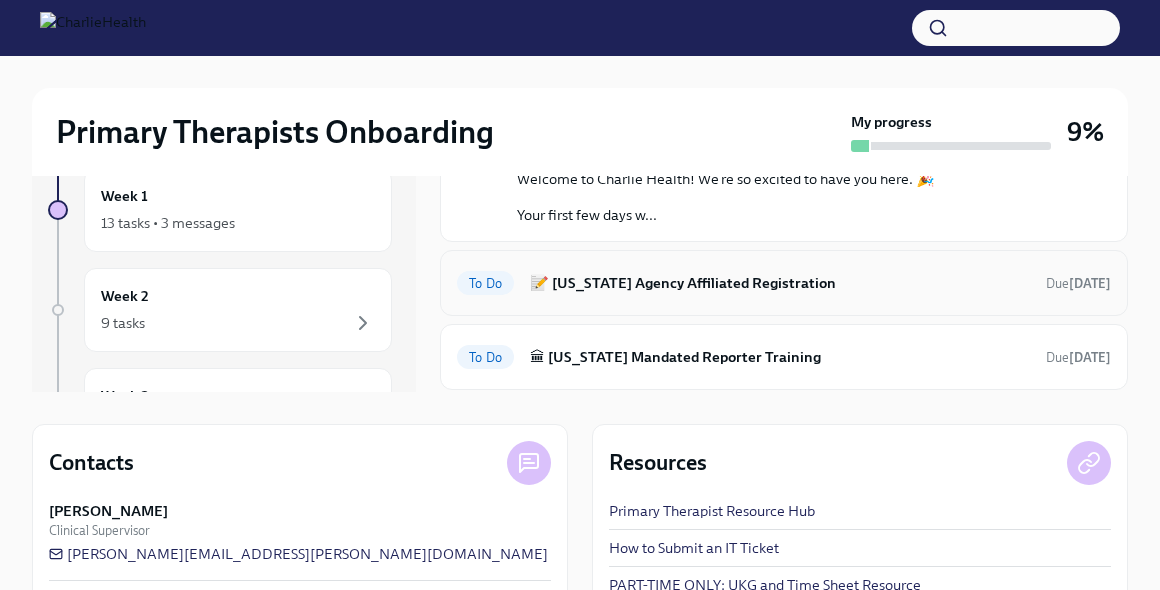 click on "To Do 📝 Washington Agency Affiliated Registration Due  in 6 days" at bounding box center (784, 283) 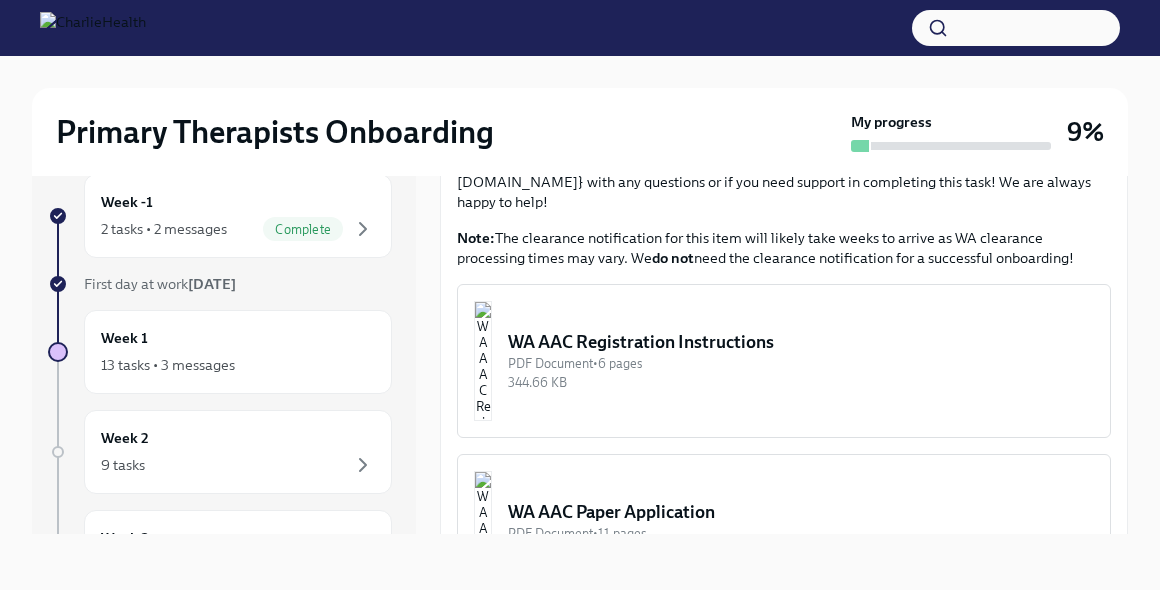 scroll, scrollTop: 863, scrollLeft: 0, axis: vertical 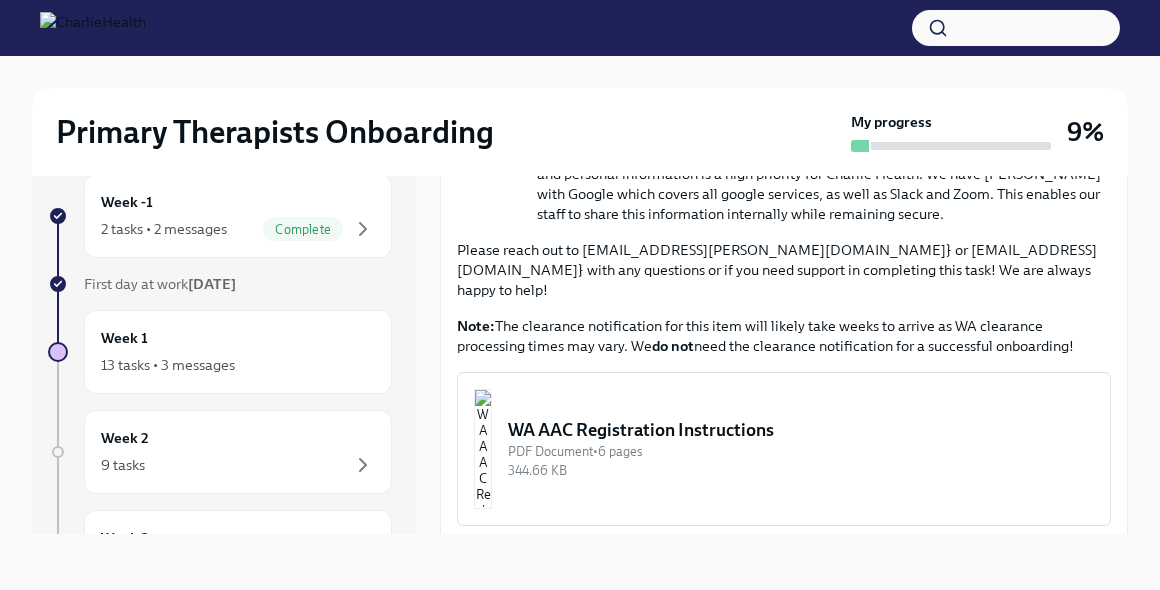 click on "WA AAC Registration Instructions" at bounding box center [801, 430] 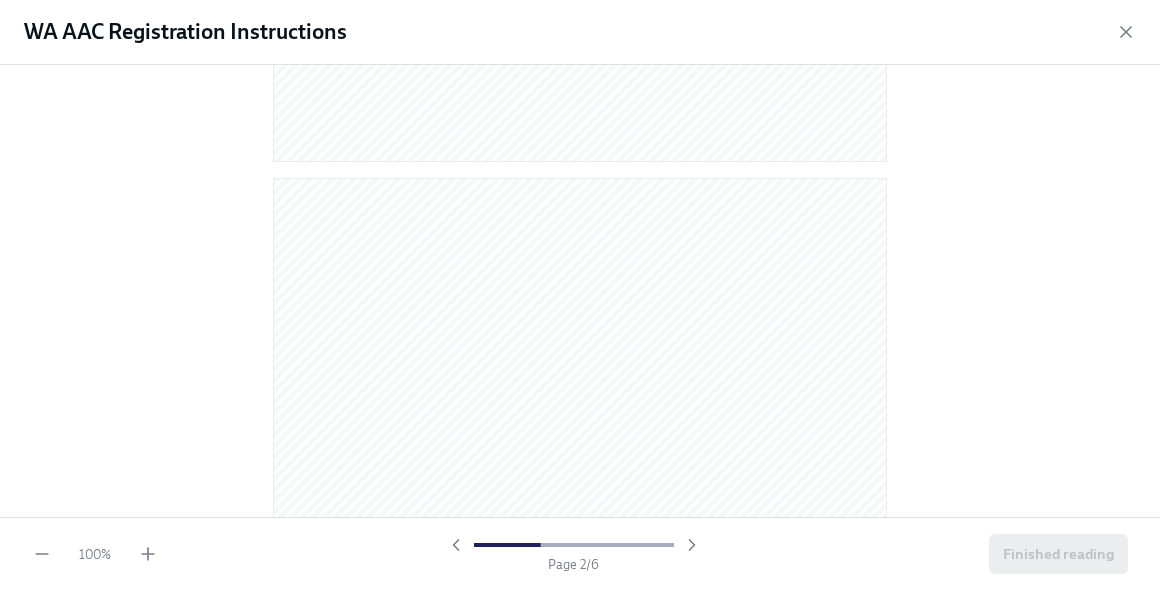 scroll, scrollTop: 842, scrollLeft: 0, axis: vertical 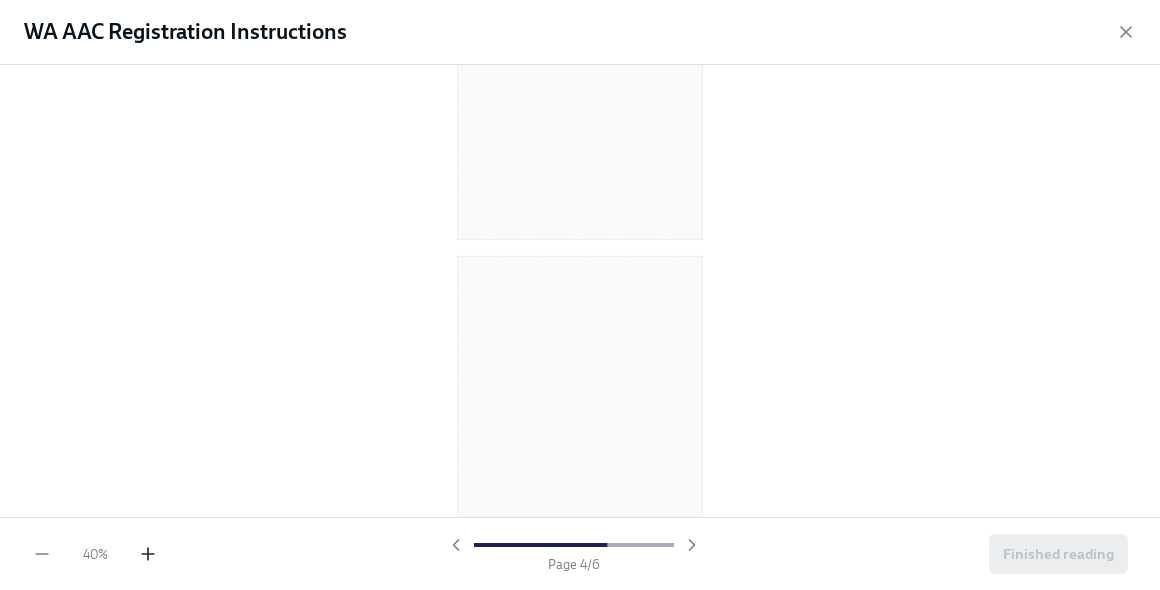 click 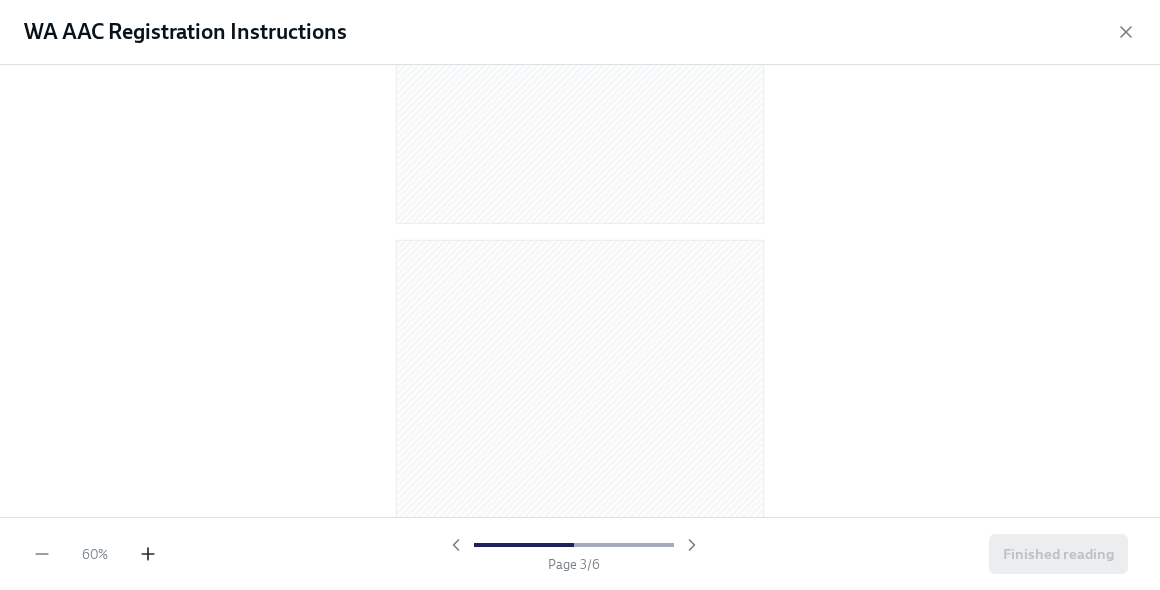 click 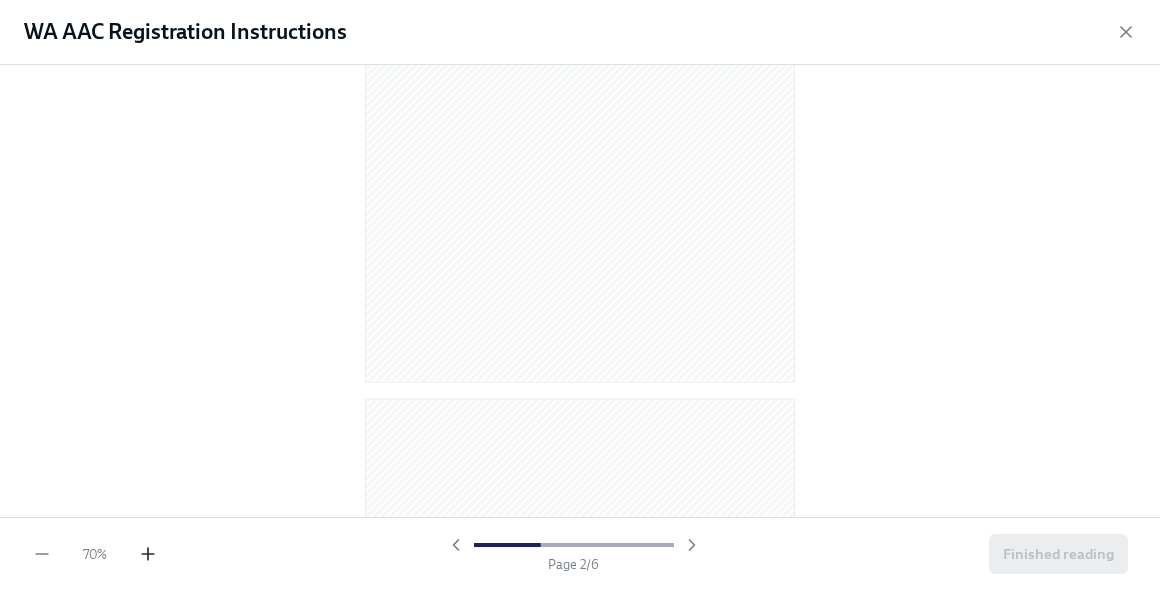 click 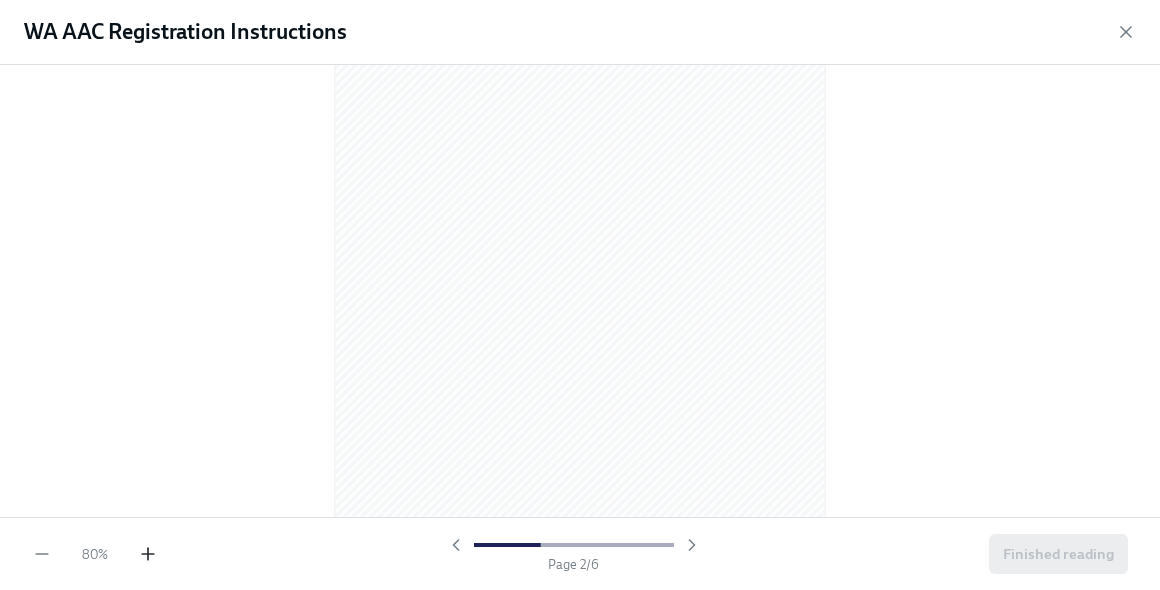 click 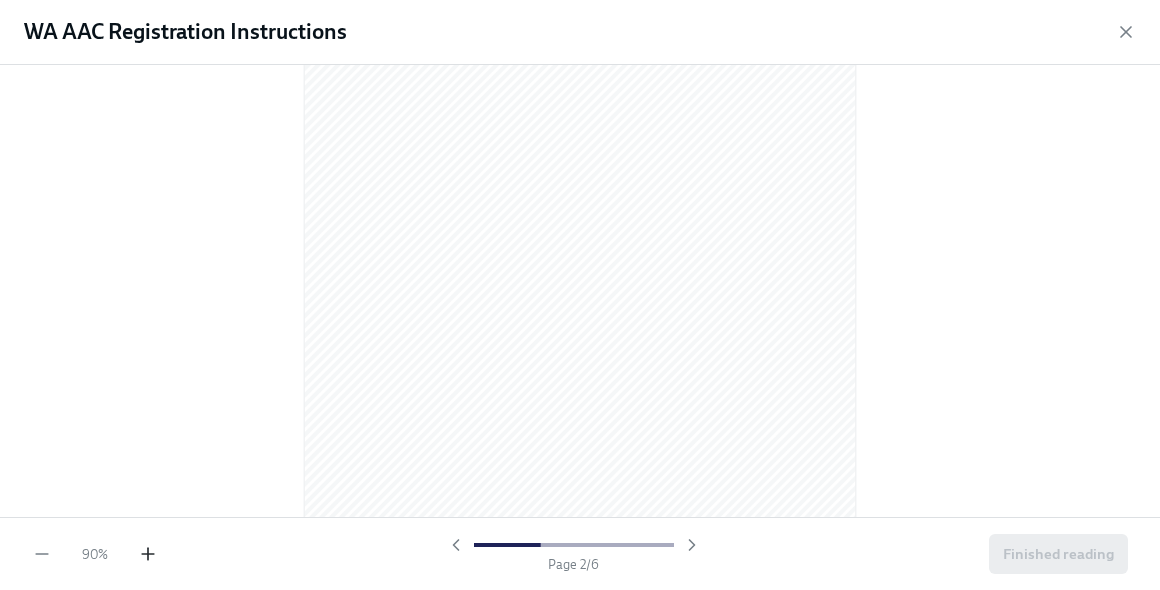click 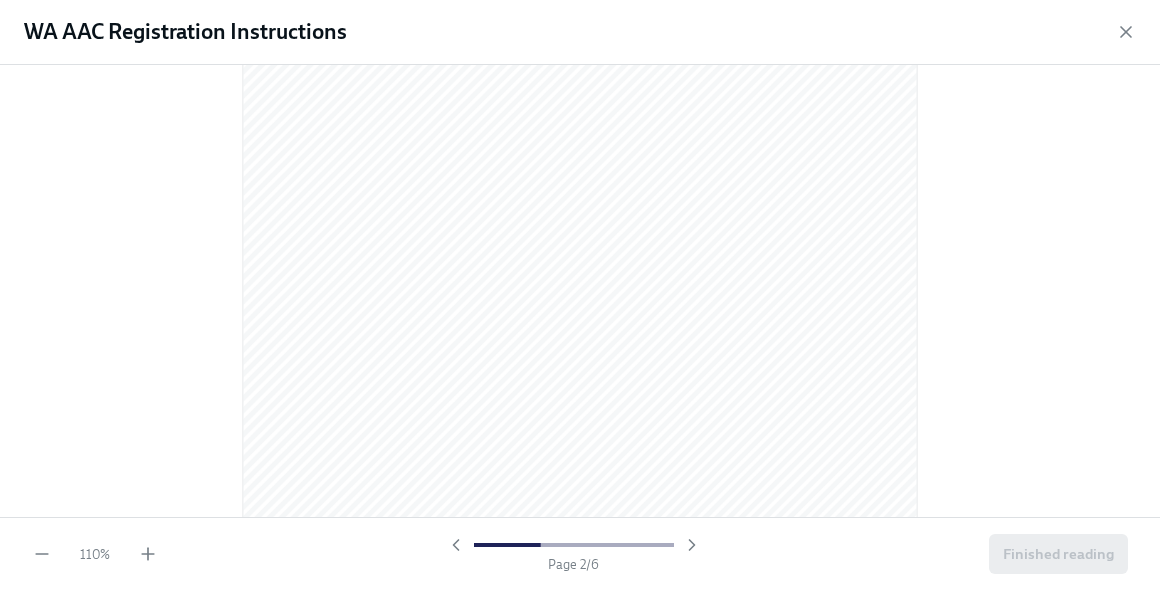 scroll, scrollTop: 995, scrollLeft: 0, axis: vertical 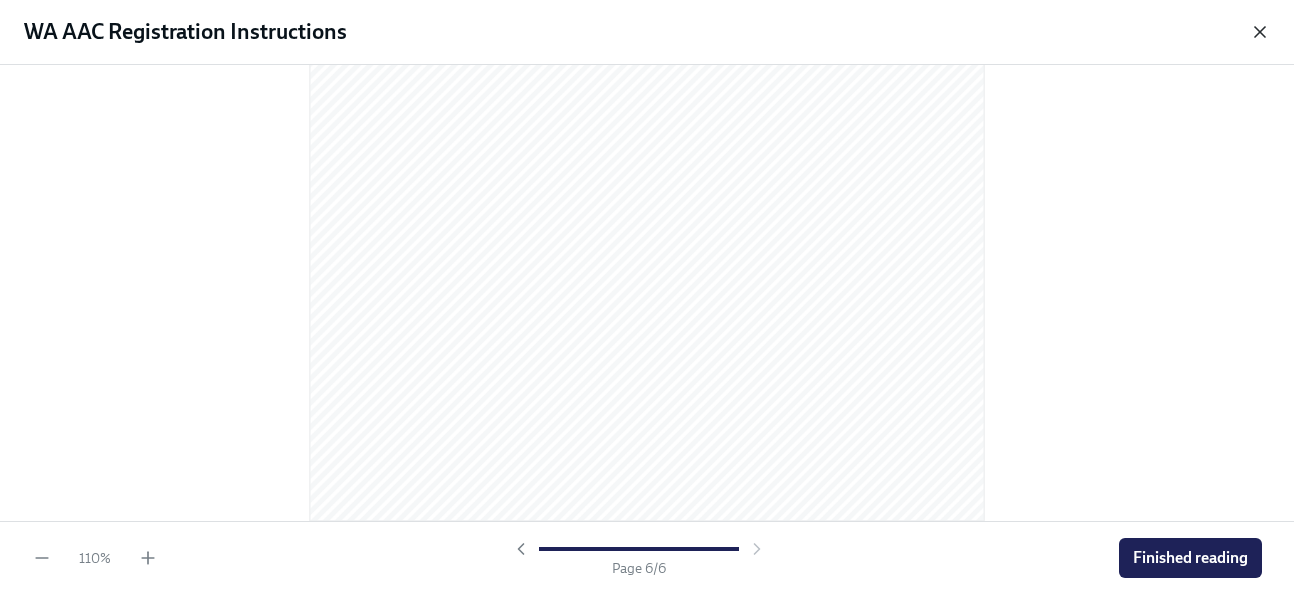 click 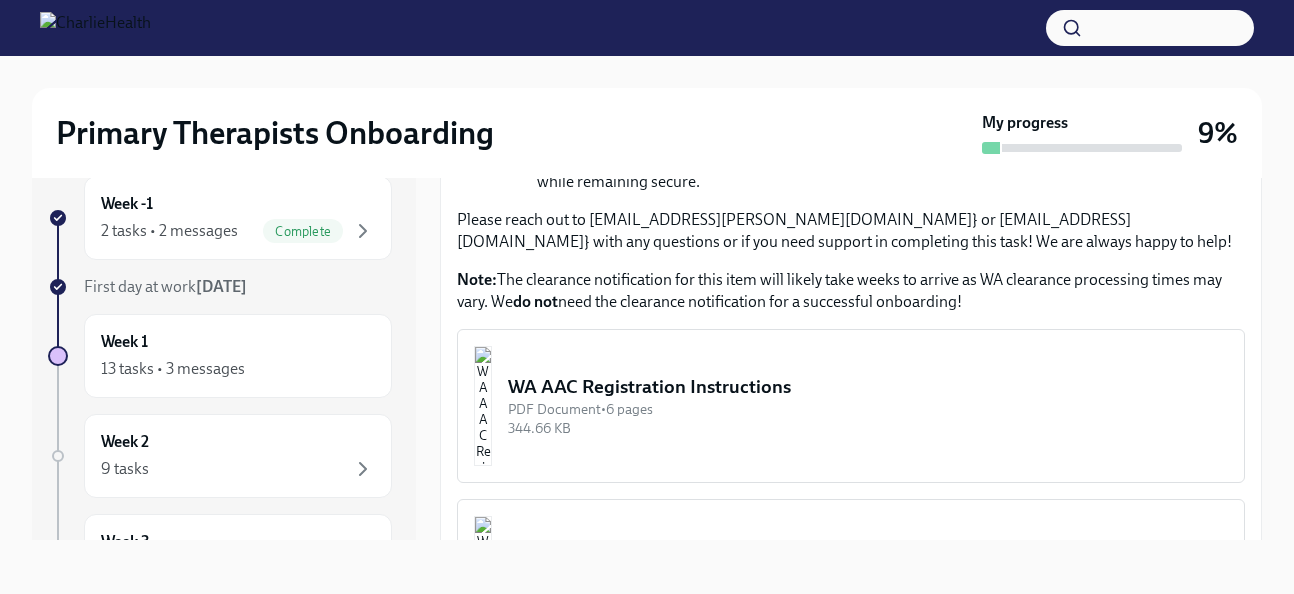 scroll, scrollTop: 1158, scrollLeft: 0, axis: vertical 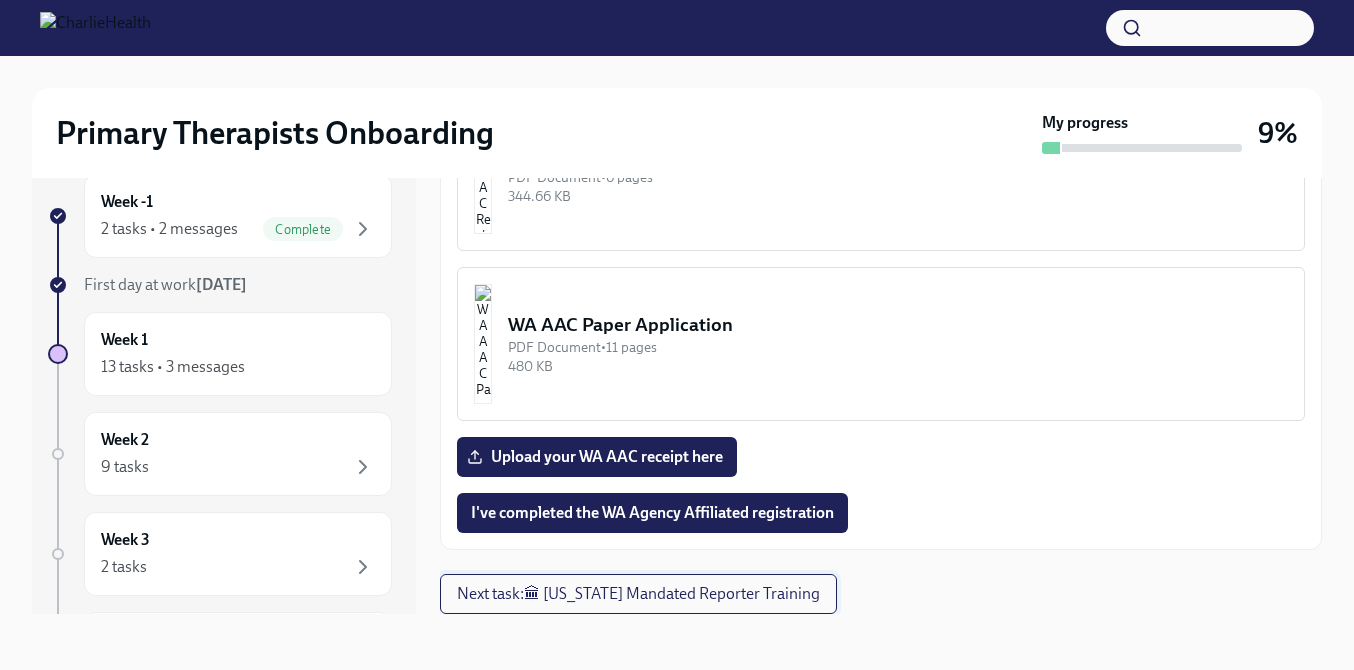 click on "Next task :  🏛 Pennsylvania Mandated Reporter Training" at bounding box center [638, 594] 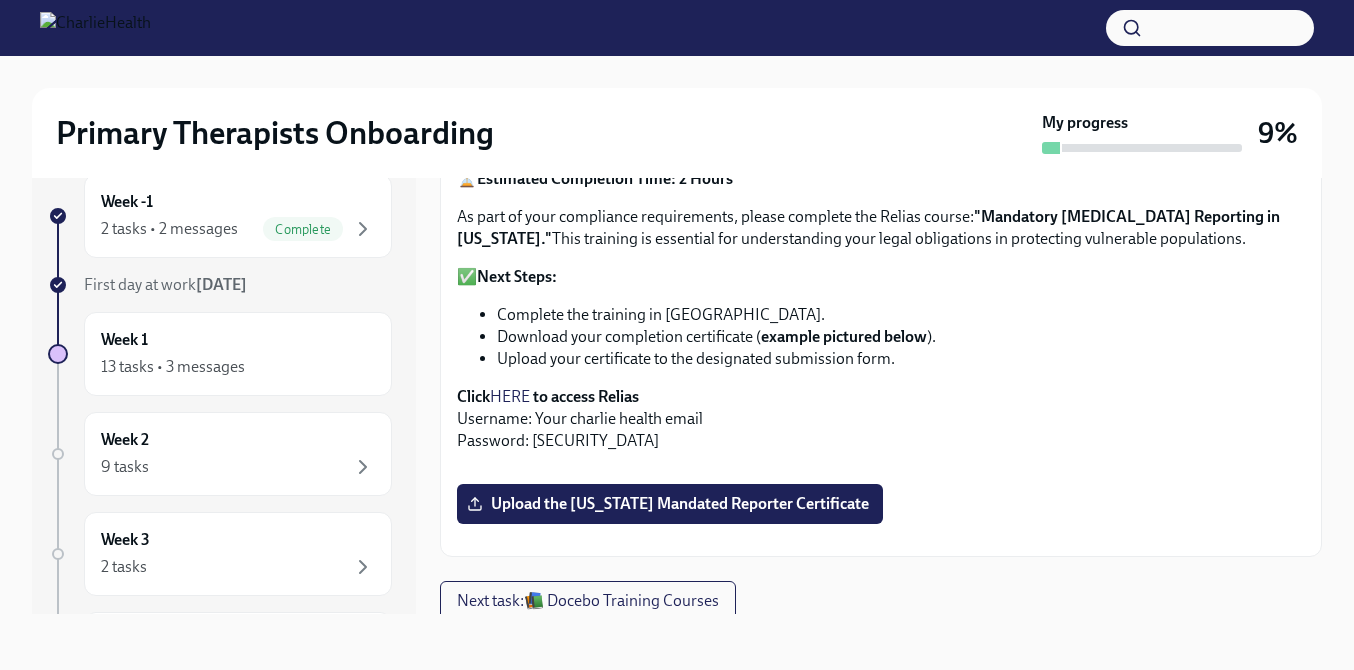 scroll, scrollTop: 270, scrollLeft: 0, axis: vertical 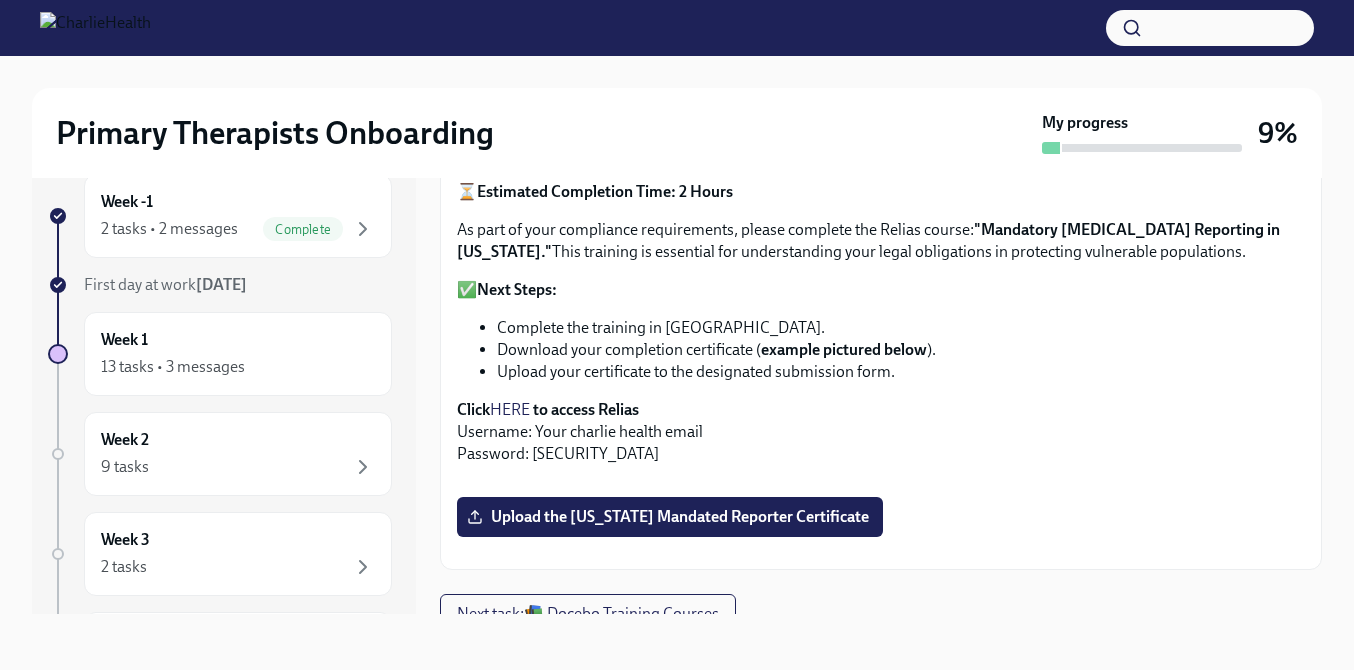 click on "to access Relias" at bounding box center (586, 409) 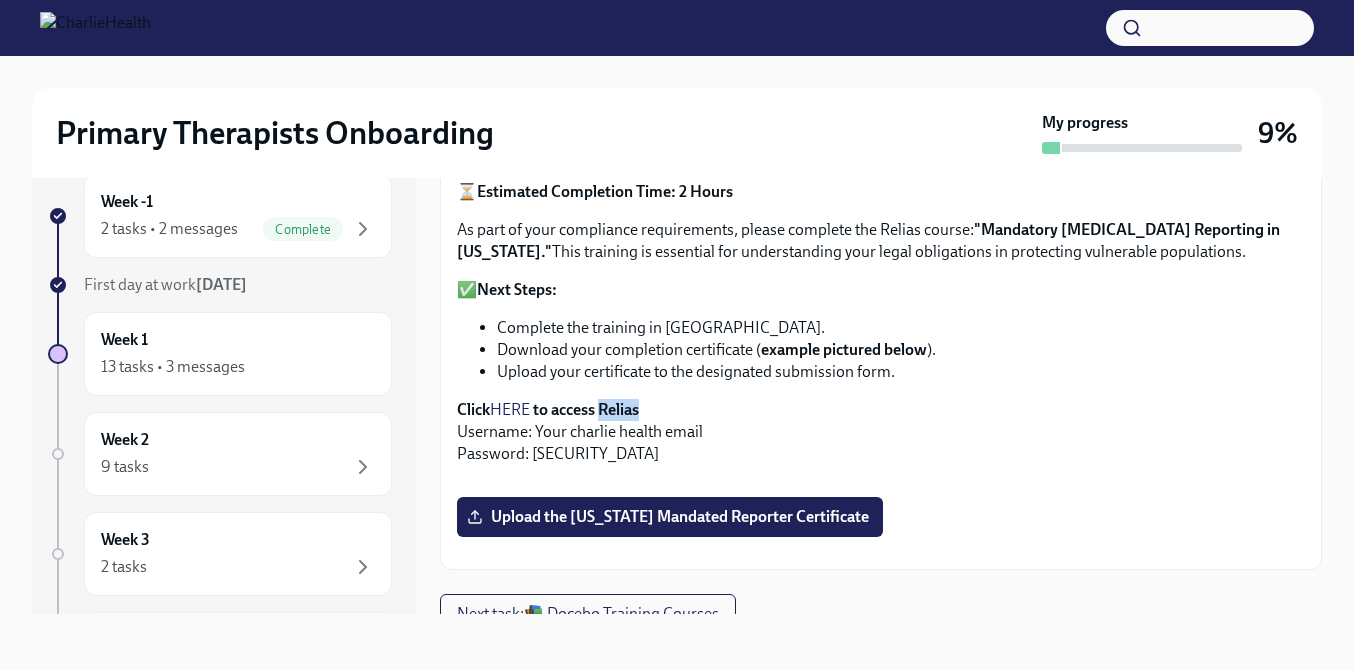 click on "to access Relias" at bounding box center (586, 409) 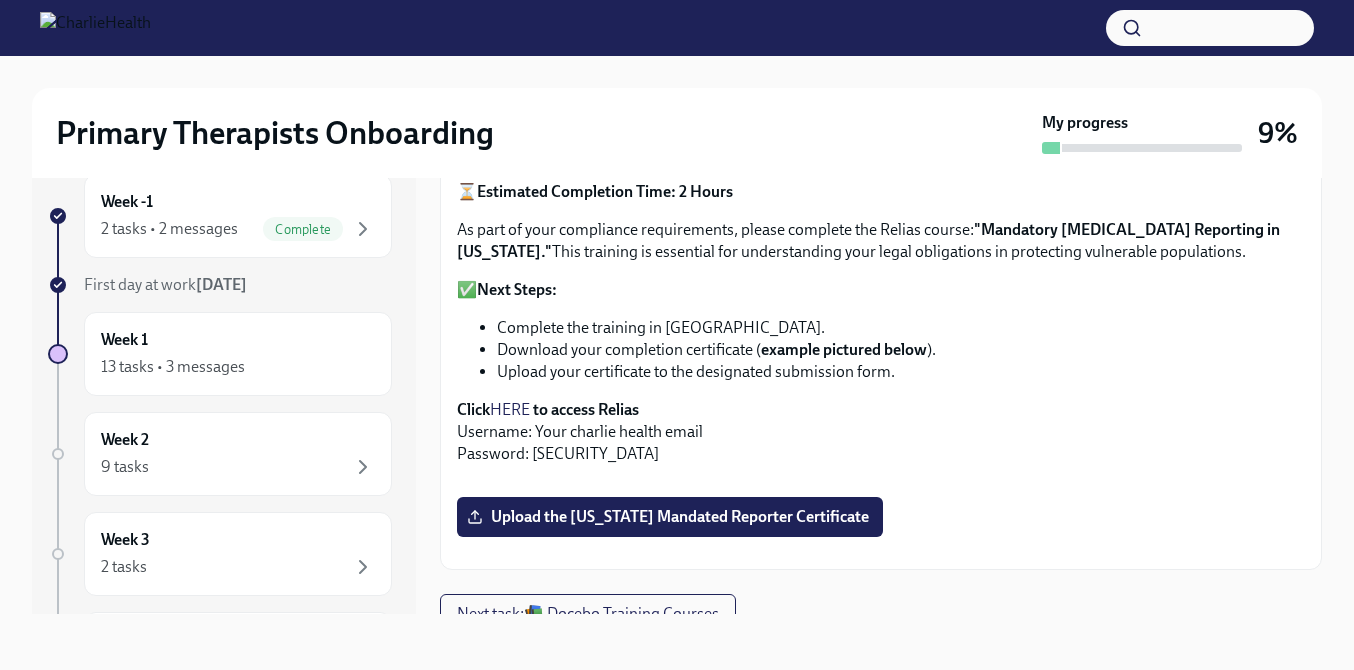 click on "to access Relias" at bounding box center [586, 409] 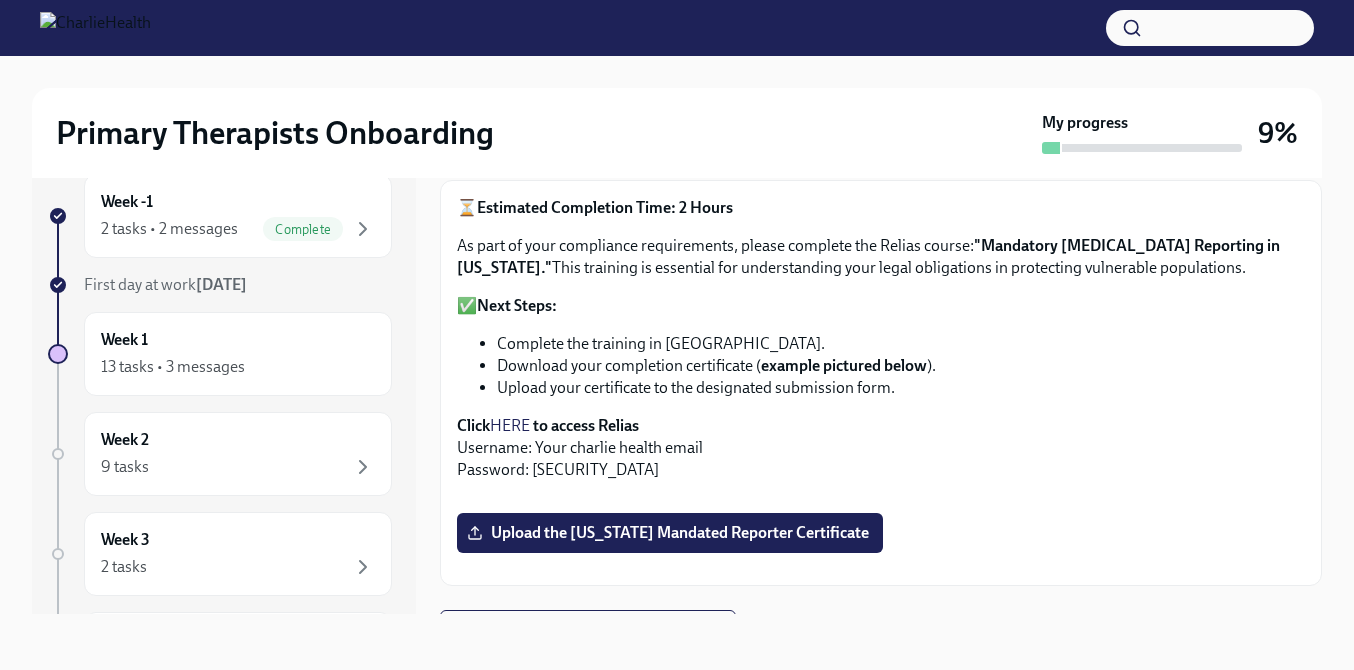 scroll, scrollTop: 253, scrollLeft: 0, axis: vertical 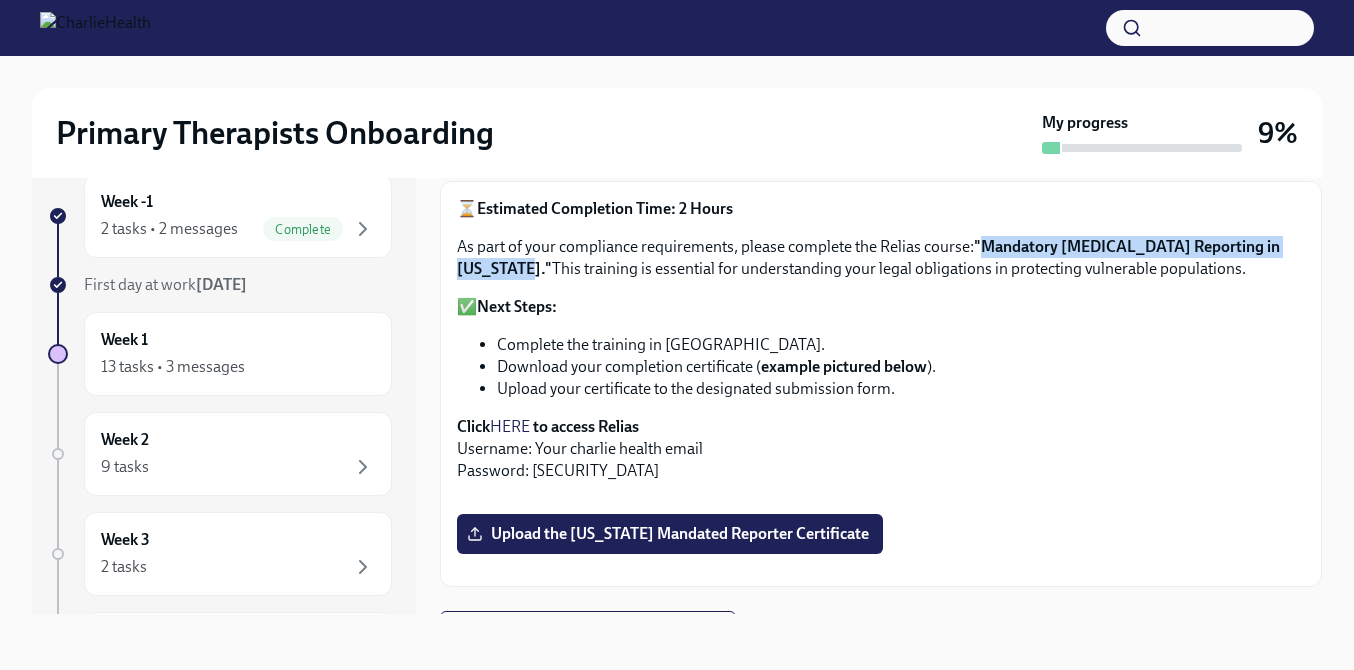 drag, startPoint x: 982, startPoint y: 246, endPoint x: 550, endPoint y: 271, distance: 432.72278 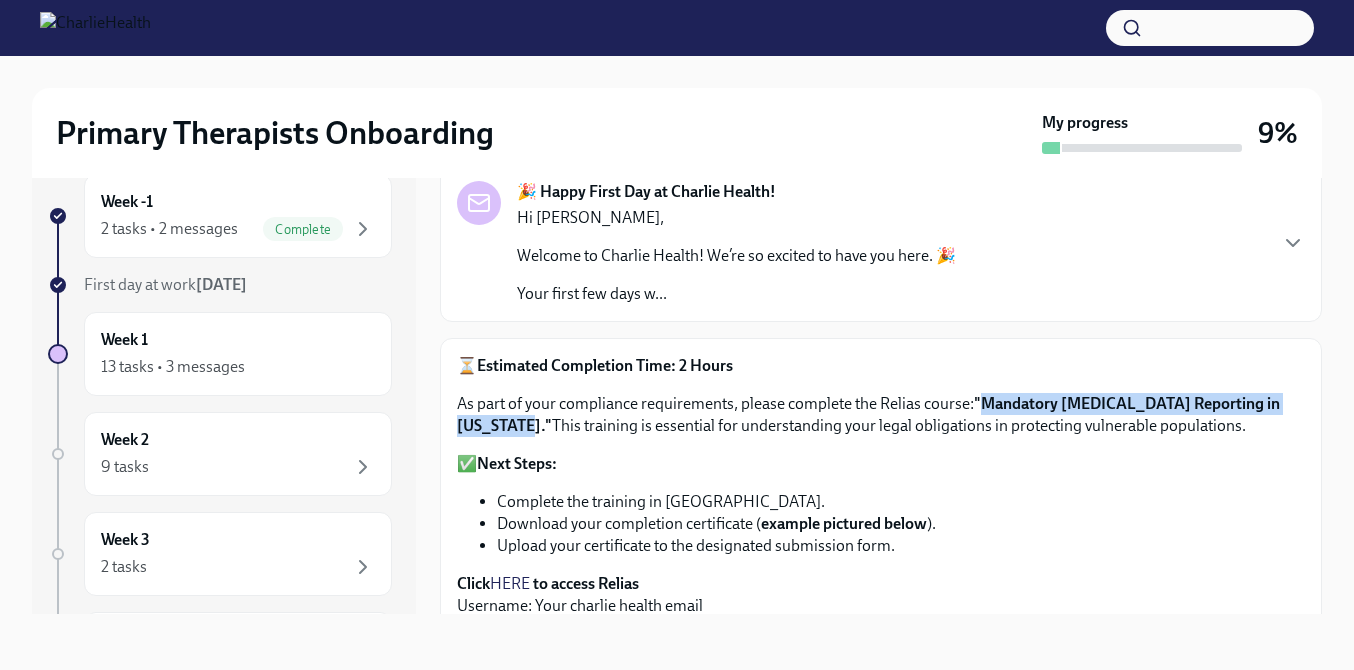 scroll, scrollTop: 0, scrollLeft: 0, axis: both 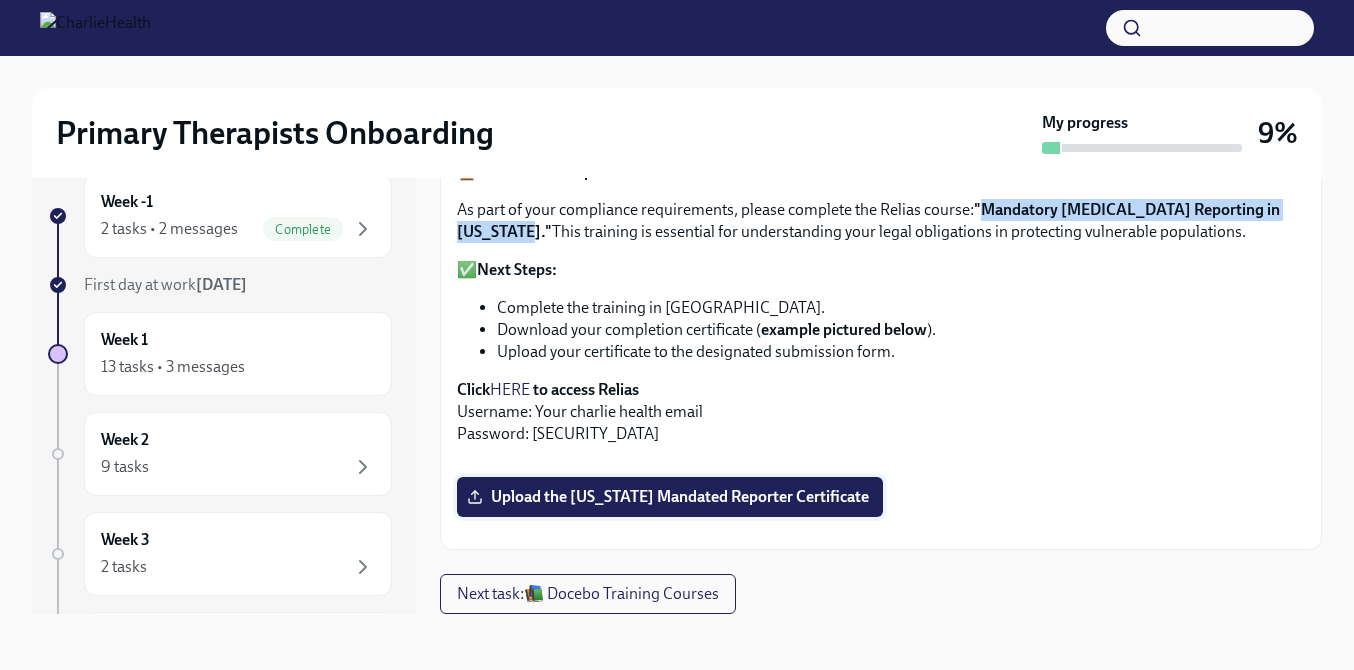 click on "Upload the Pennsylvania Mandated Reporter Certificate" at bounding box center (670, 497) 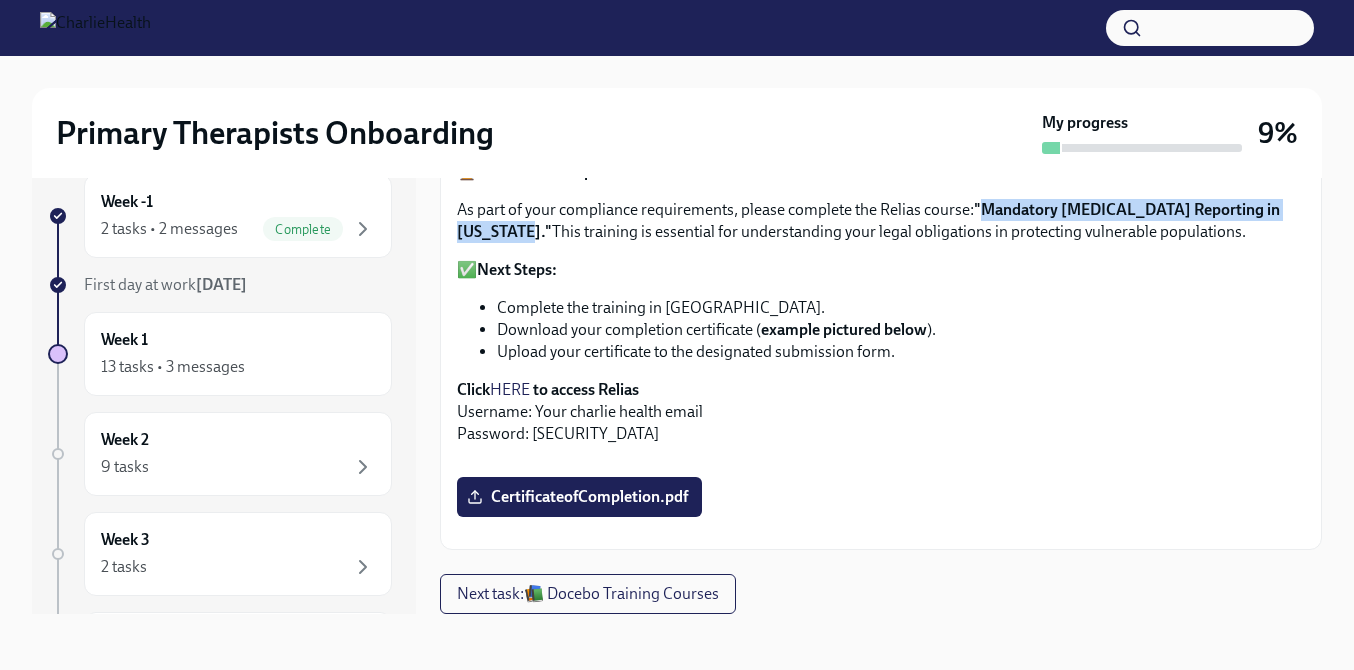 scroll, scrollTop: 660, scrollLeft: 0, axis: vertical 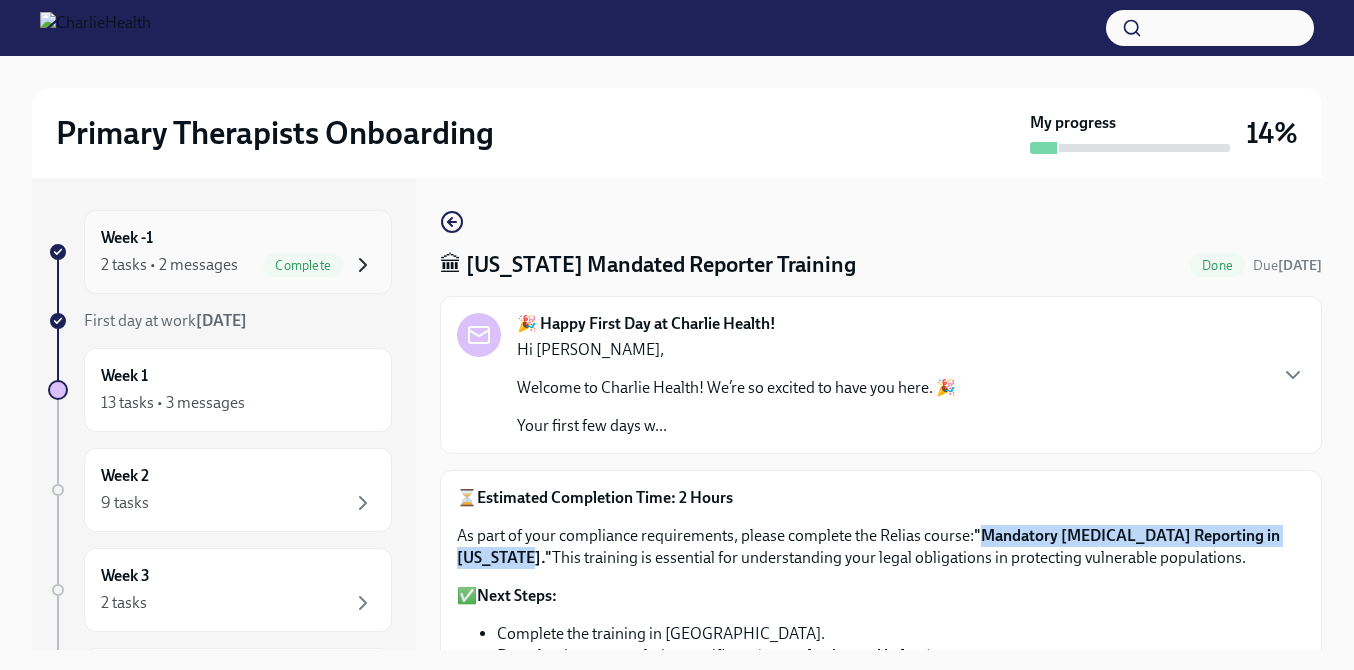 click 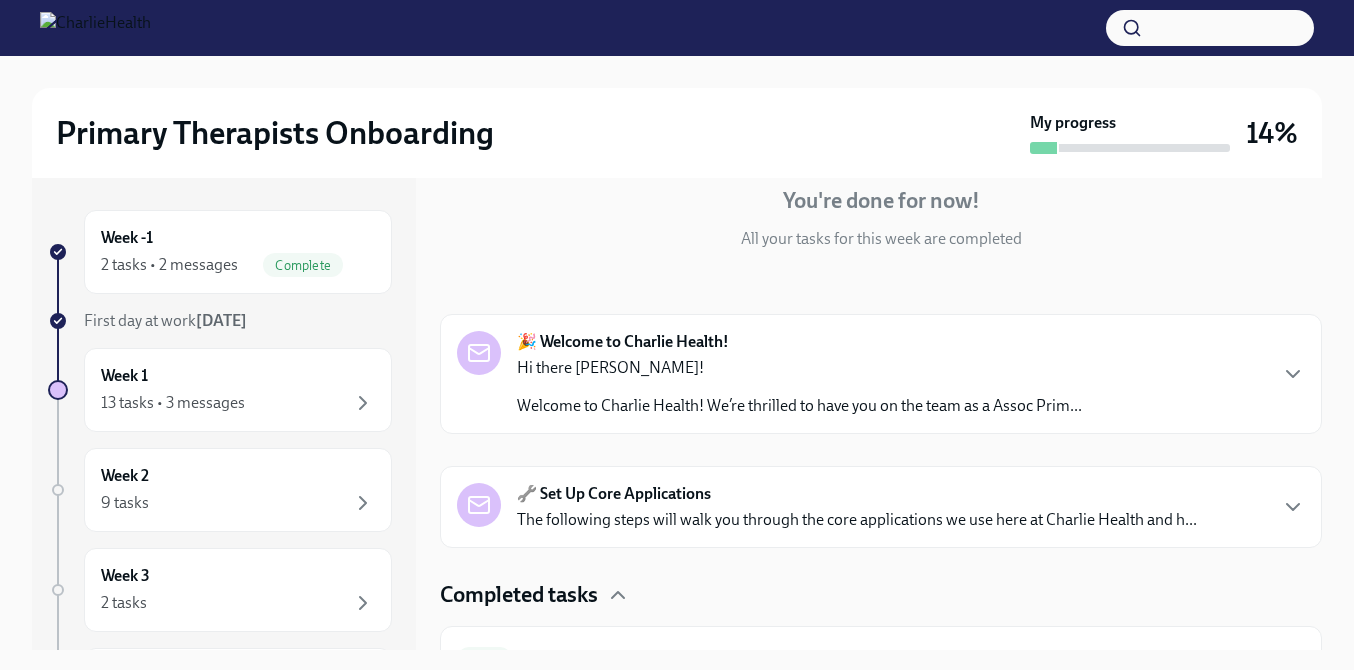 scroll, scrollTop: 318, scrollLeft: 0, axis: vertical 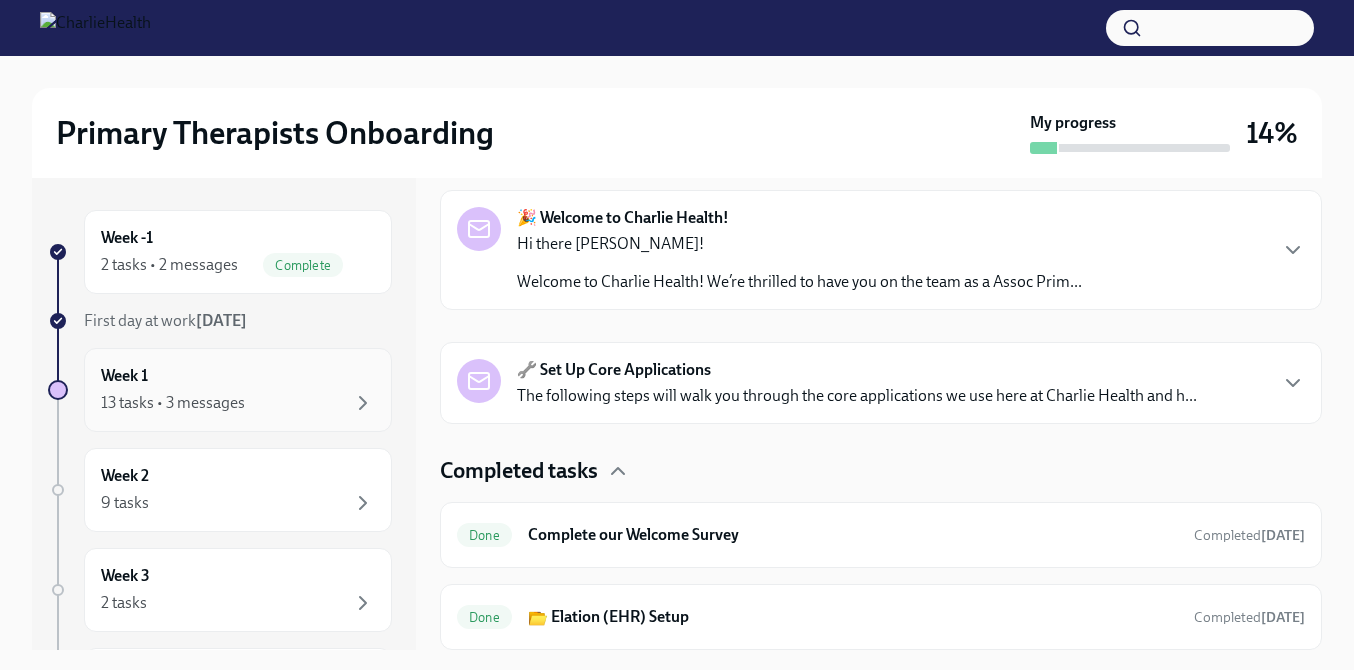 click on "Week 1 13 tasks • 3 messages" at bounding box center [238, 390] 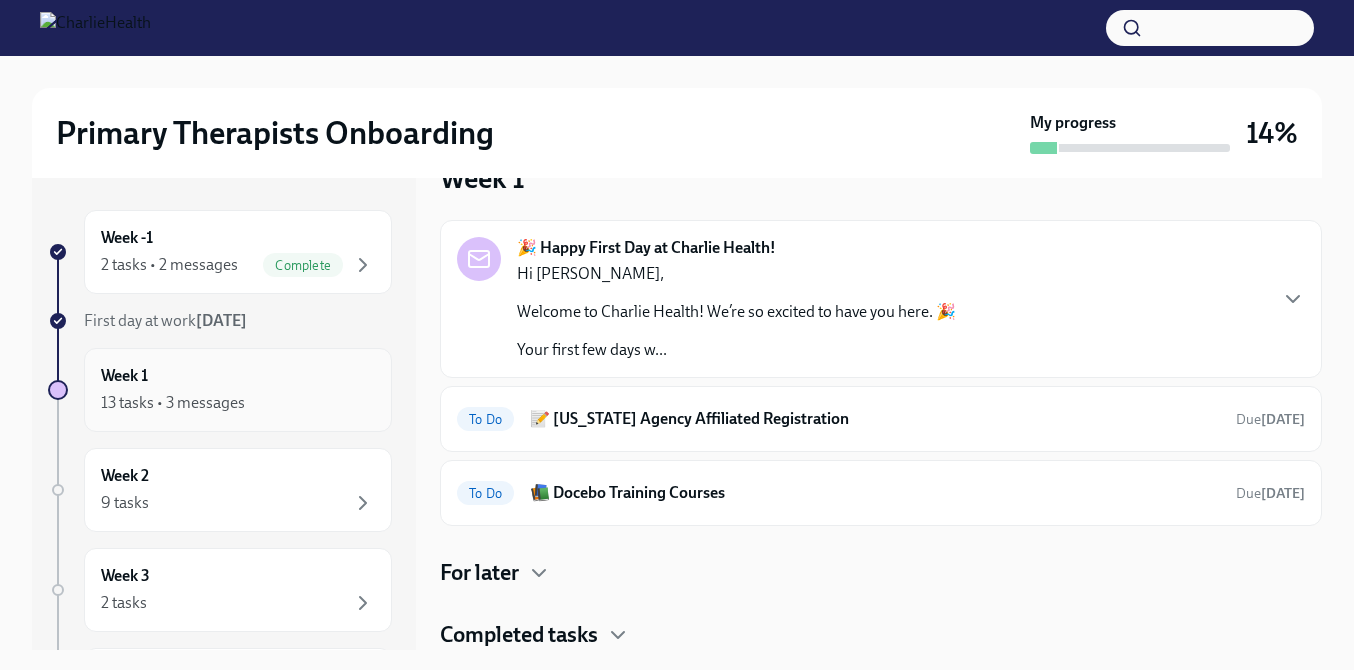 scroll, scrollTop: 50, scrollLeft: 0, axis: vertical 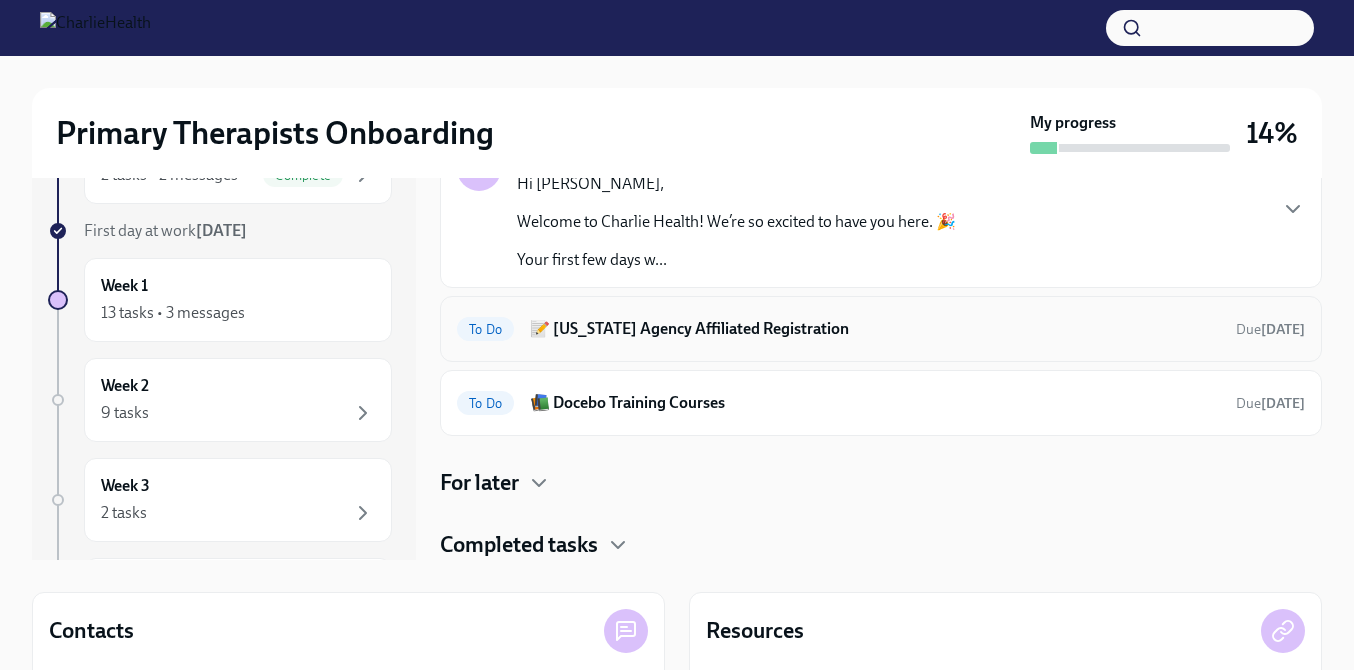 click on "📝 [US_STATE] Agency Affiliated Registration" at bounding box center (875, 329) 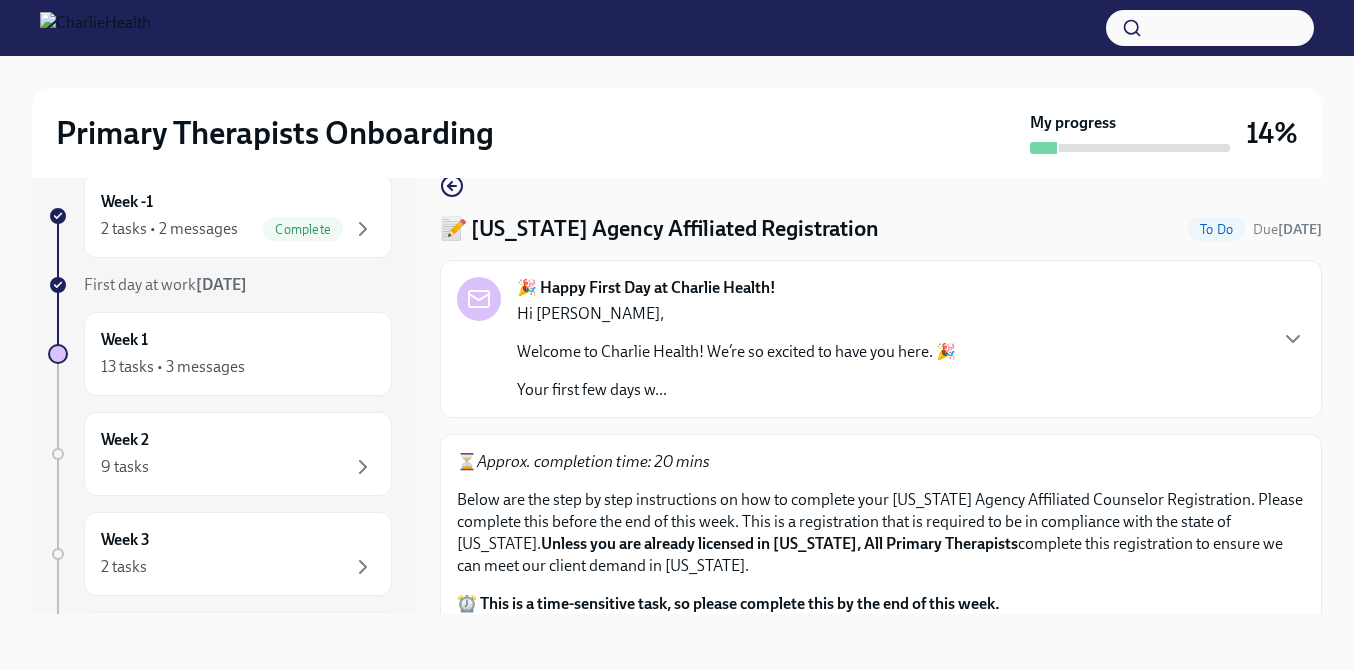 scroll, scrollTop: 36, scrollLeft: 0, axis: vertical 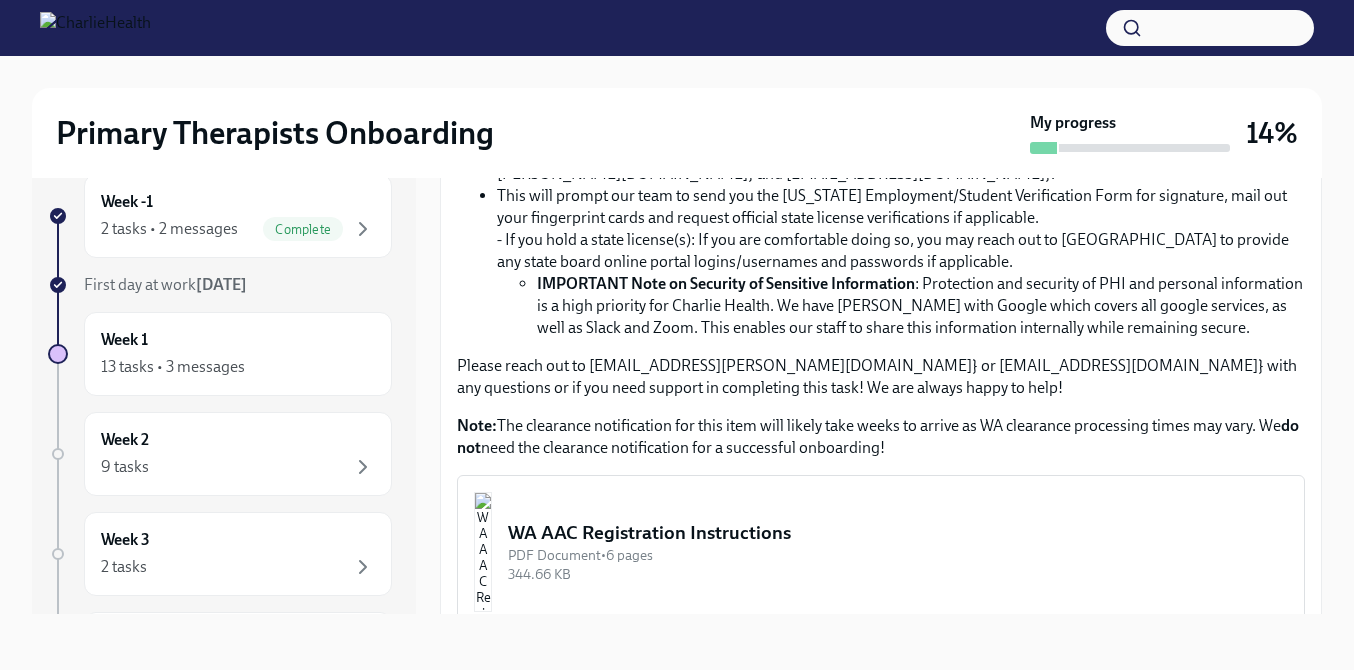 click on "WA AAC Registration Instructions PDF Document  •  6 pages 344.66 KB" at bounding box center [881, 552] 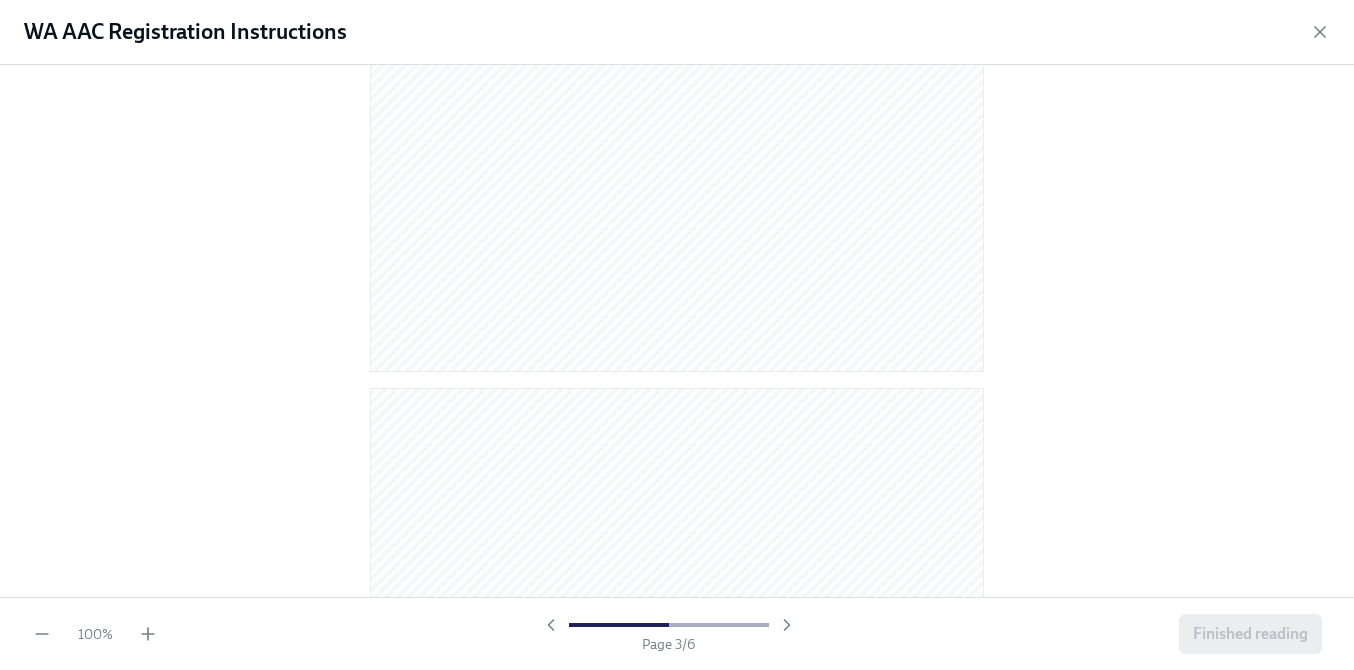 scroll, scrollTop: 1330, scrollLeft: 0, axis: vertical 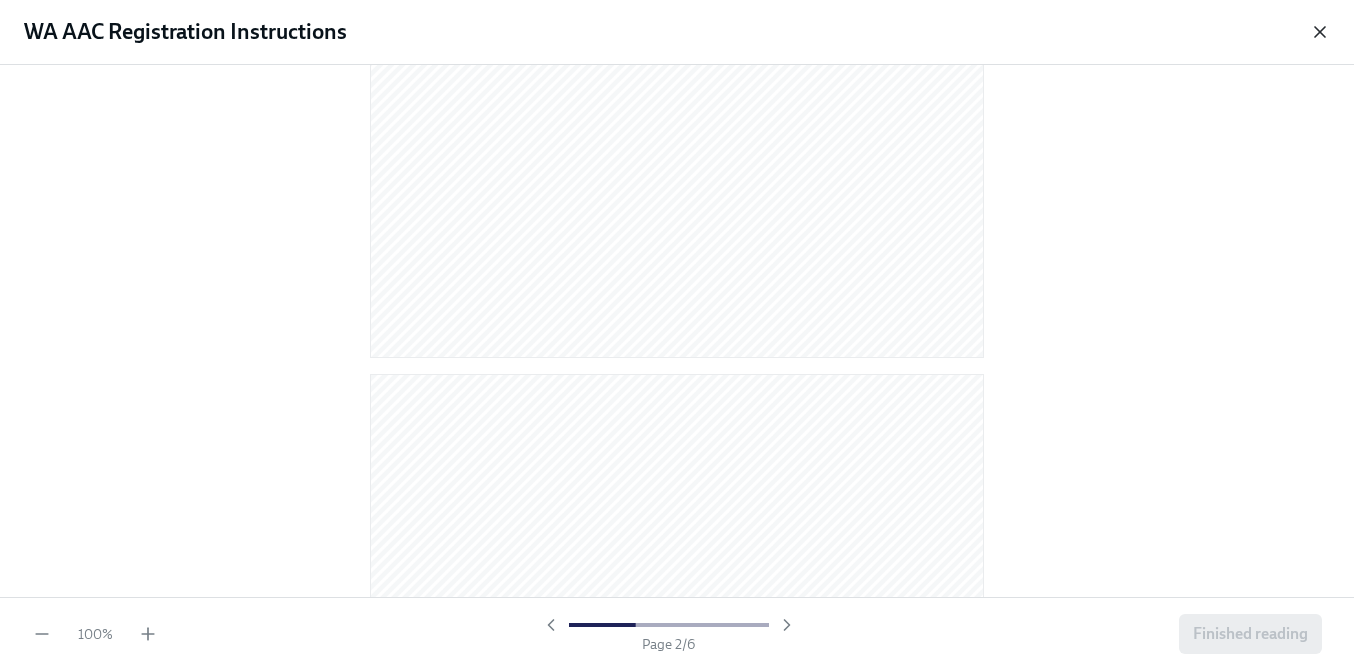 click 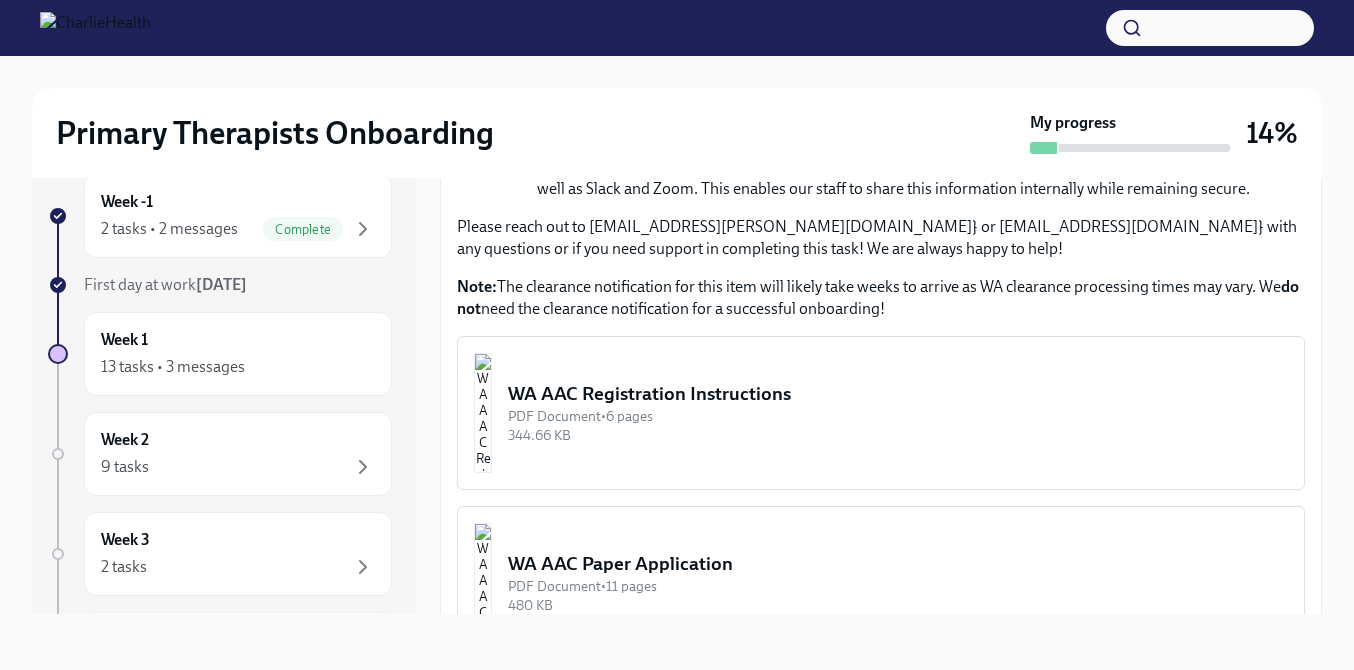 scroll, scrollTop: 1038, scrollLeft: 0, axis: vertical 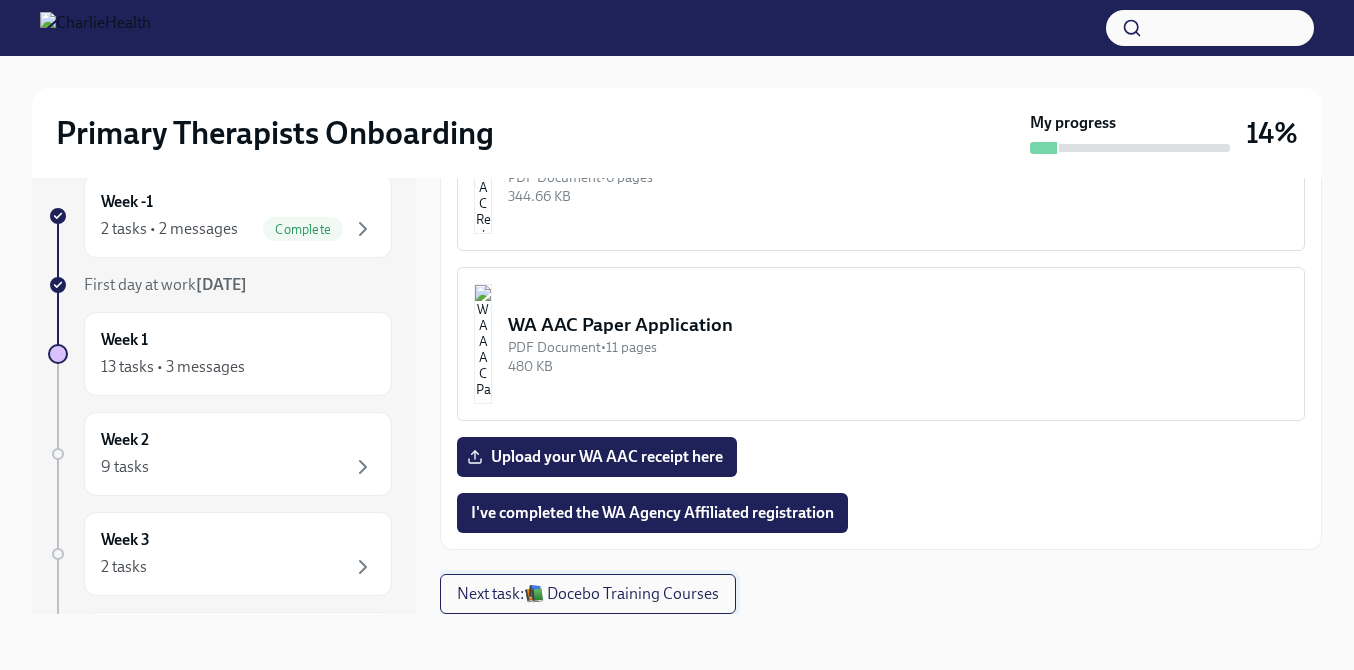 click on "Next task :  📚 Docebo Training Courses" at bounding box center [588, 594] 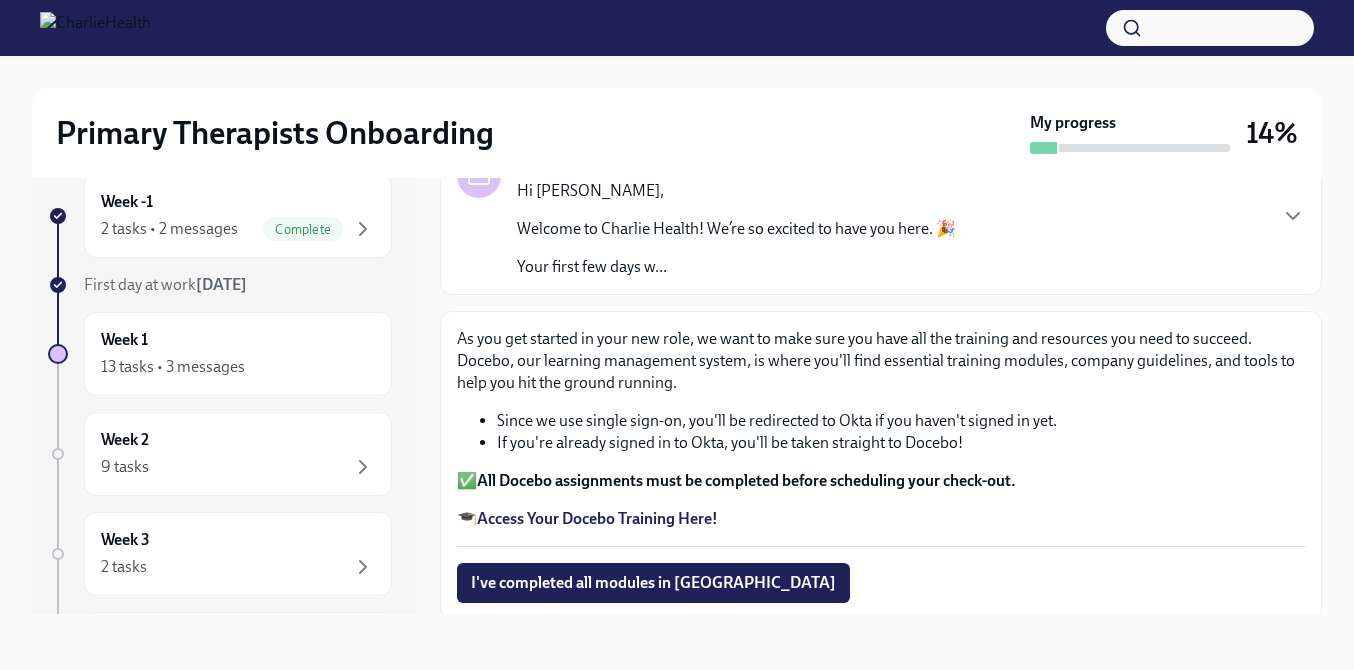 scroll, scrollTop: 129, scrollLeft: 0, axis: vertical 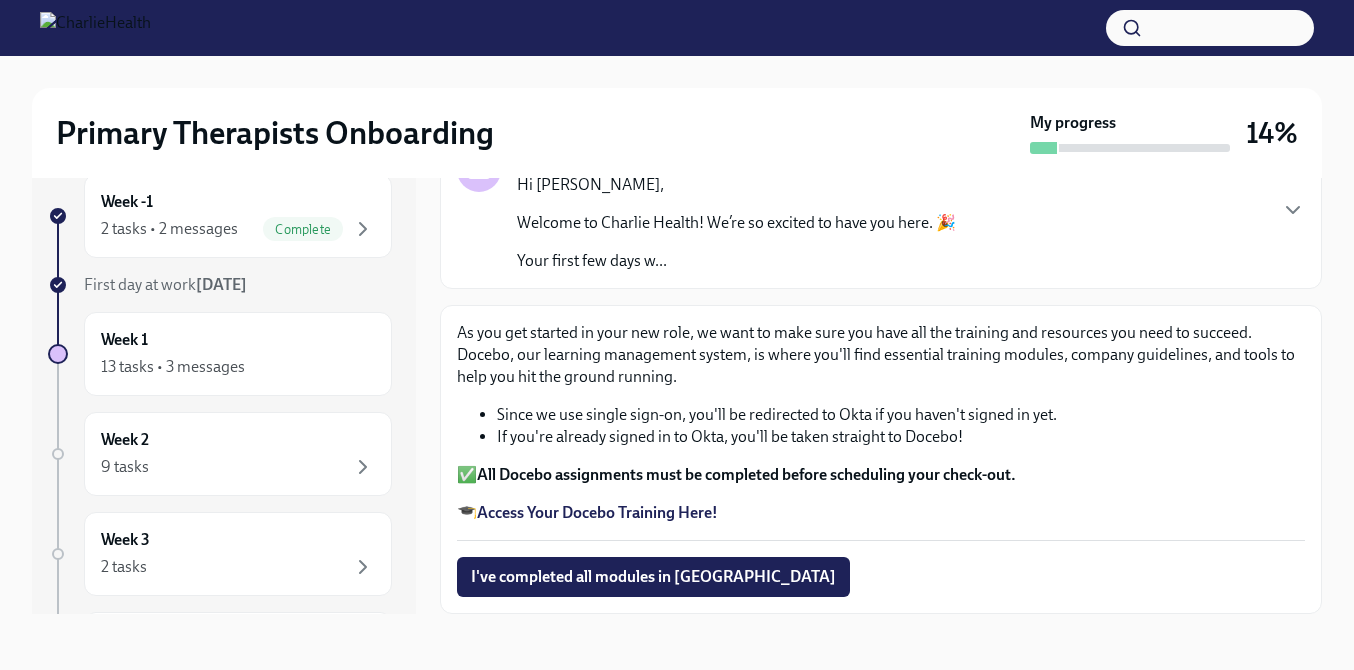click on "Access Your Docebo Training Here!" at bounding box center [597, 512] 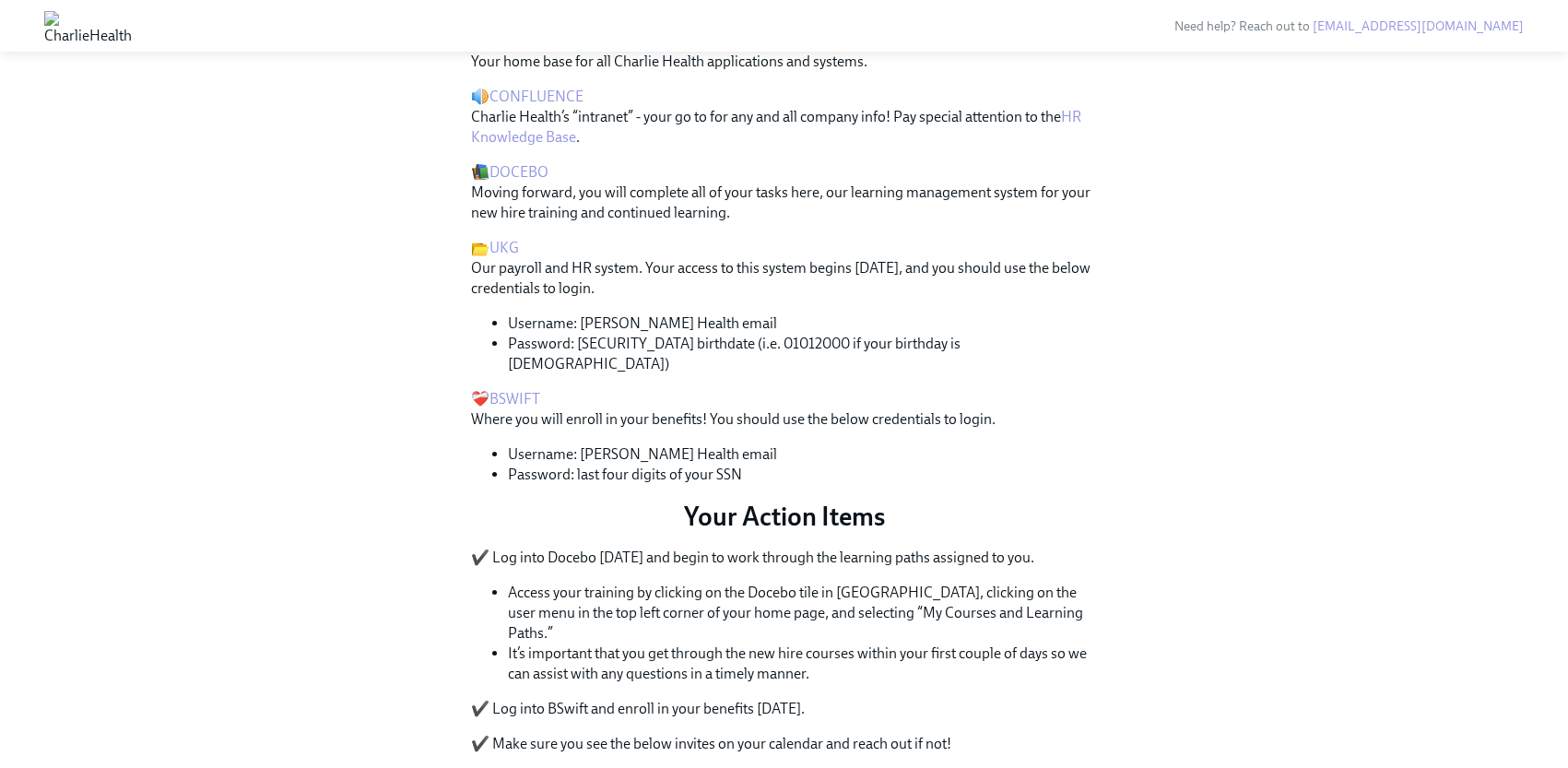 scroll, scrollTop: 0, scrollLeft: 0, axis: both 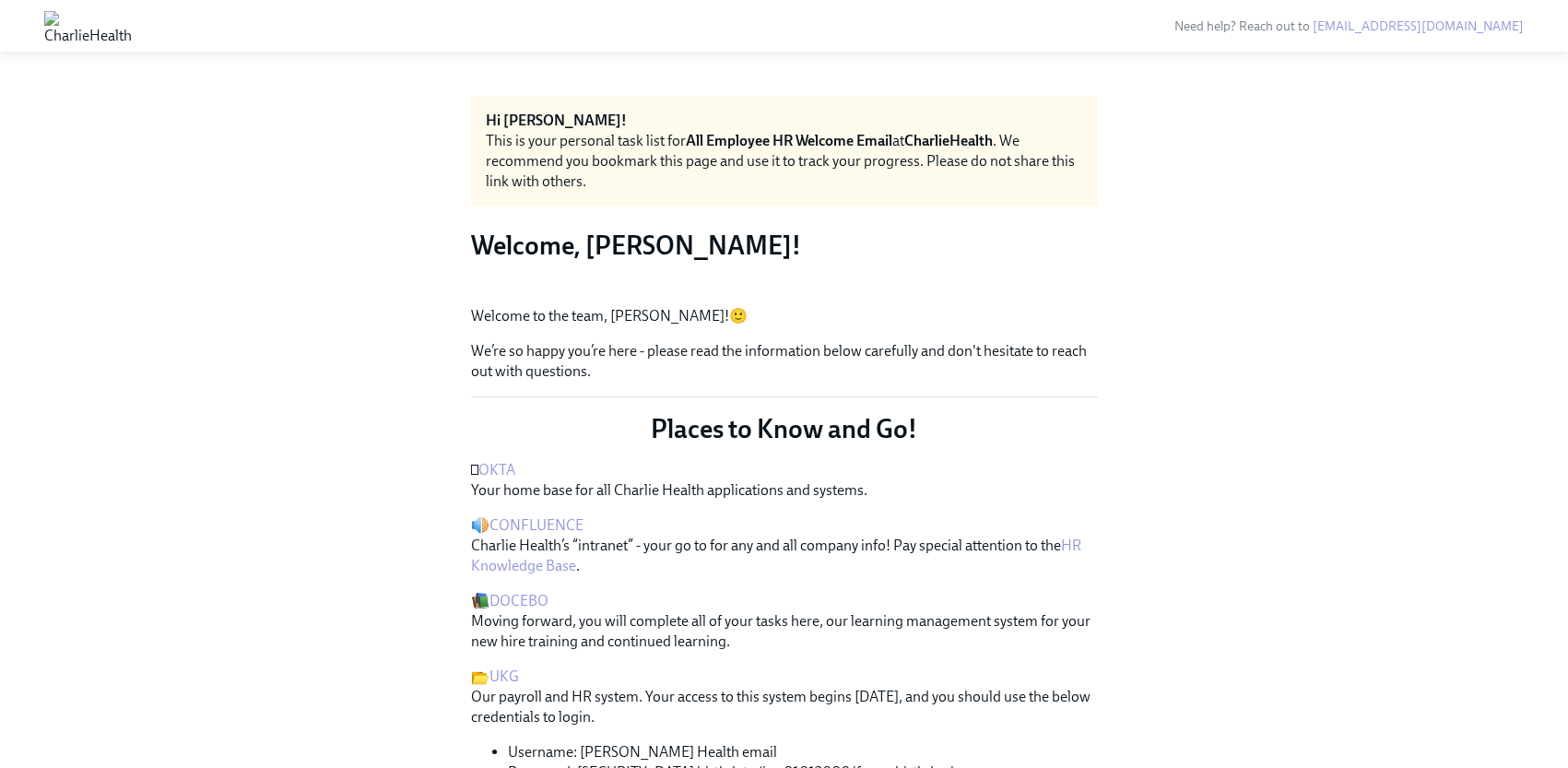 click at bounding box center [88, 26] 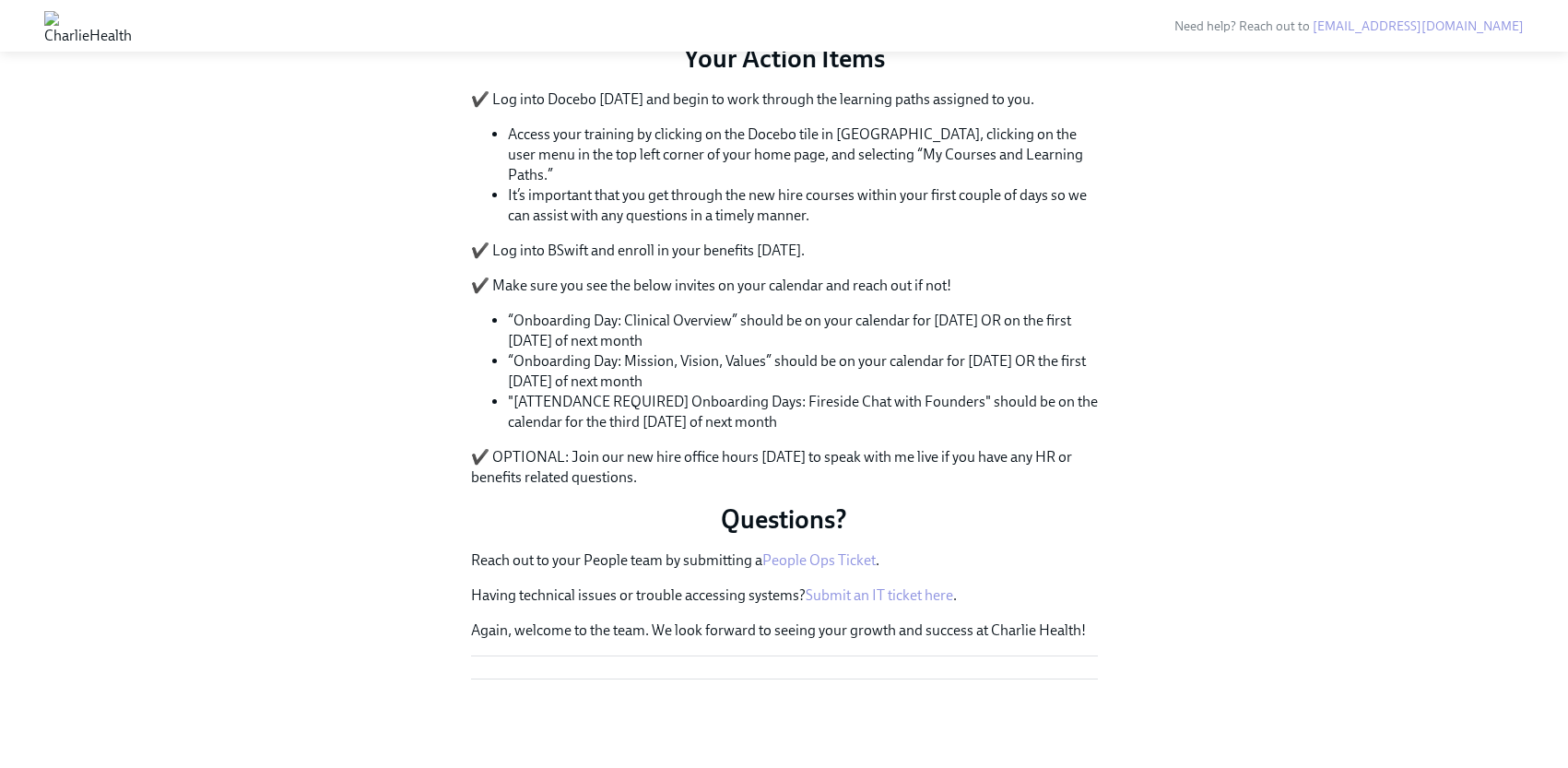 scroll, scrollTop: 1113, scrollLeft: 0, axis: vertical 